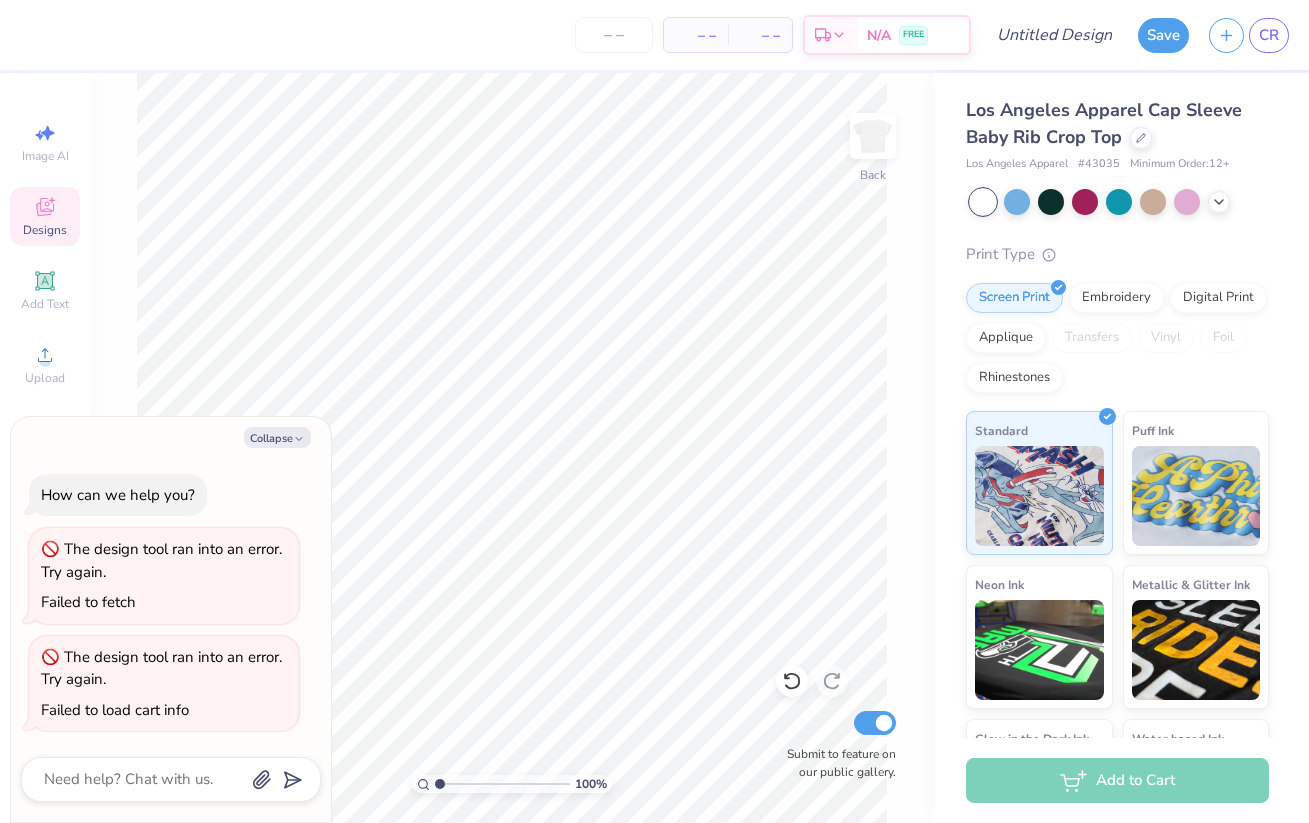 scroll, scrollTop: 0, scrollLeft: 0, axis: both 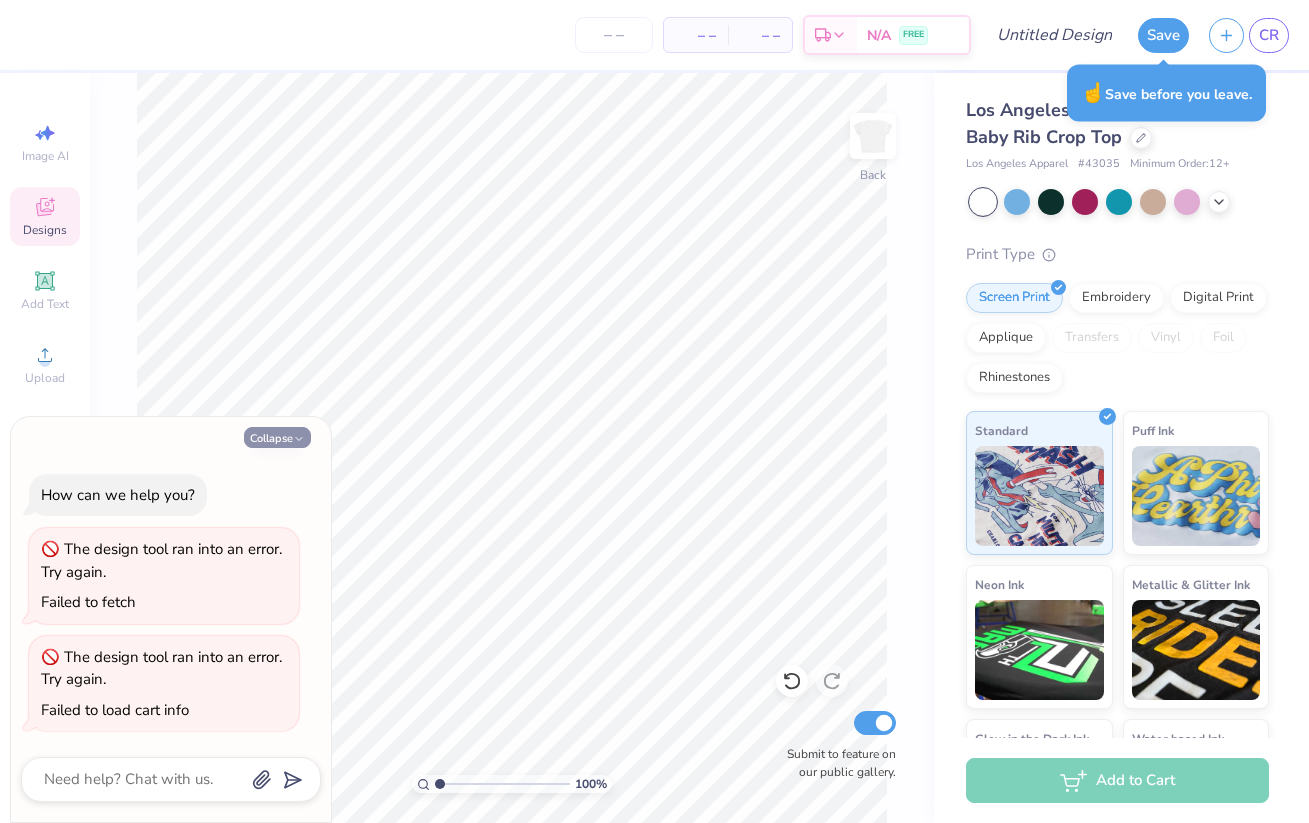 click on "Collapse" at bounding box center (277, 437) 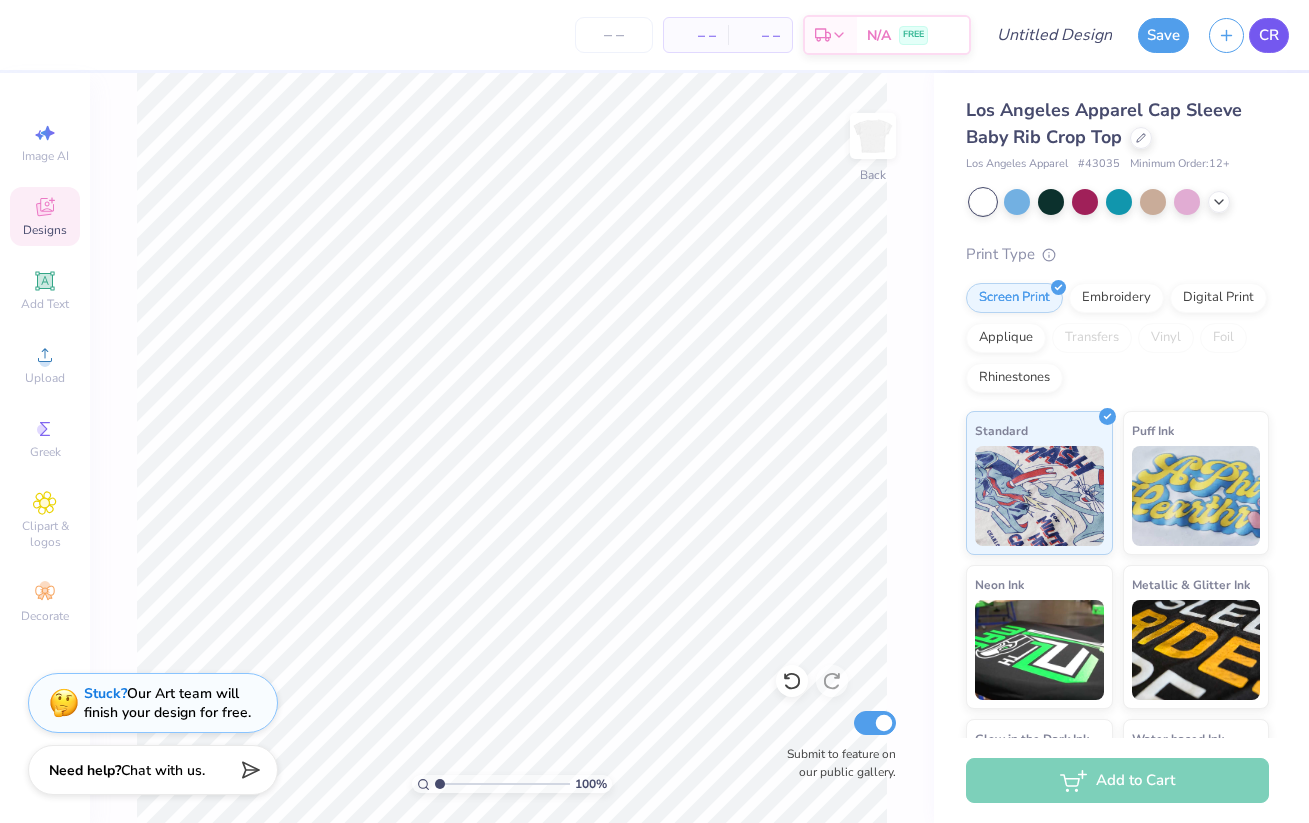 click on "CR" at bounding box center [1269, 35] 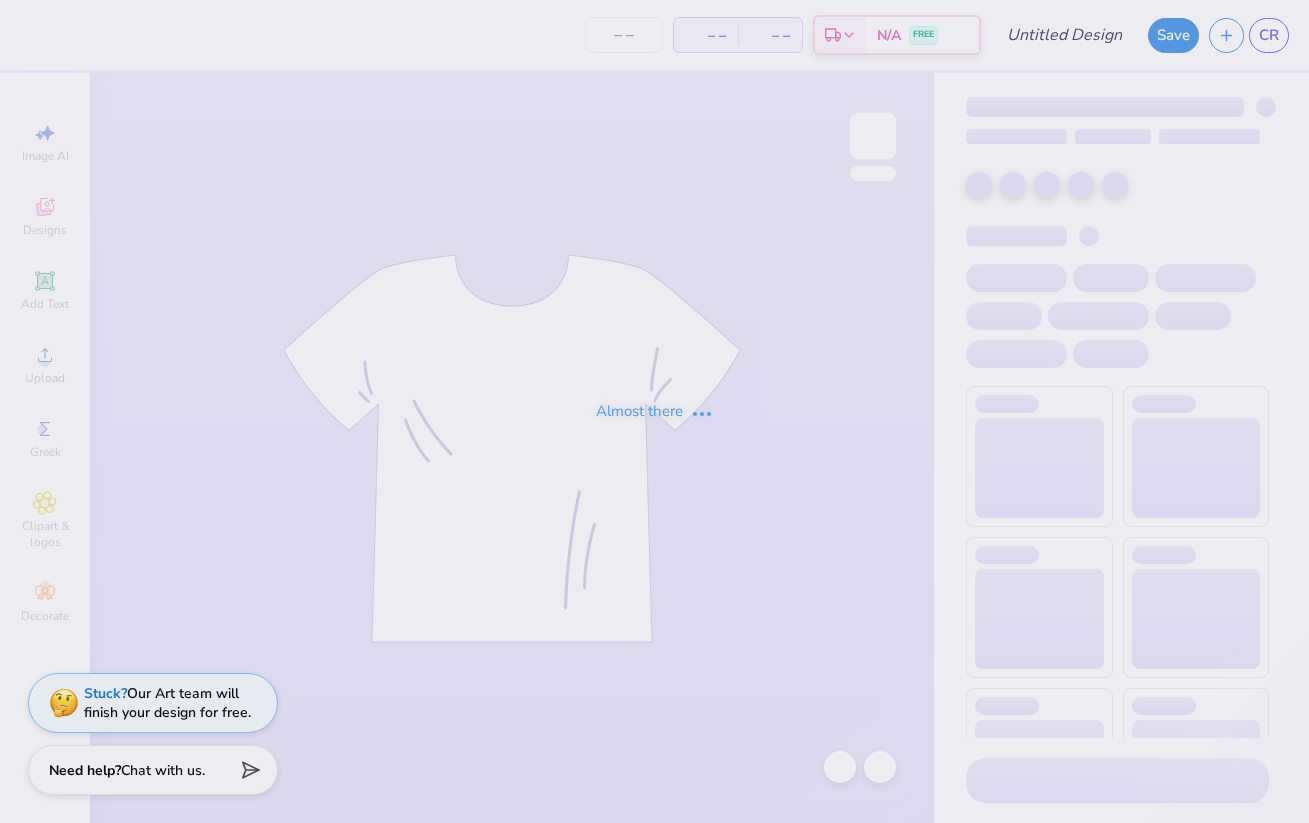 scroll, scrollTop: 0, scrollLeft: 0, axis: both 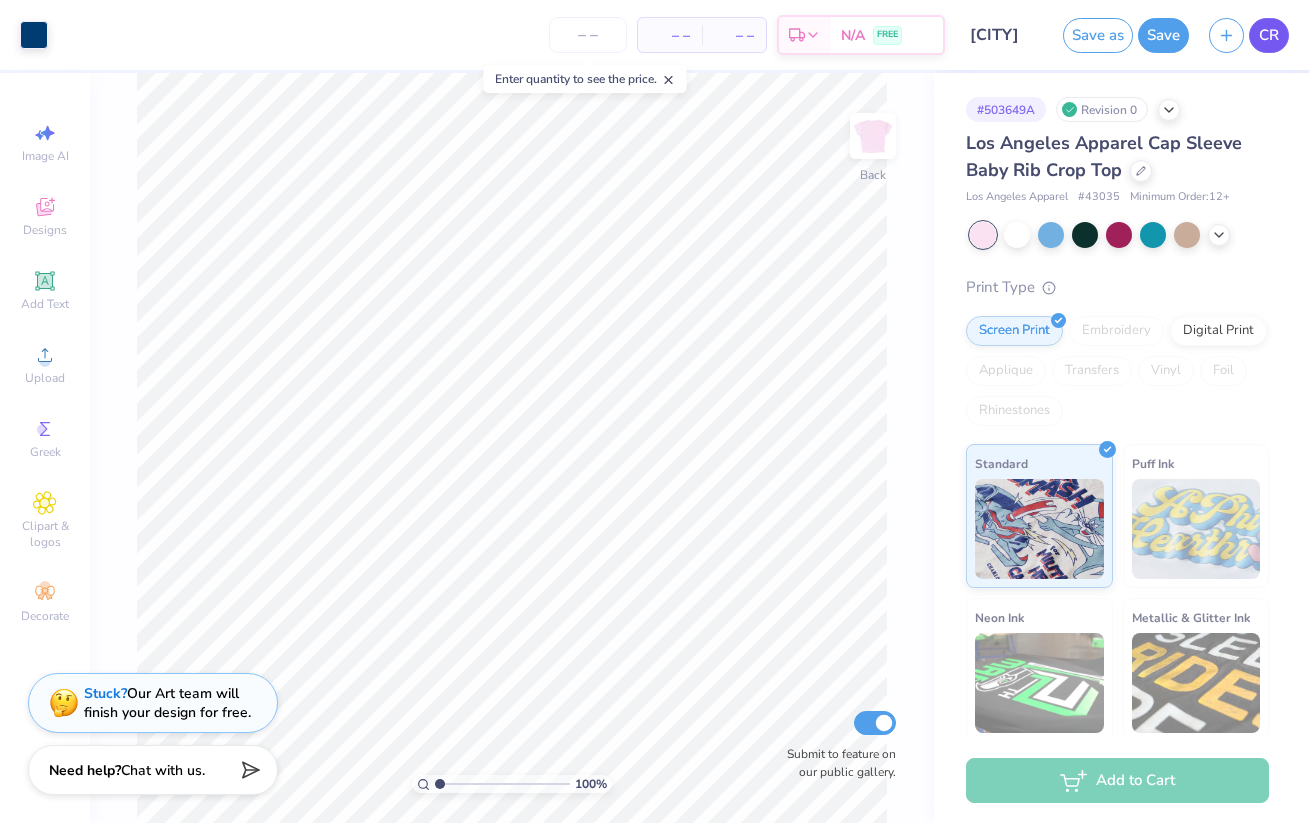 click on "CR" at bounding box center (1269, 35) 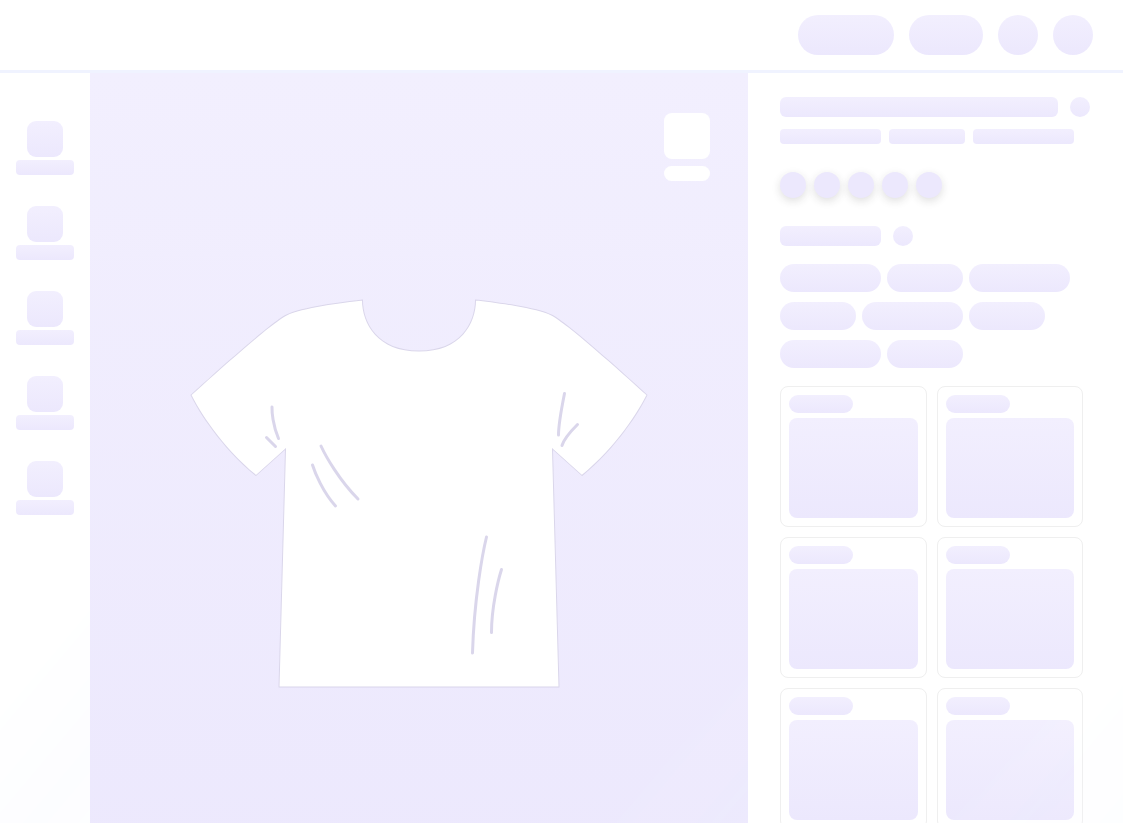 scroll, scrollTop: 0, scrollLeft: 0, axis: both 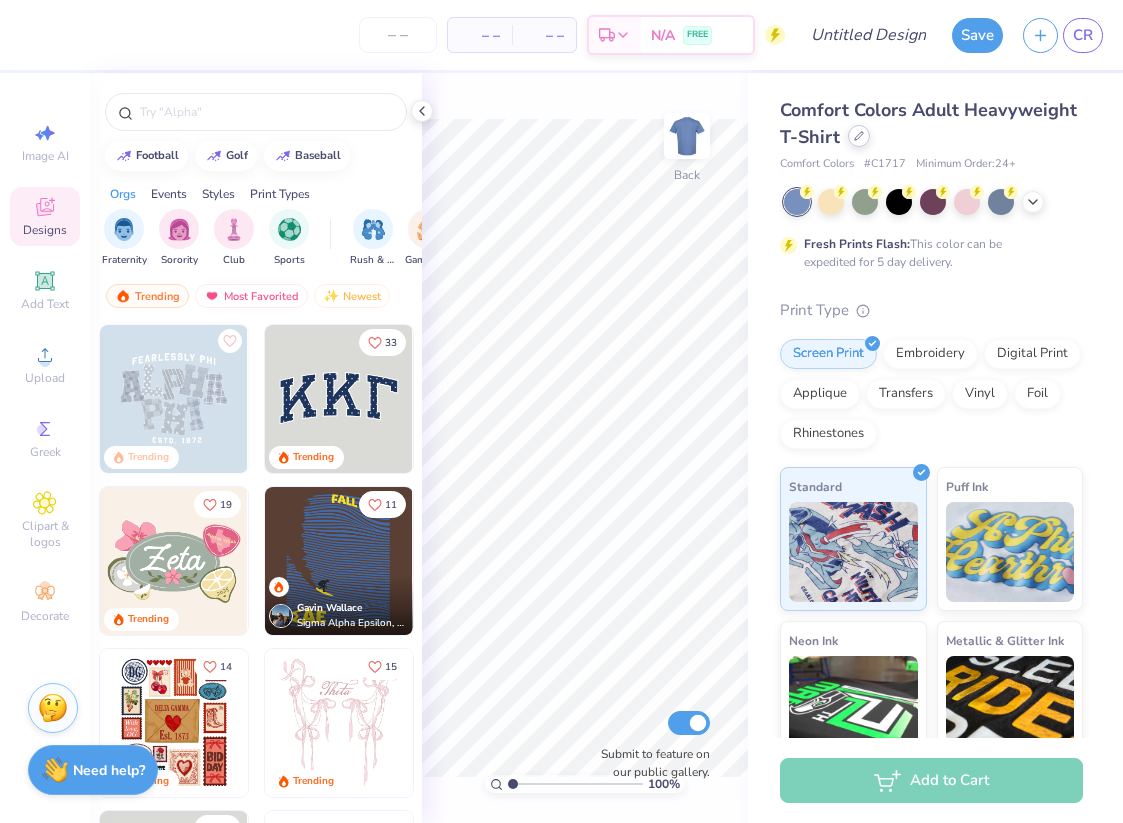 click at bounding box center [859, 136] 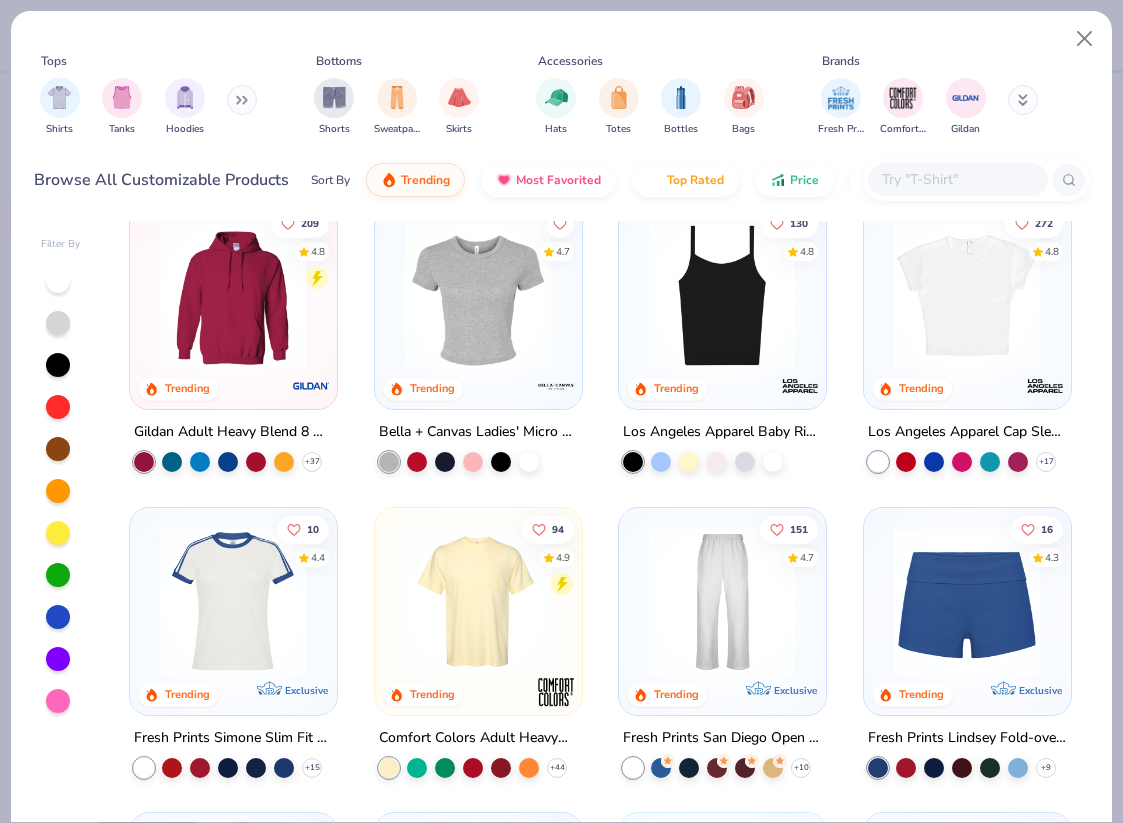 scroll, scrollTop: 643, scrollLeft: 0, axis: vertical 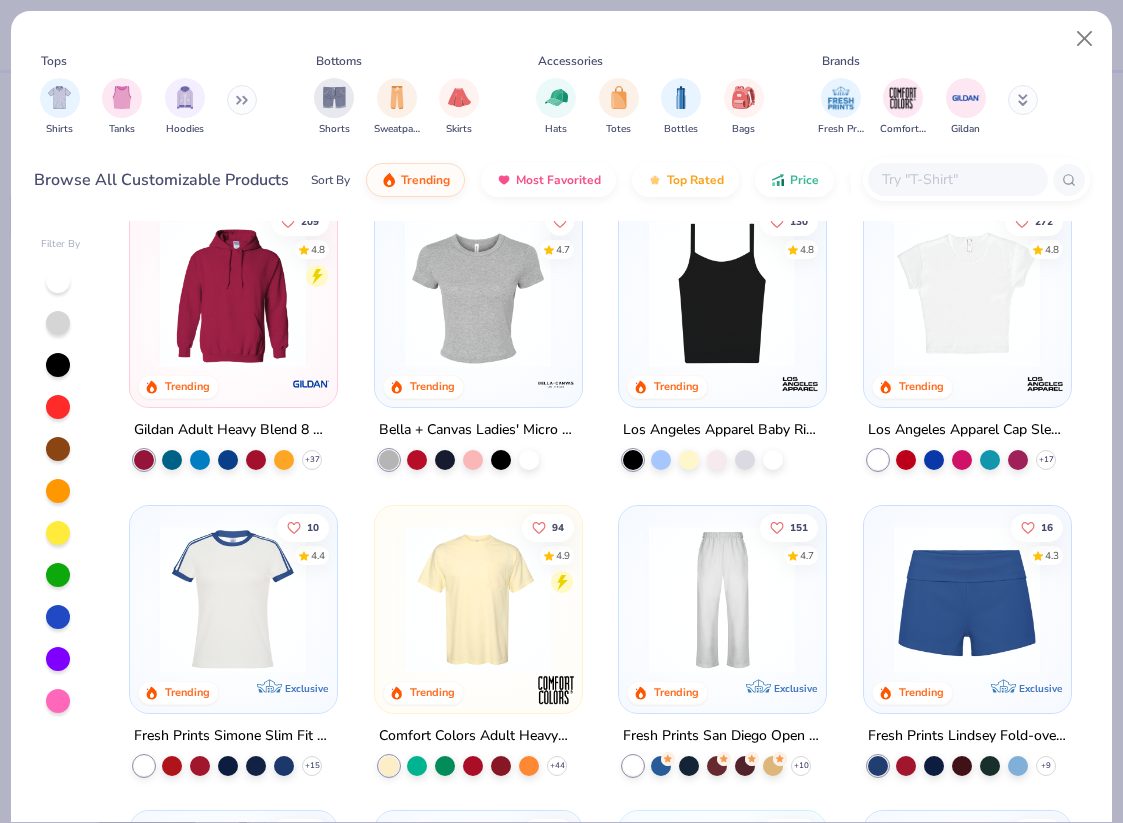 click at bounding box center [967, 293] 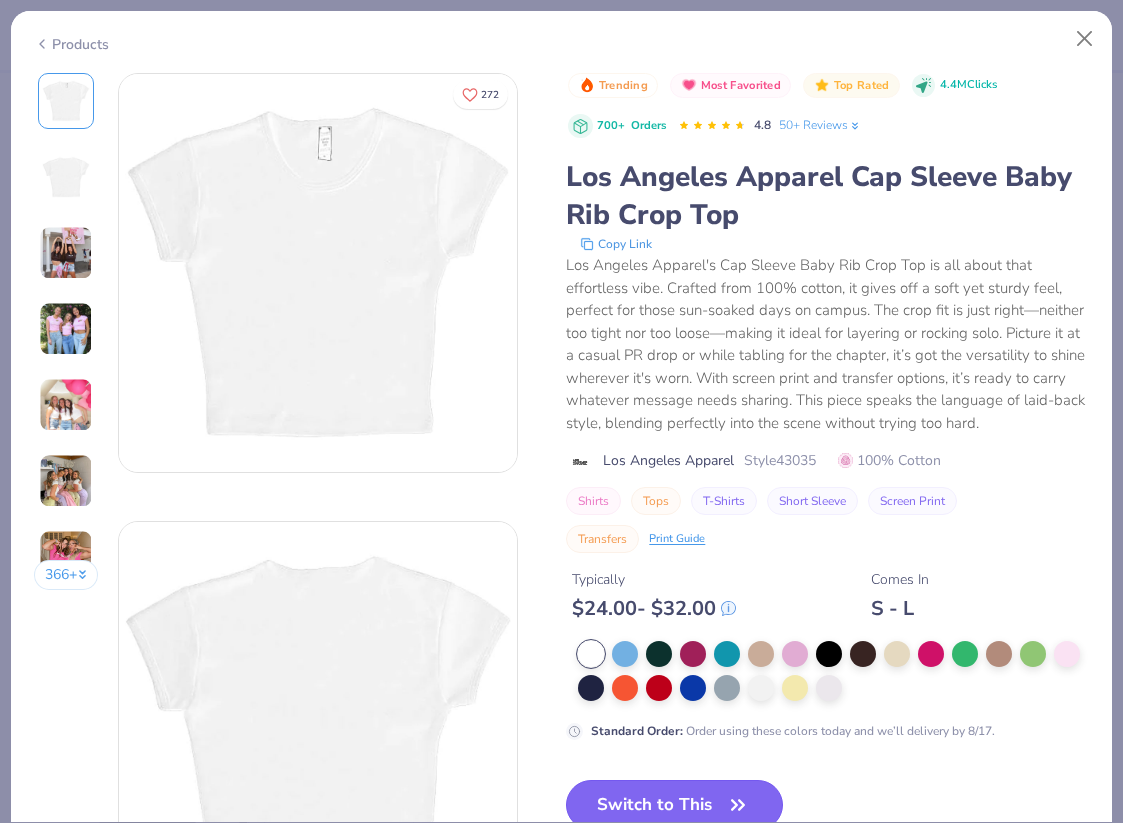 click on "Switch to This" at bounding box center [674, 805] 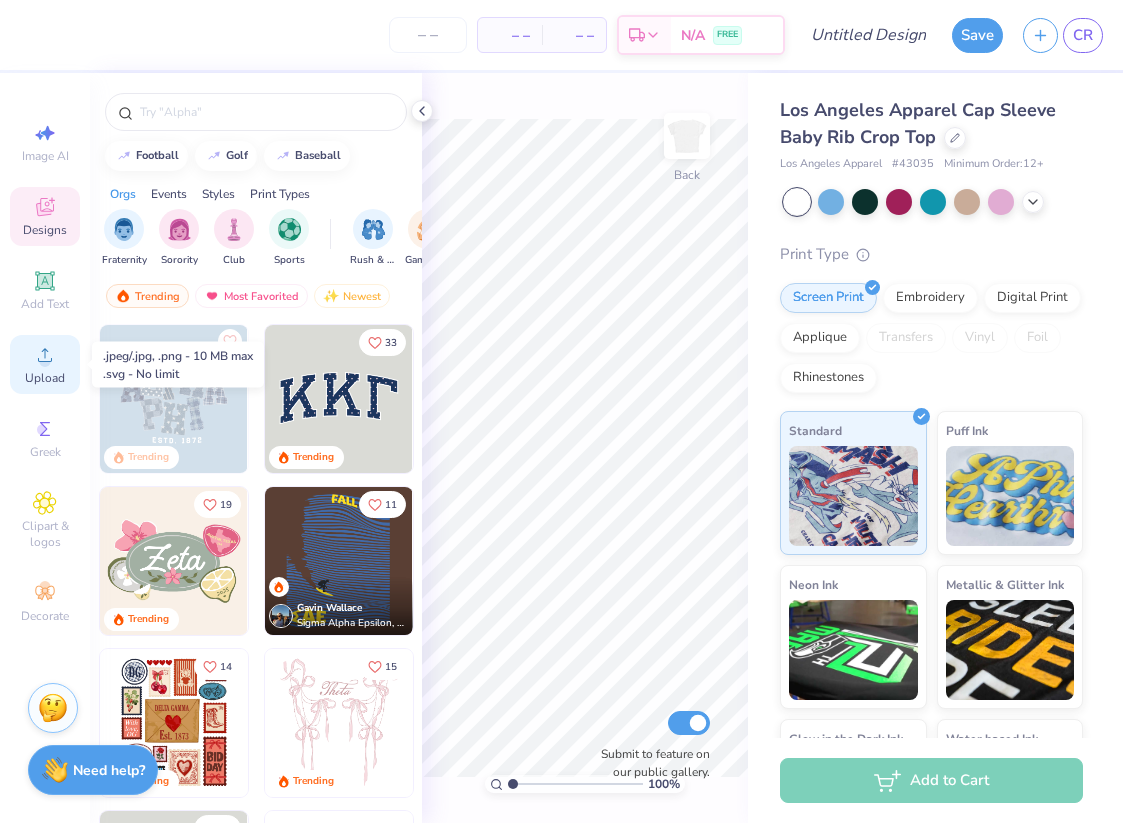 click 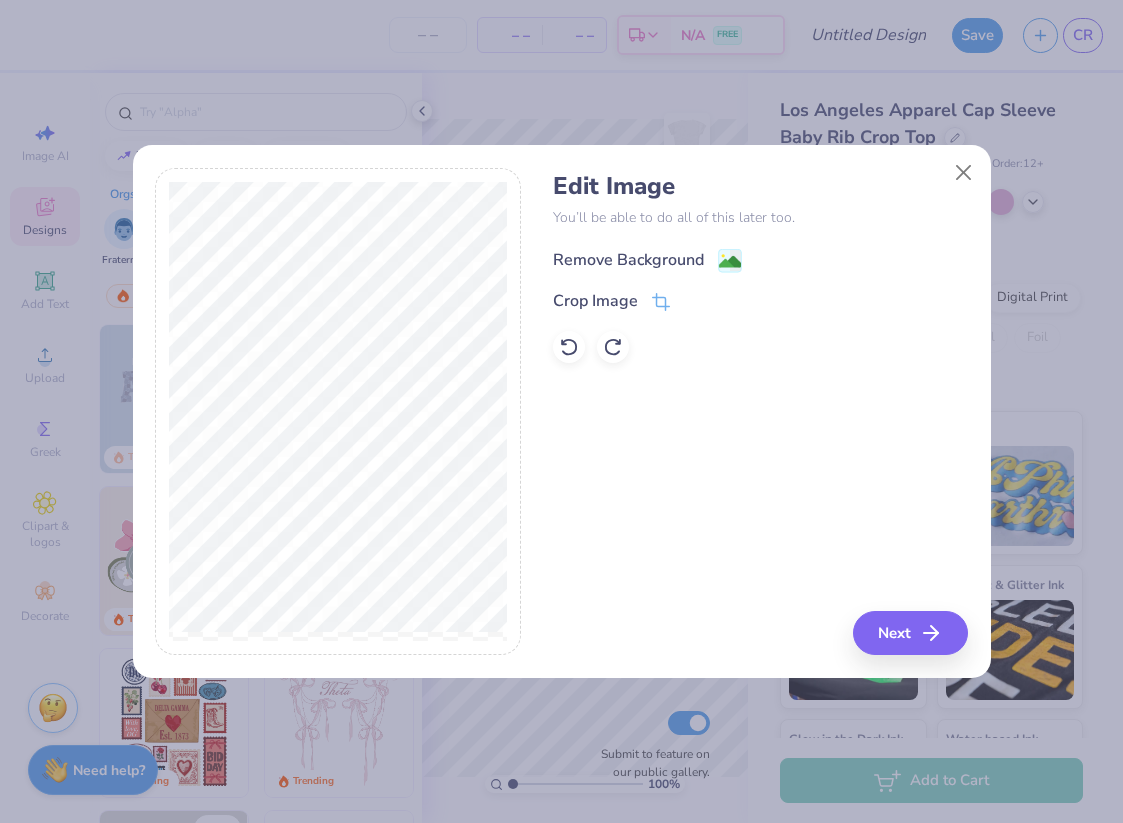 click on "Remove Background" at bounding box center (647, 260) 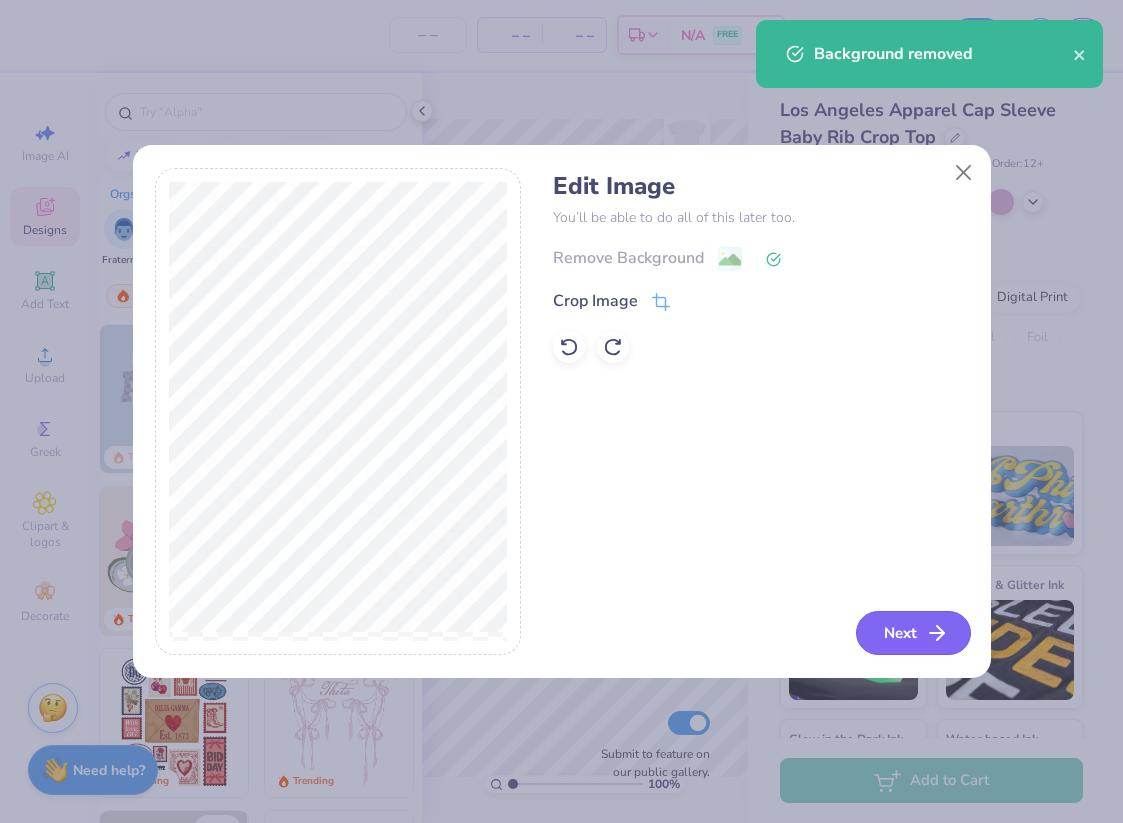 click on "Next" at bounding box center (913, 633) 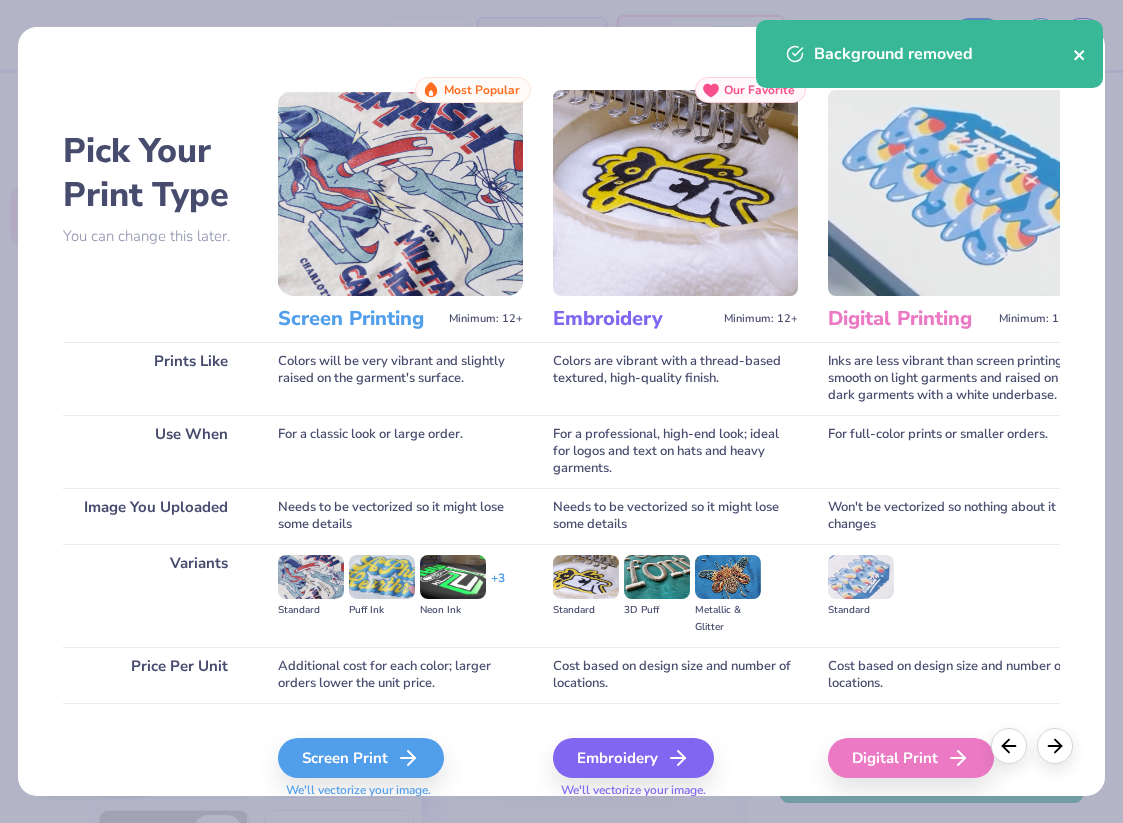 click 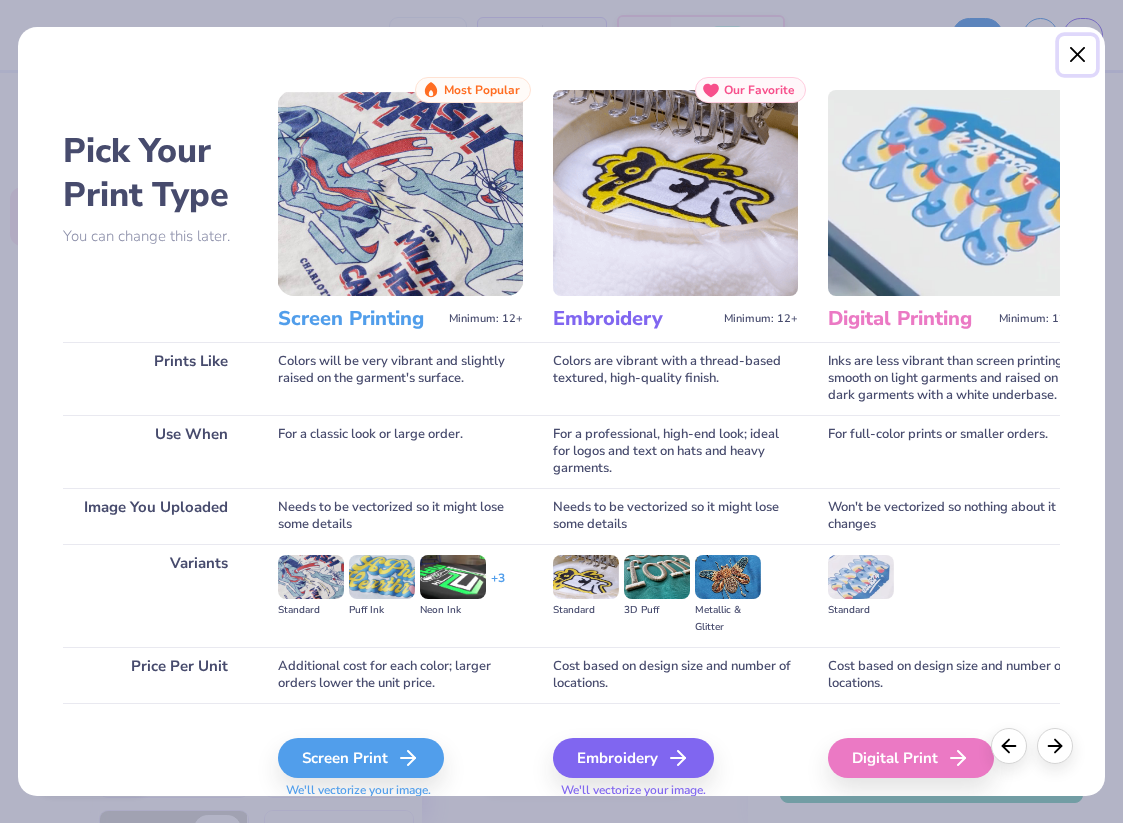 click at bounding box center [1078, 55] 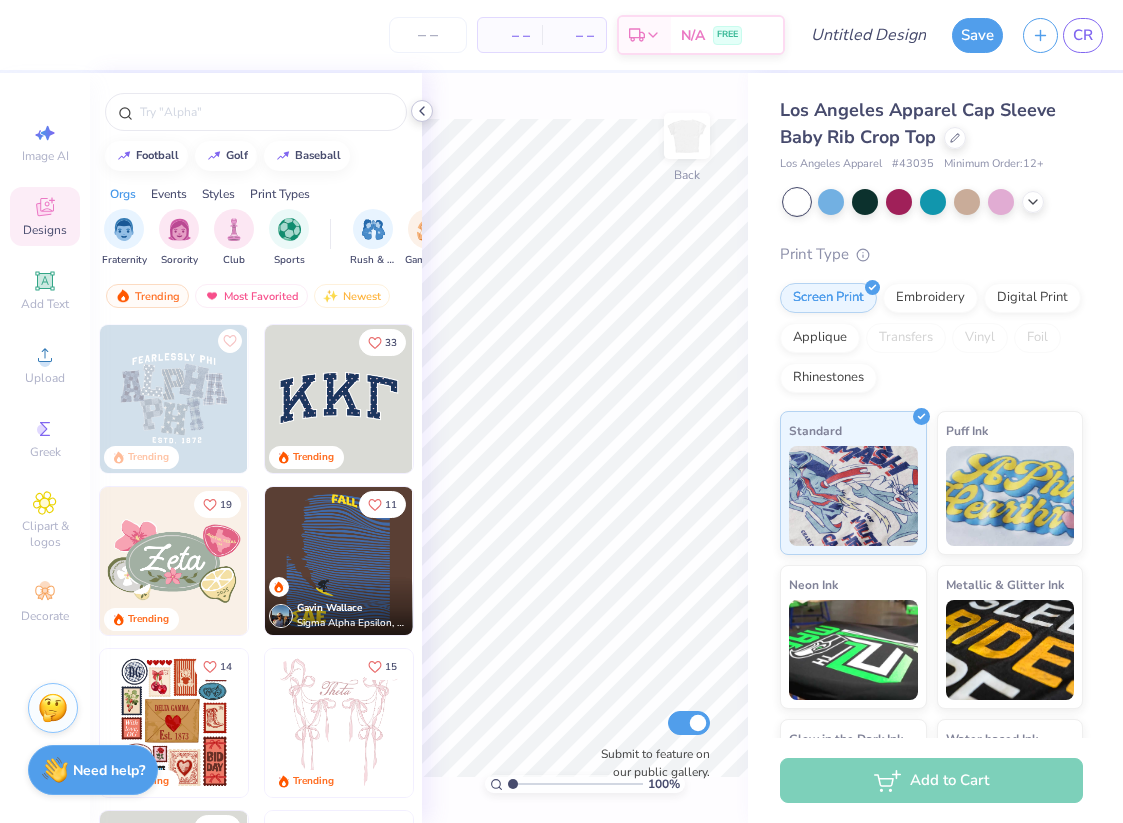 click 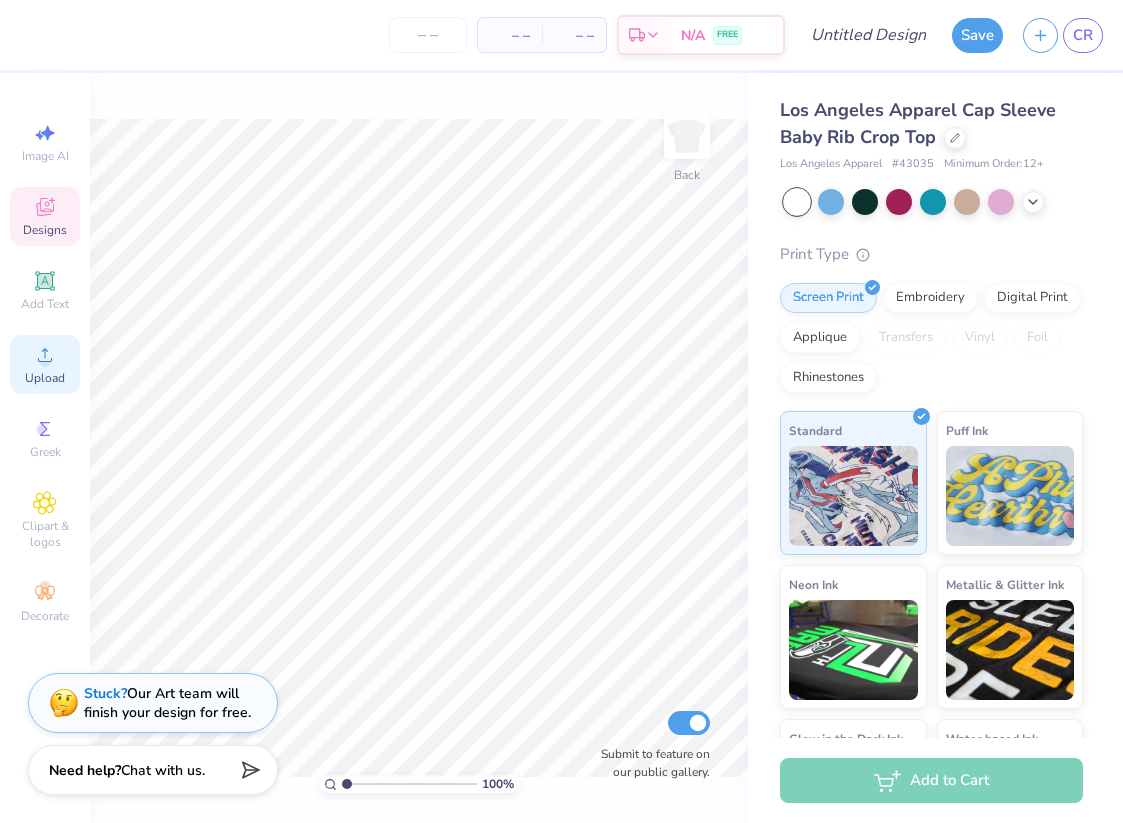 click 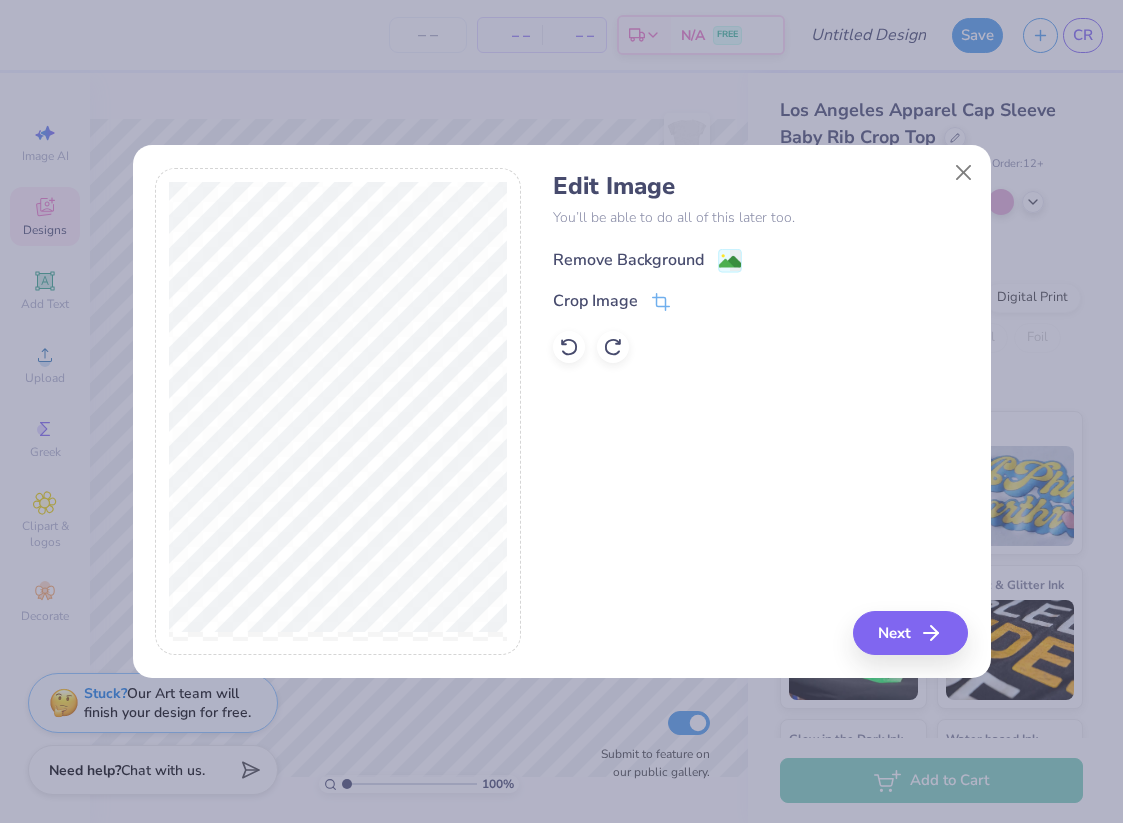 click 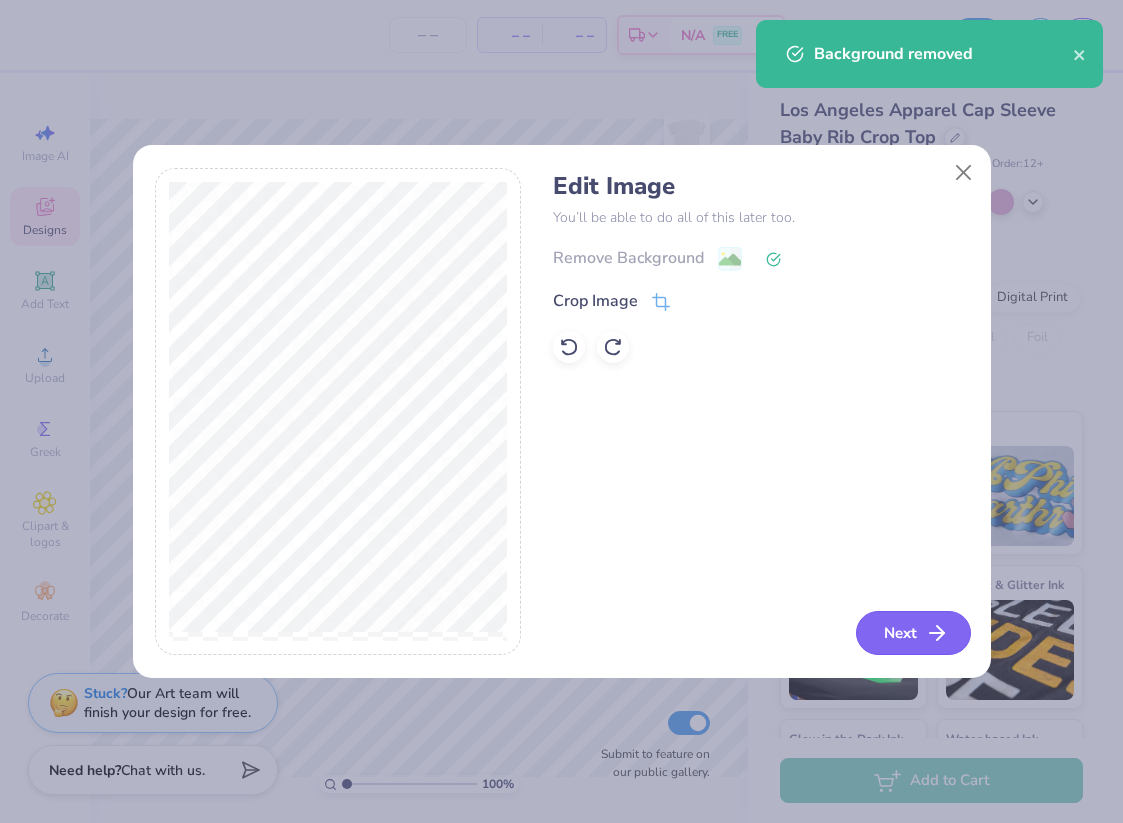 click on "Next" at bounding box center (913, 633) 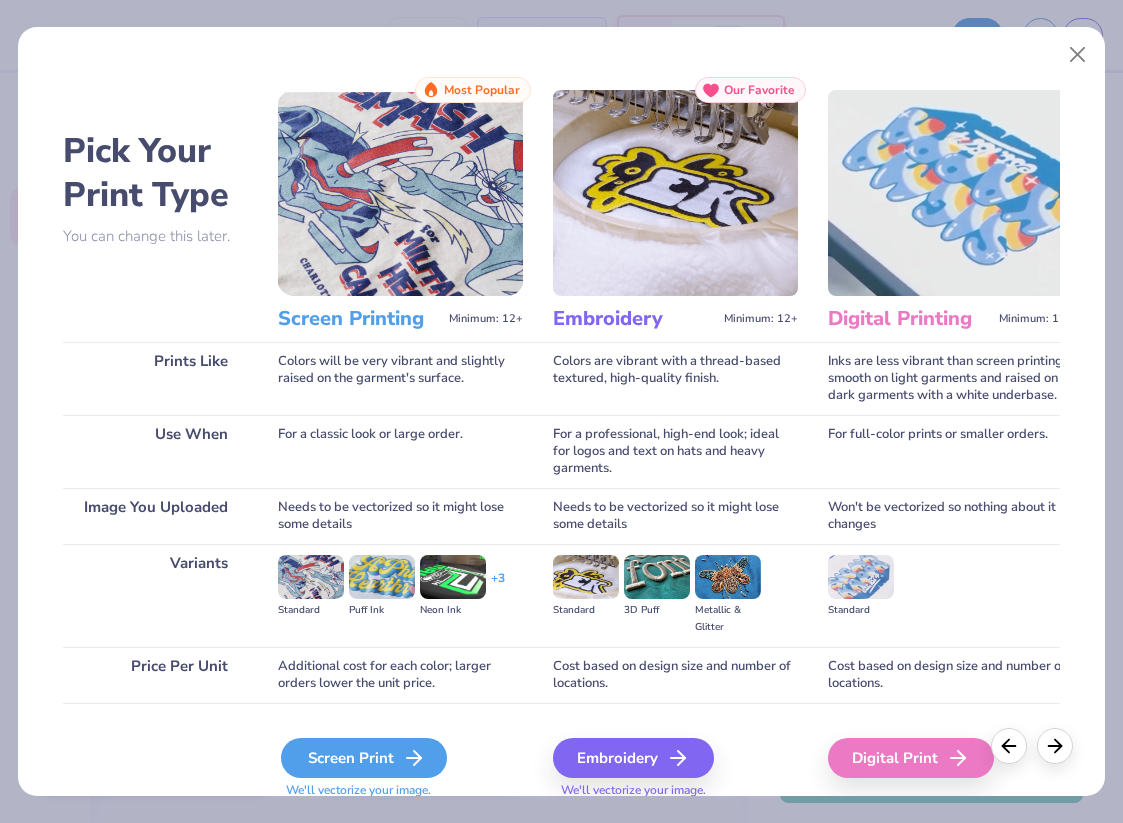 click on "Screen Print" at bounding box center (364, 758) 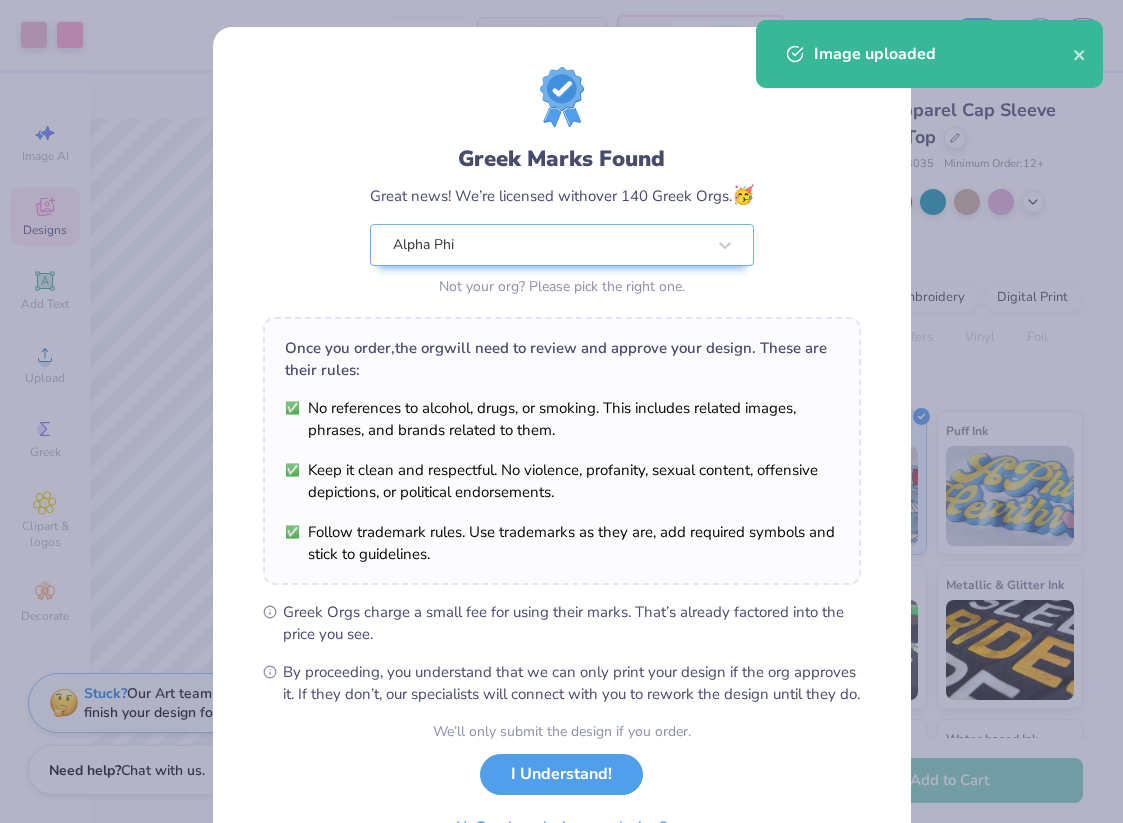 click on "Art colors – – Per Item – – Total Est.  Delivery N/A FREE Design Title Save CR Image AI Designs Add Text Upload Greek Clipart &logos Decorate football golf baseball Orgs Events Styles Print Types Fraternity Sorority Club Sports Rush & Bid Game Day Parent's Weekend PR & General Big Little Reveal Philanthropy Date Parties & Socials Retreat Greek Week Holidays Formal & Semi Spring Break Graduation Founder’s Day Classic Minimalist Varsity Y2K Typography Cartoons Handdrawn 80s & 90s Grunge 60s & 70s Embroidery Screen Print Patches Digital Print Vinyl Transfers Applique Trending Most Favorited Newest 100  % Back W 6.97 6.97 " H 3.08 3.08 " Y 5.21 5.21 " Center Middle Top Bottom Submit to feature on our public gallery. Los Angeles Apparel Cap Sleeve Baby Rib Crop Top Los Angeles Apparel # 43035 Minimum Order:  12 +   Print Type Screen Print Embroidery Digital Print Applique Transfers Vinyl Foil Rhinestones Standard Puff Ink Neon Ink Metallic & Glitter Ink Glow in the Dark Ink" at bounding box center (561, 411) 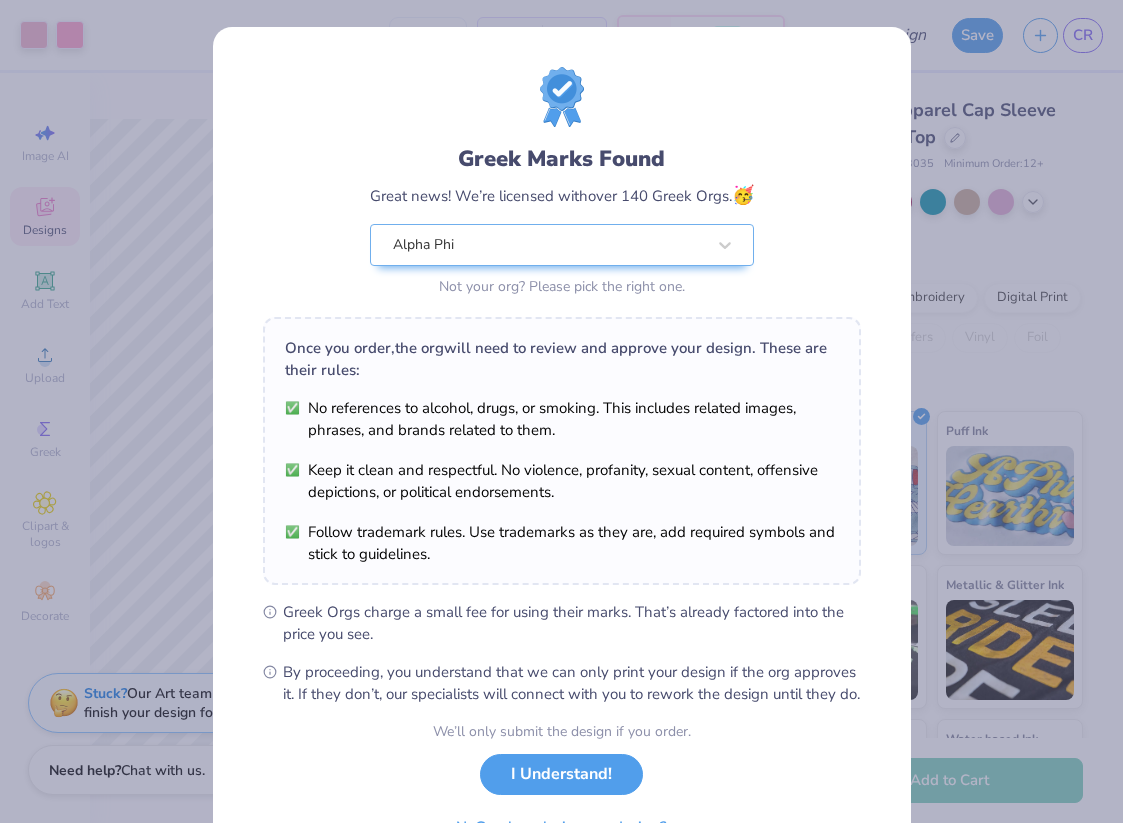 scroll, scrollTop: 113, scrollLeft: 0, axis: vertical 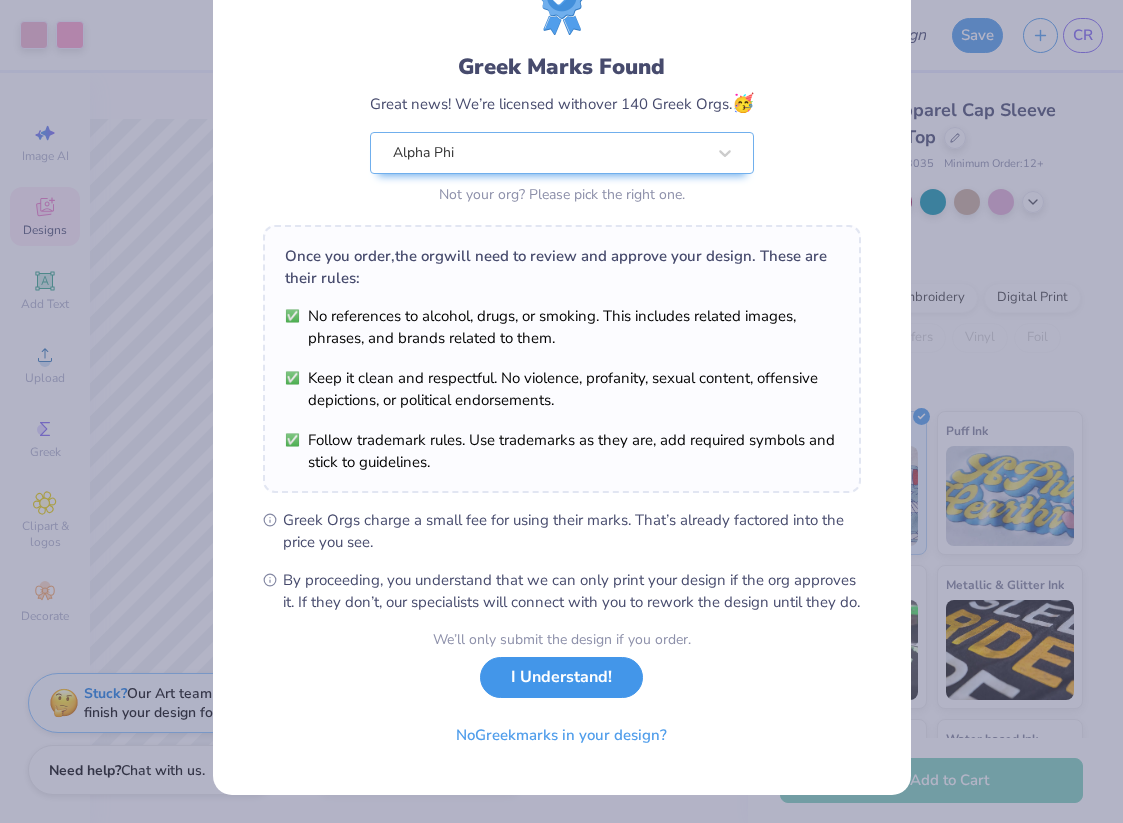 click on "I Understand!" at bounding box center [561, 677] 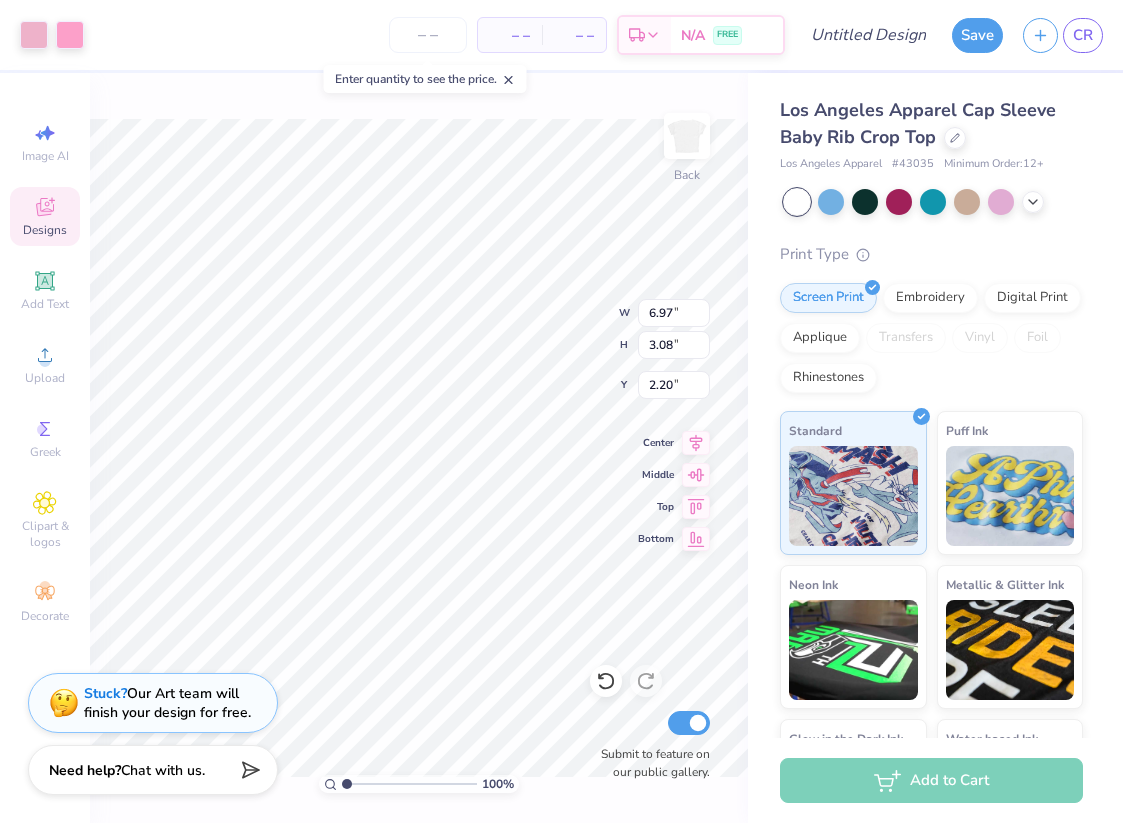 scroll, scrollTop: 0, scrollLeft: 0, axis: both 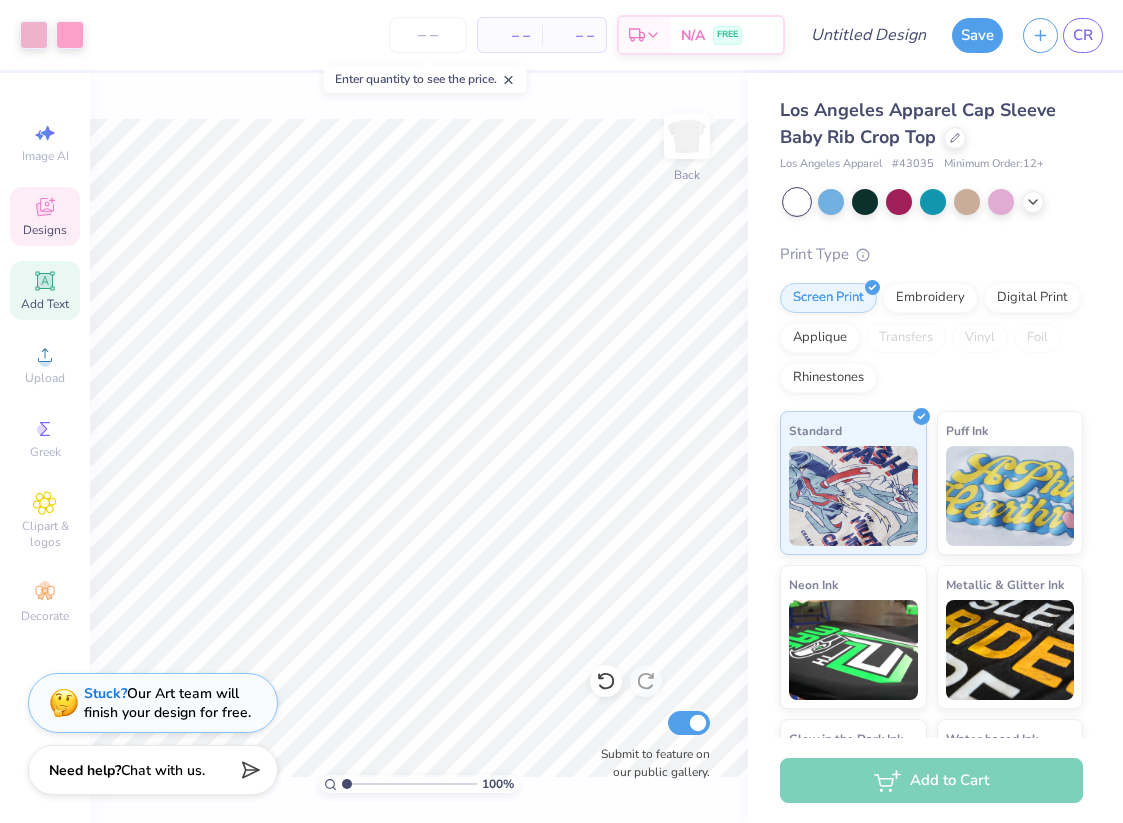 click 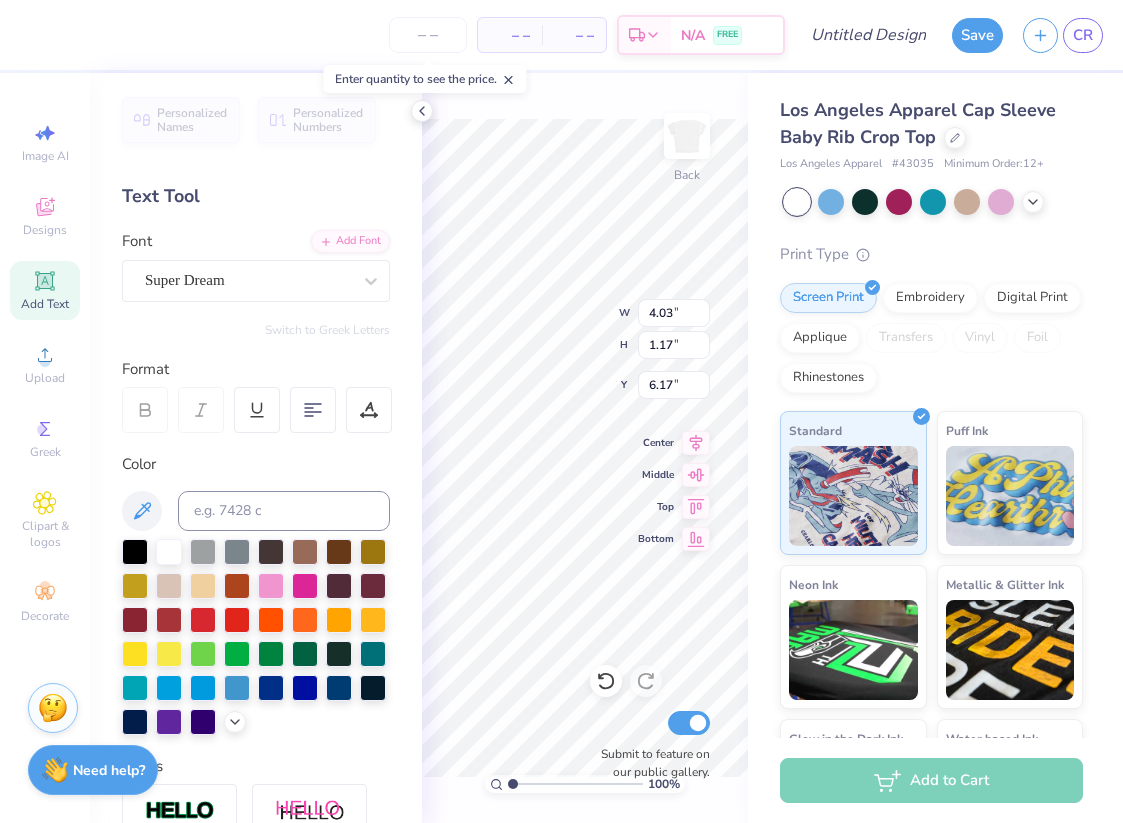 type on "Western Michigan X Bowling Green" 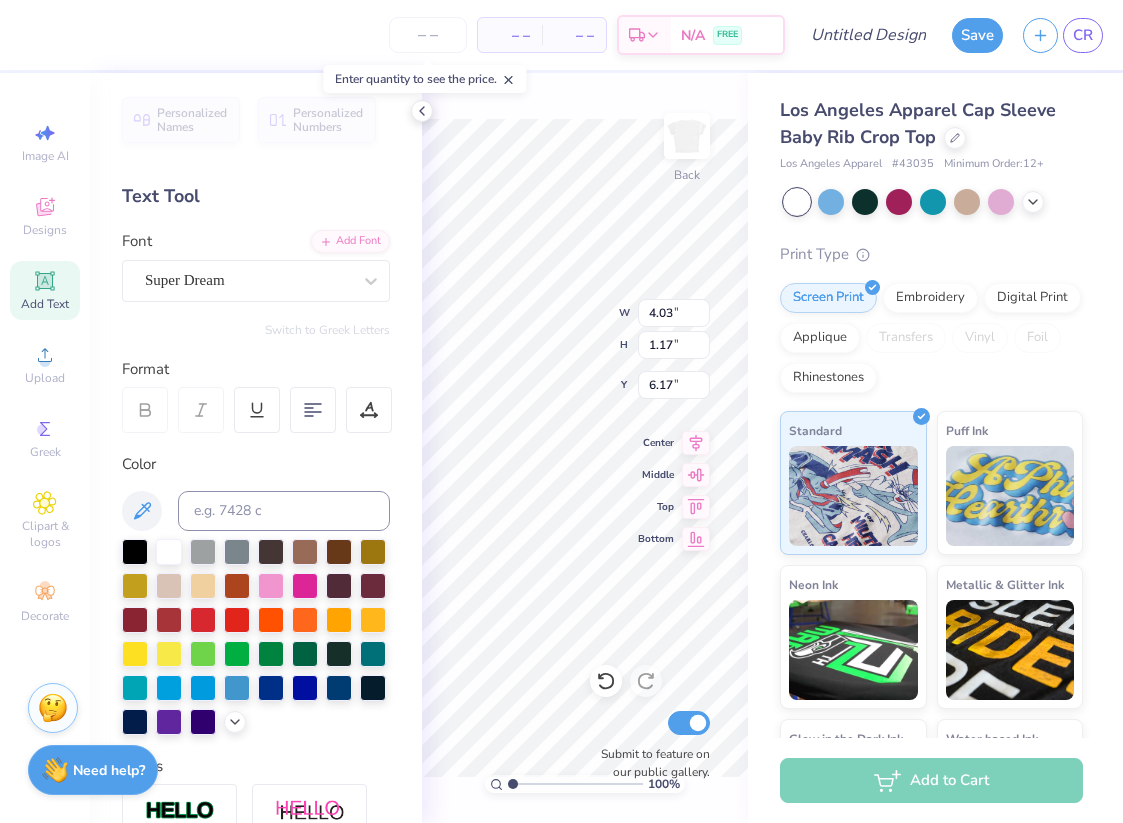 click on "Los Angeles Apparel Cap Sleeve Baby Rib Crop Top Los Angeles Apparel # 43035 Minimum Order:  12 +   Print Type Screen Print Embroidery Digital Print Applique Transfers Vinyl Foil Rhinestones Standard Puff Ink Neon Ink Metallic & Glitter Ink Glow in the Dark Ink Water based Ink" at bounding box center (935, 468) 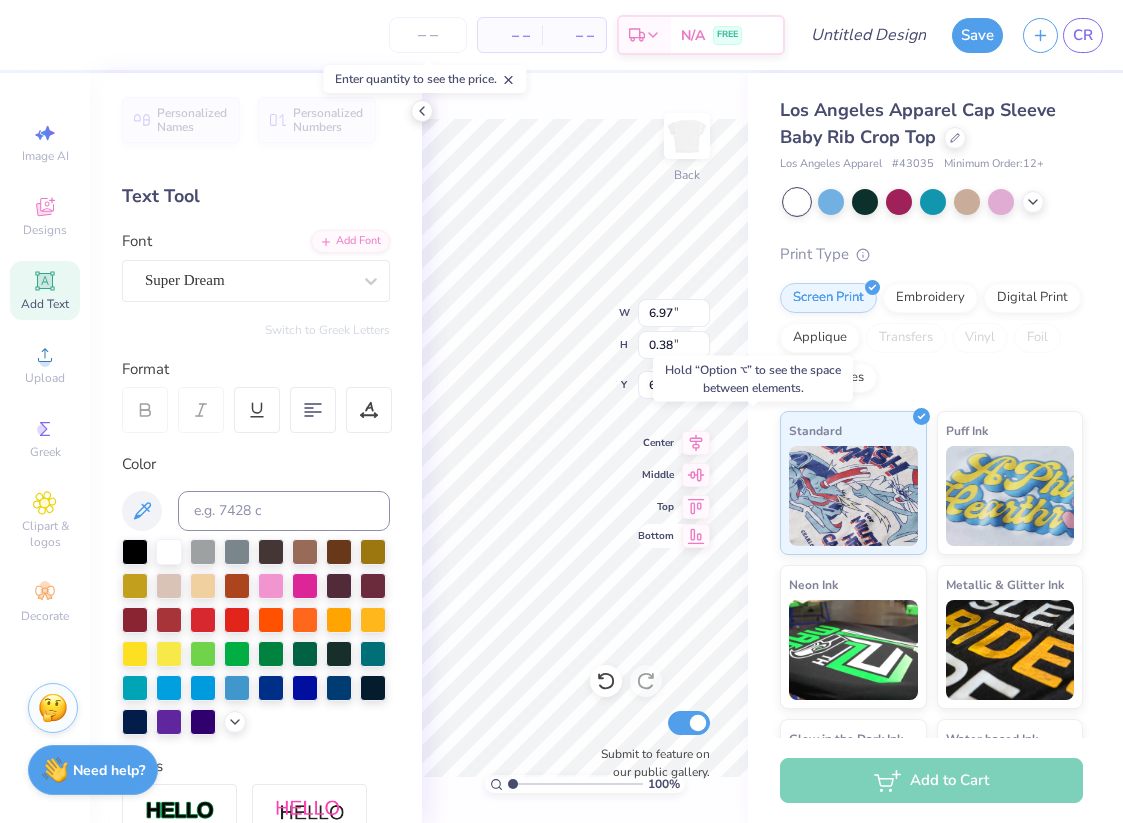 type on "5.21" 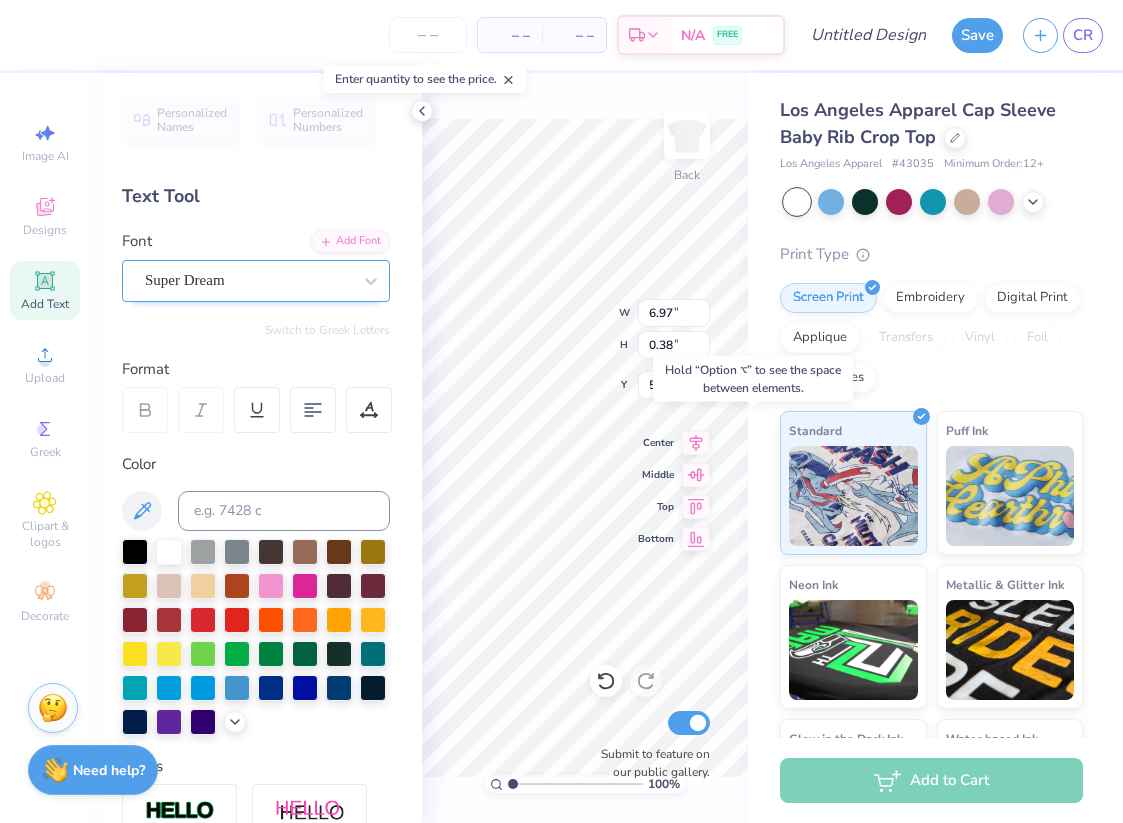 click on "Super Dream" at bounding box center [248, 280] 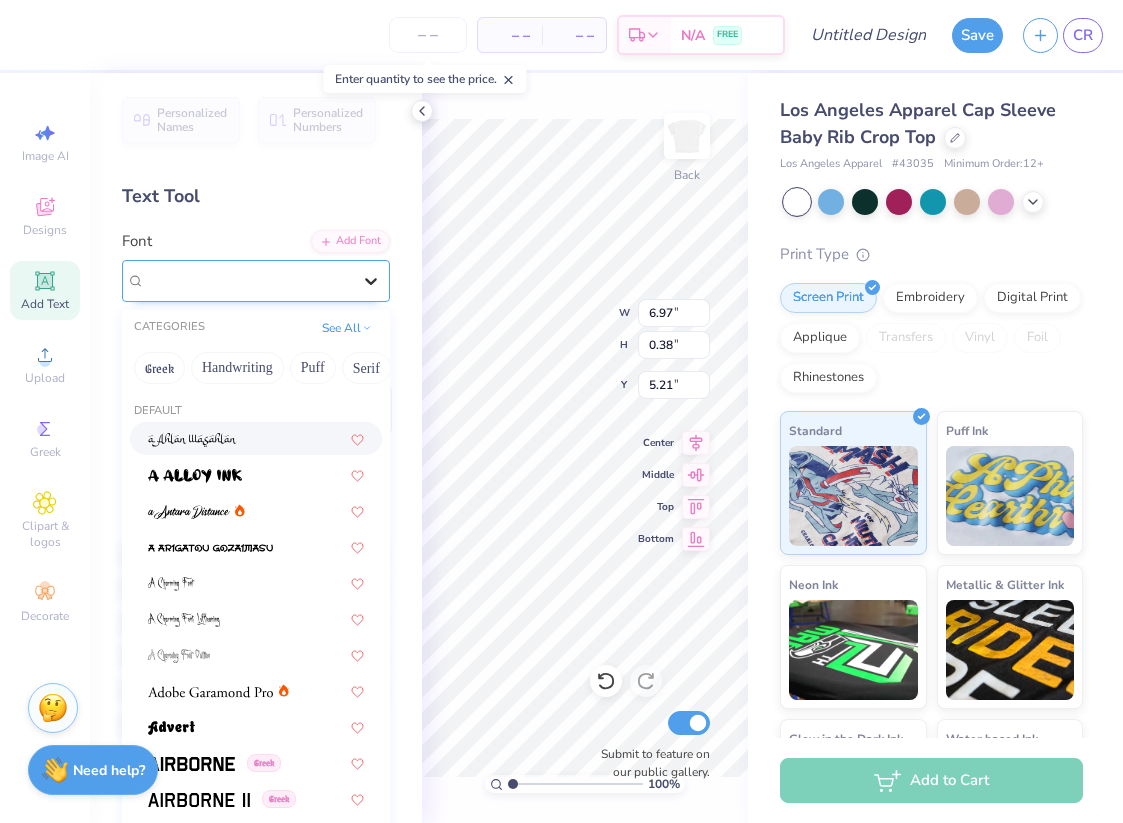 click 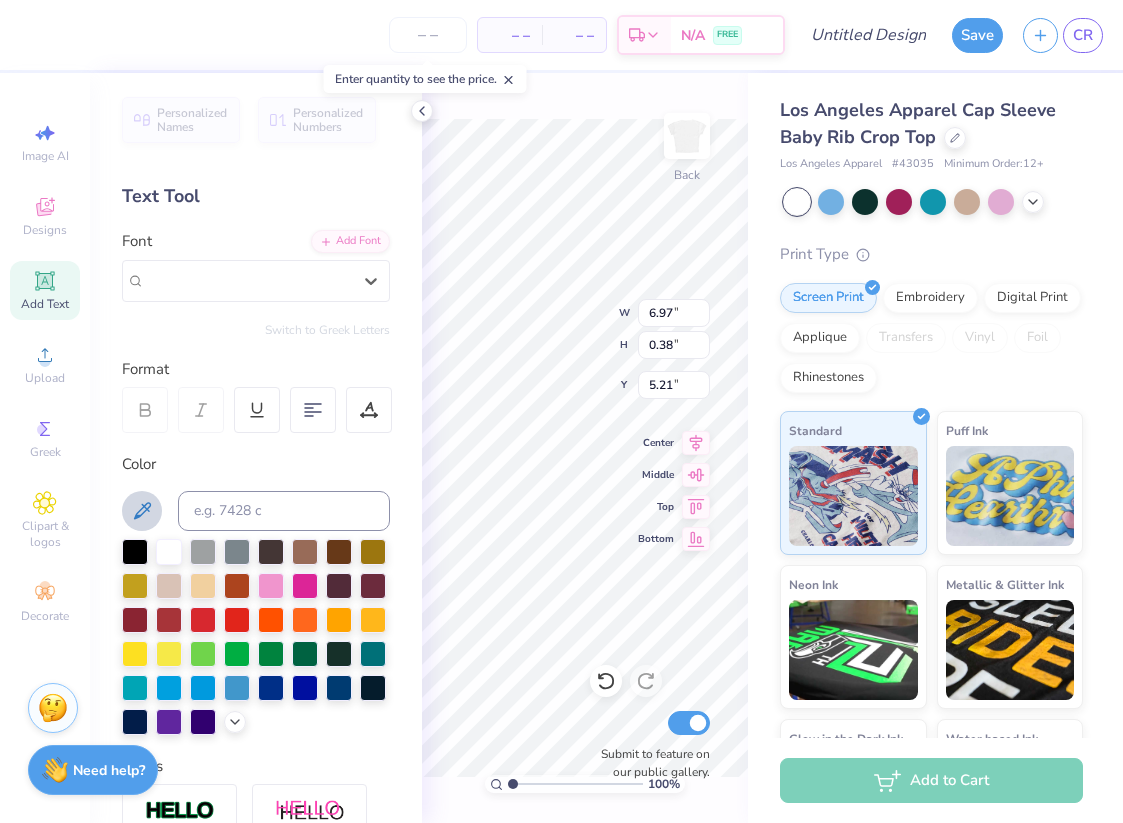 click 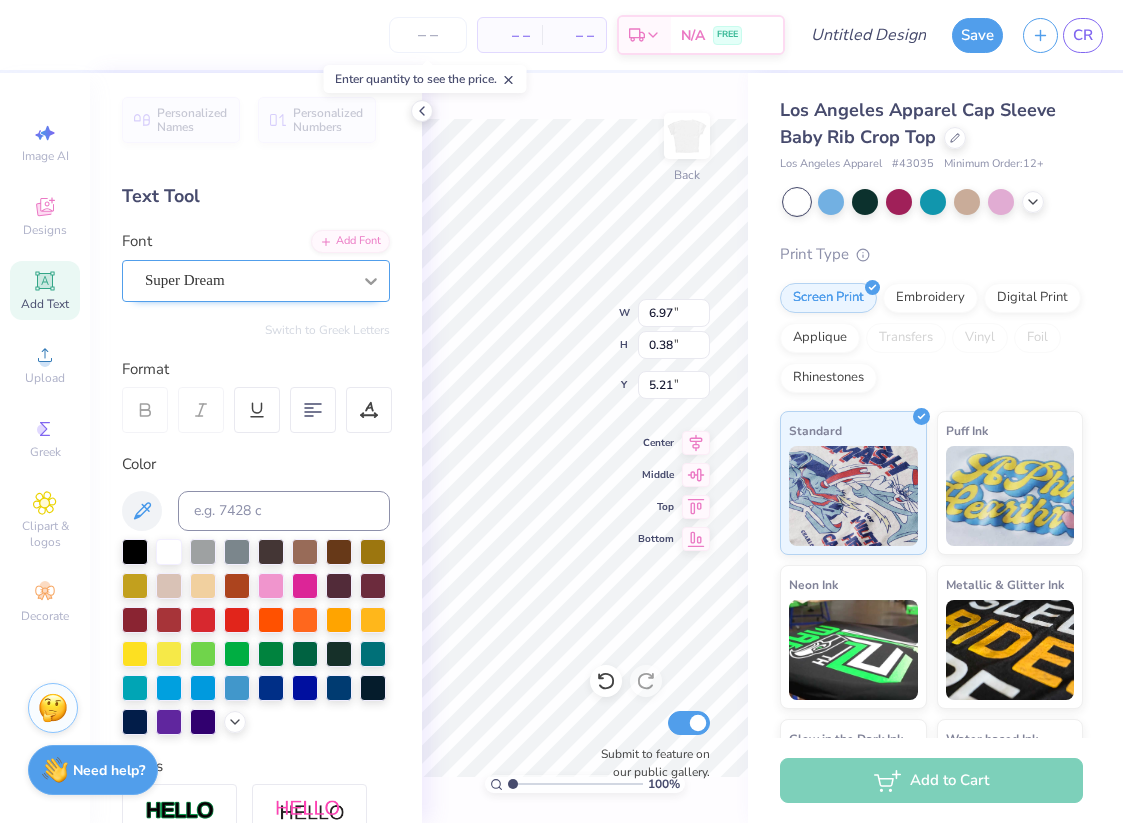 click 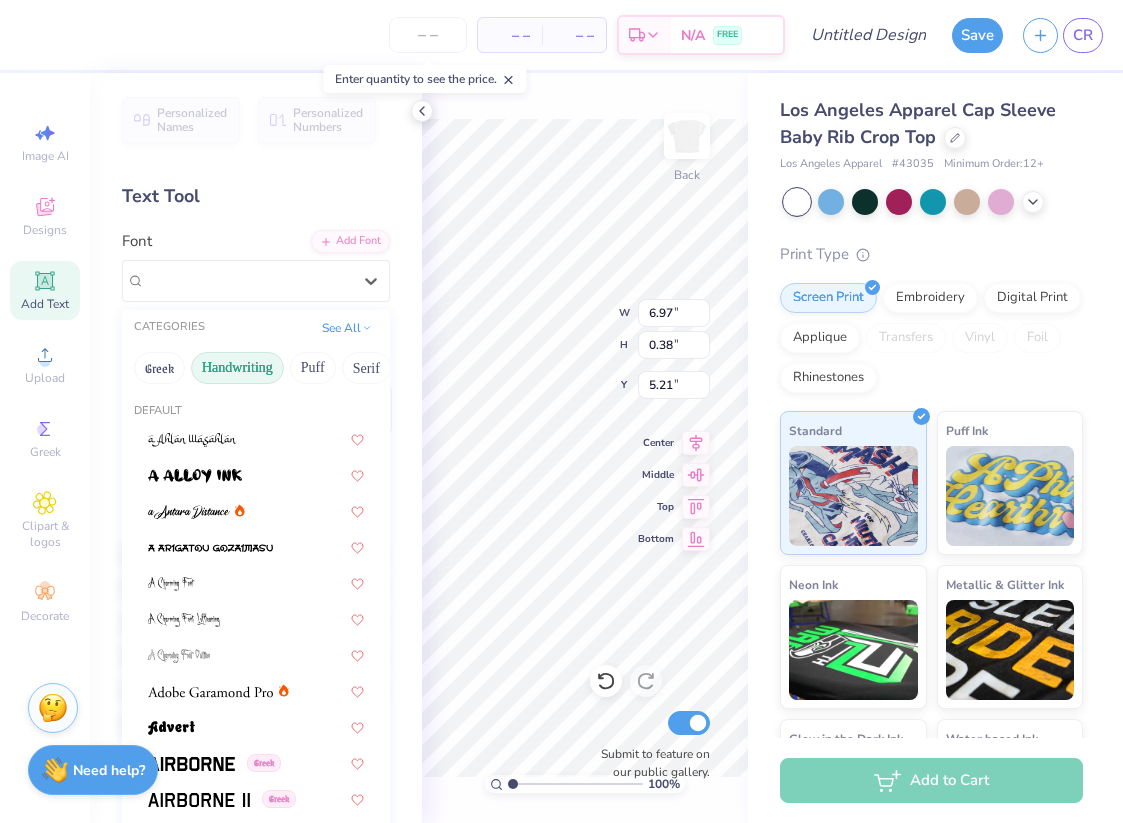 click on "Handwriting" at bounding box center (237, 368) 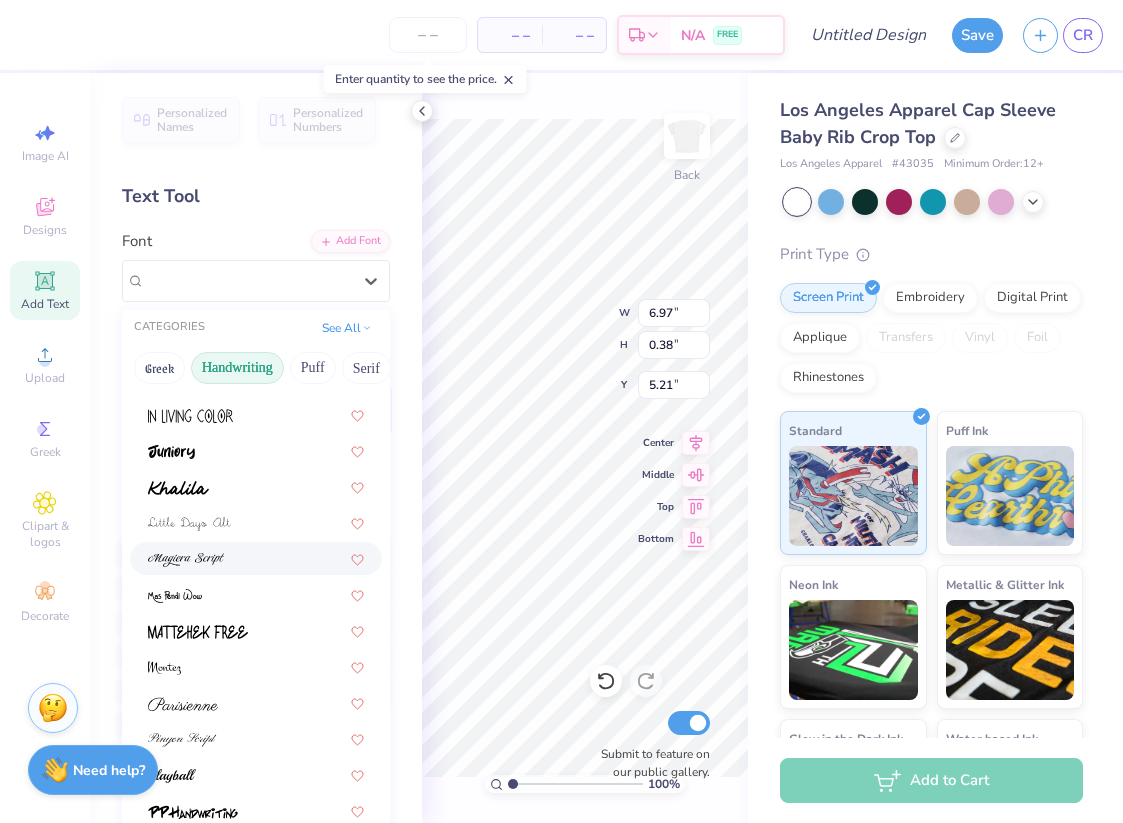 scroll, scrollTop: 454, scrollLeft: 0, axis: vertical 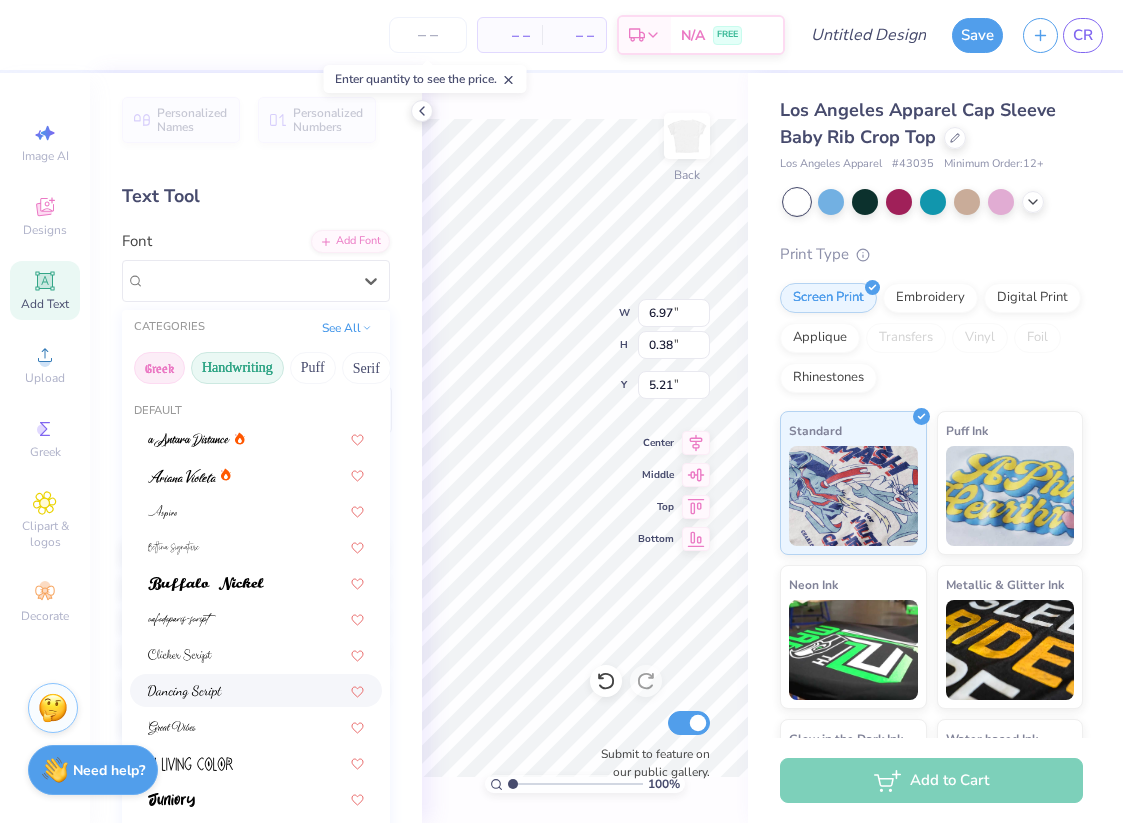 click on "Greek" at bounding box center (159, 368) 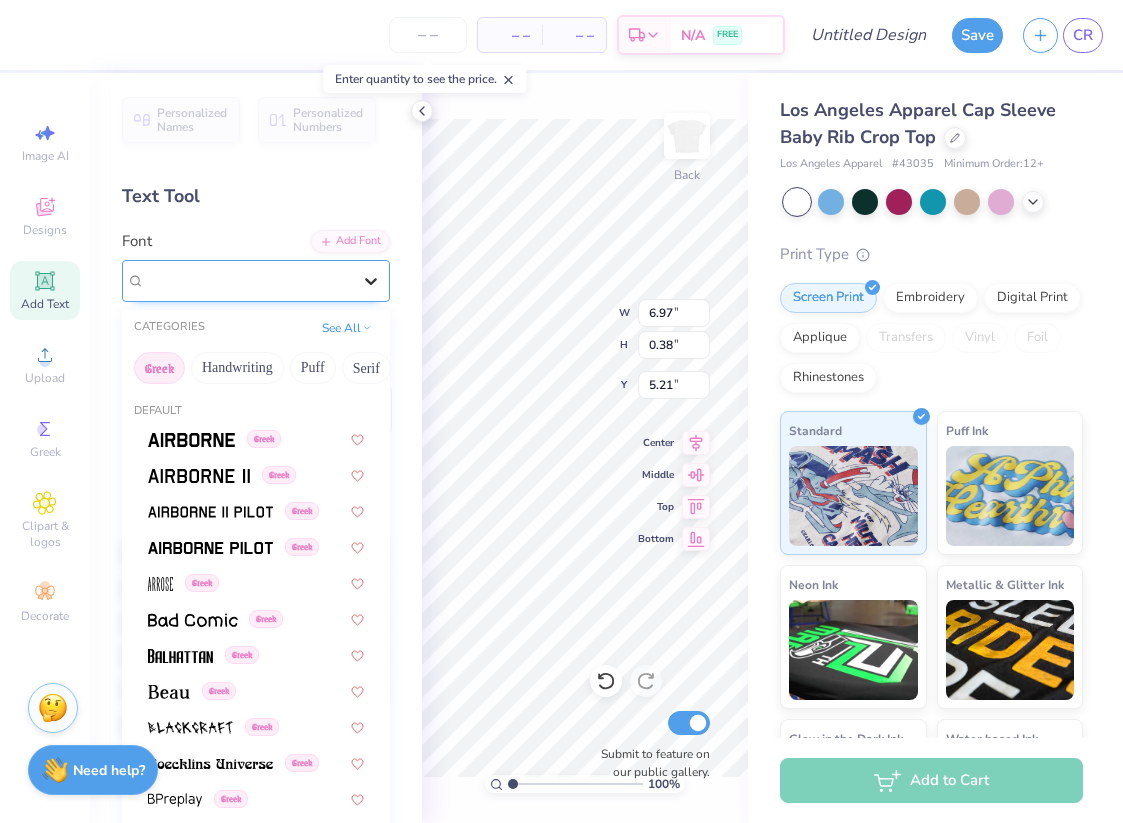 click 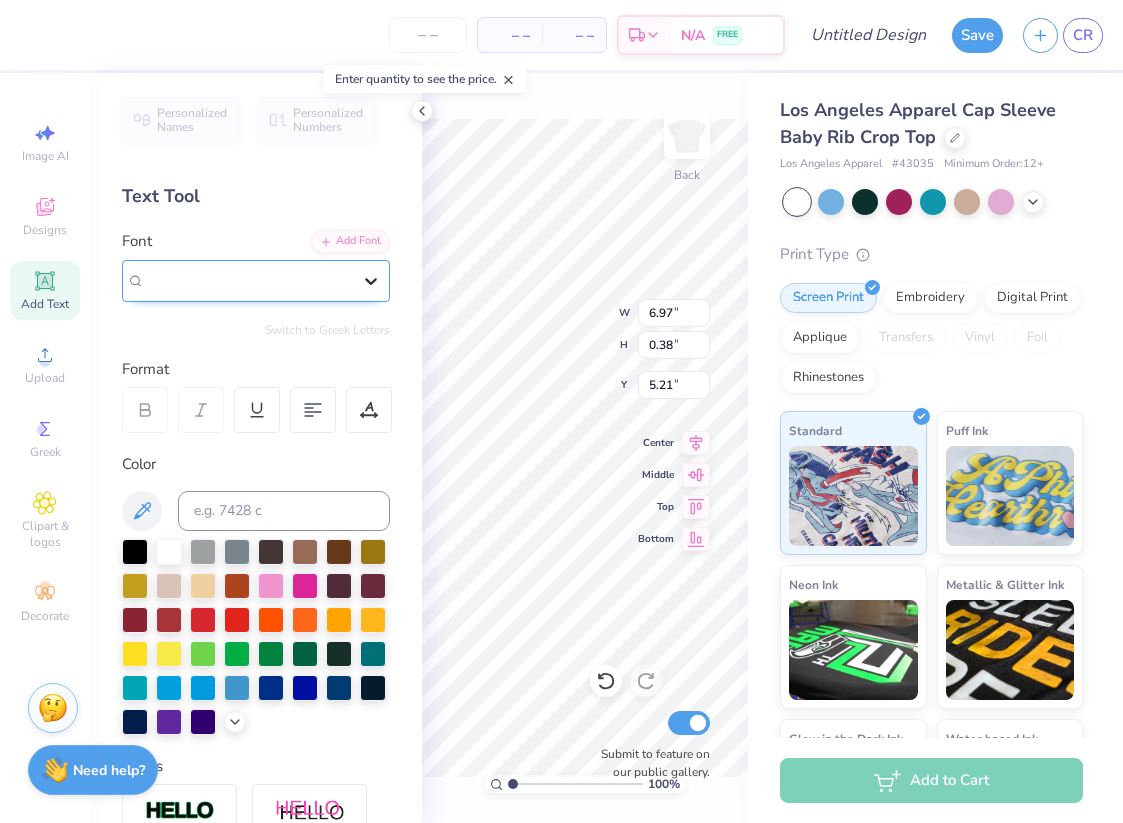 click 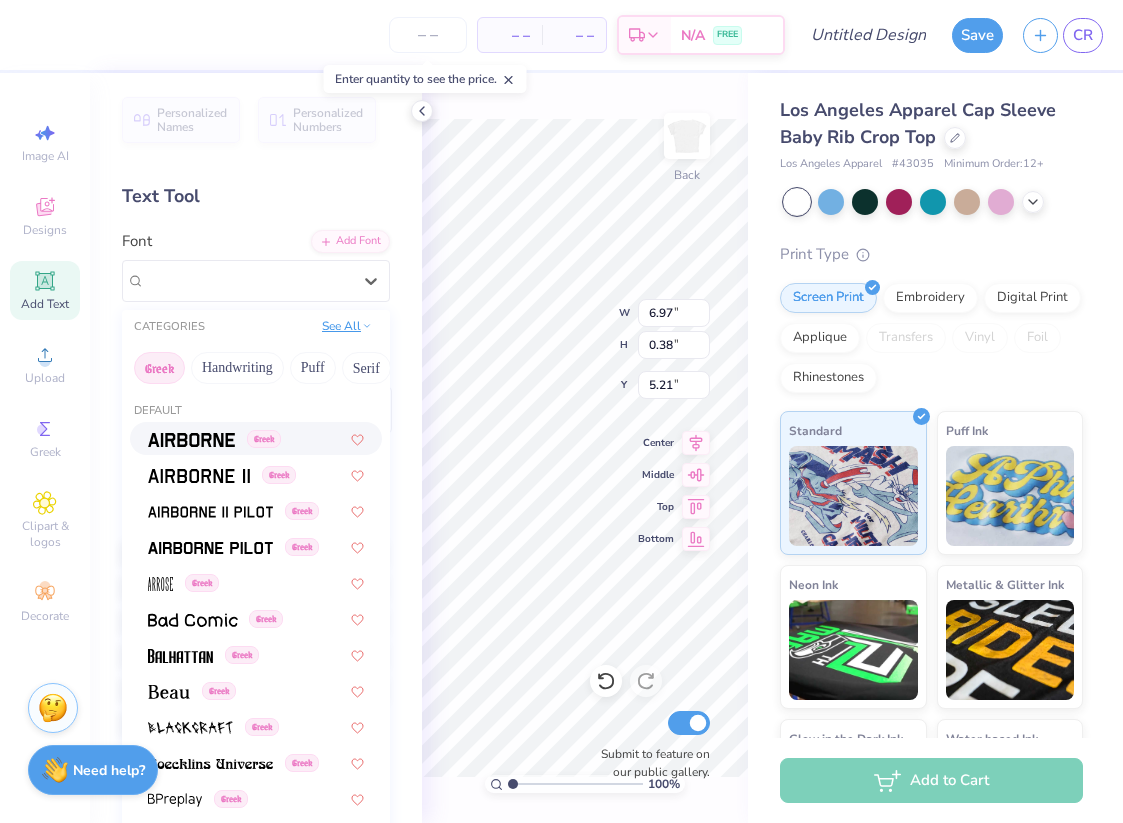 click on "See All" at bounding box center [347, 326] 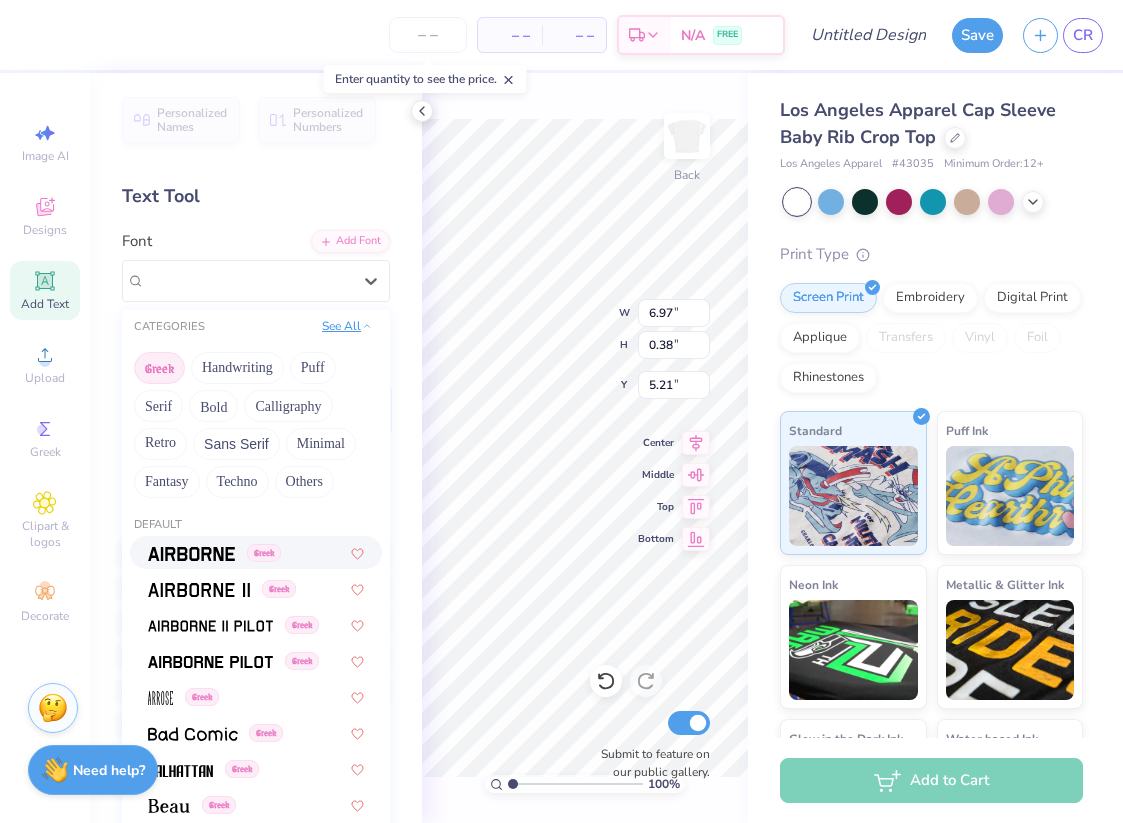 click on "See All" at bounding box center (347, 326) 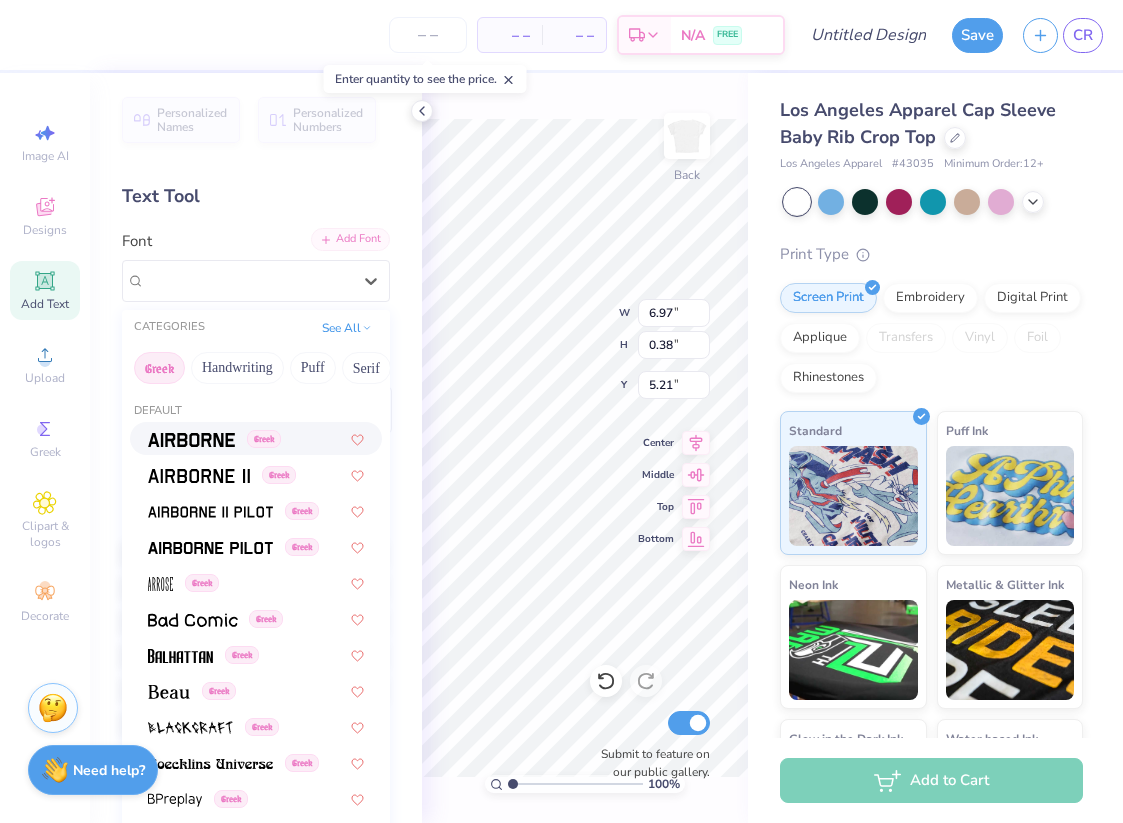 click on "Add Font" at bounding box center (350, 239) 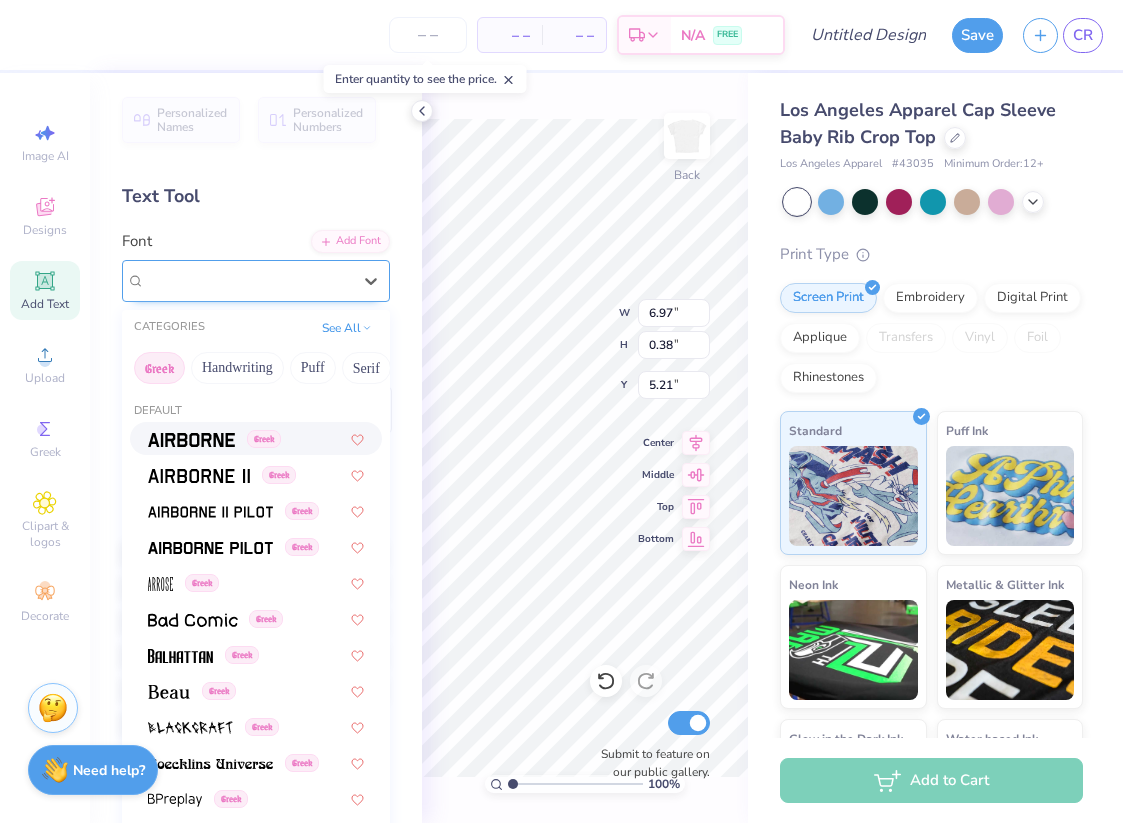 click on "Super Dream" at bounding box center [248, 280] 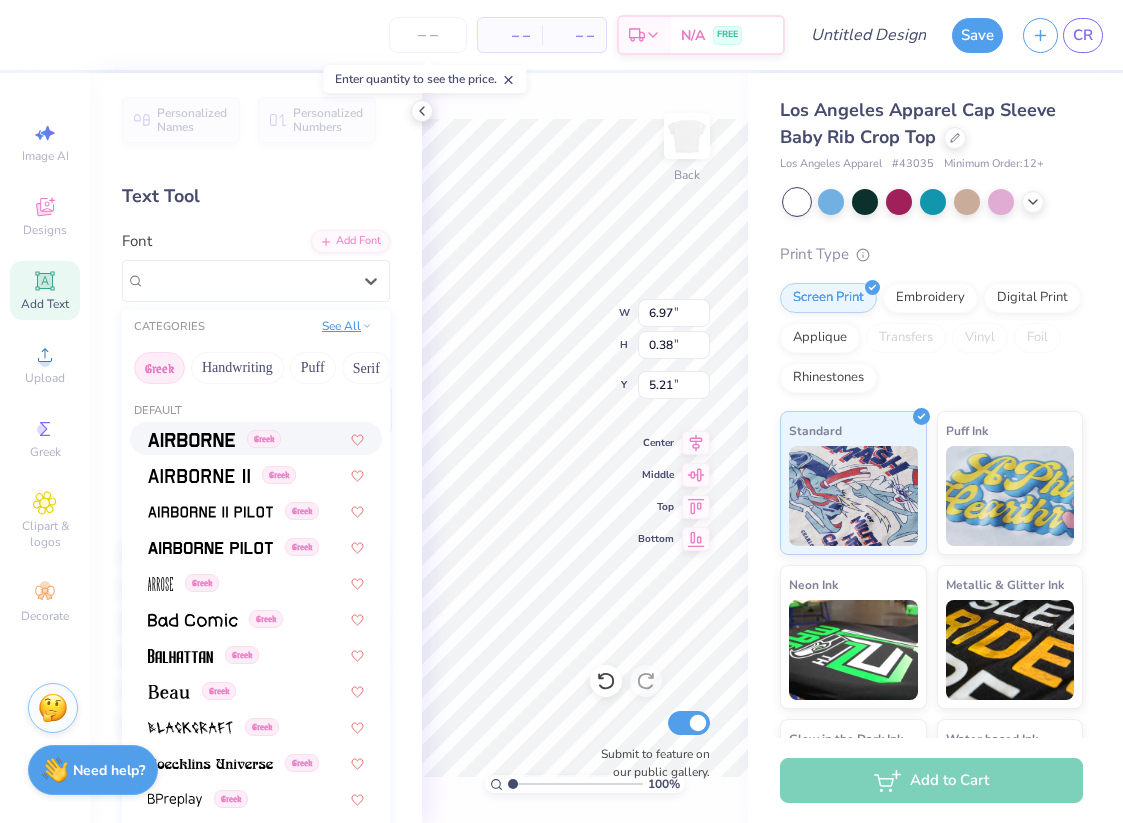 click on "See All" at bounding box center [347, 326] 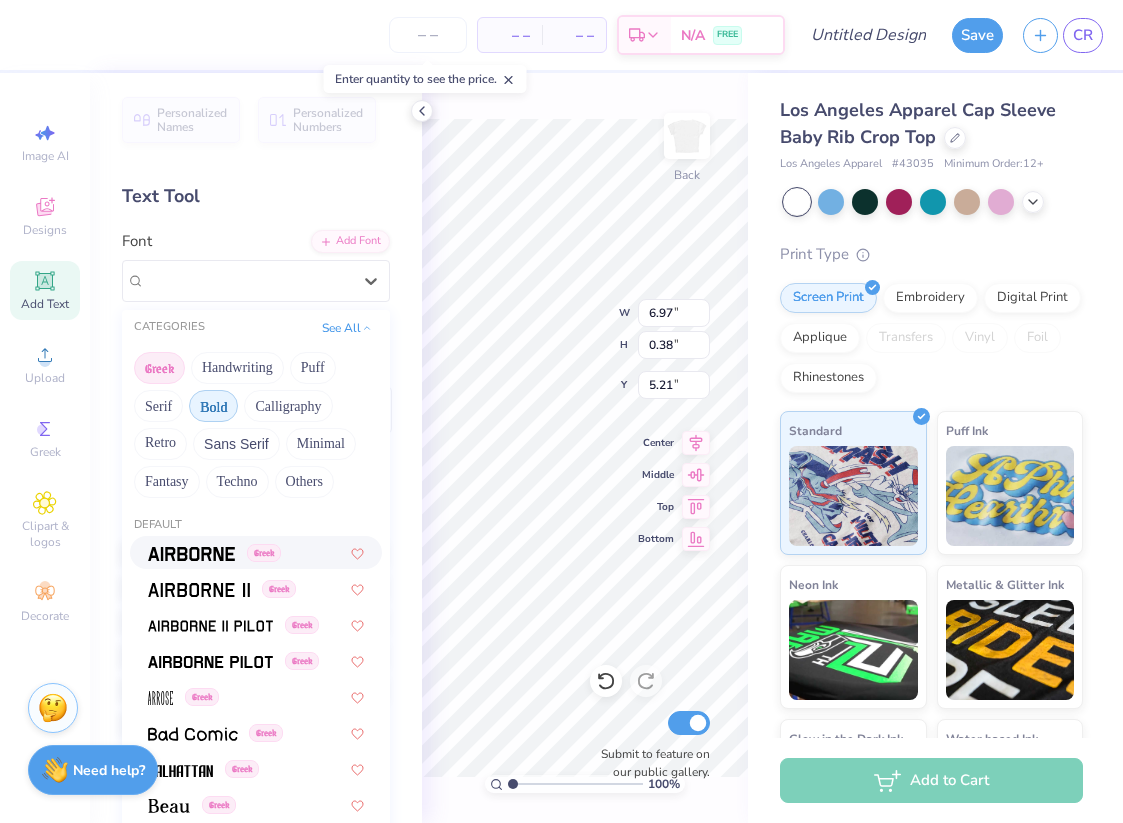 click on "Bold" at bounding box center [213, 406] 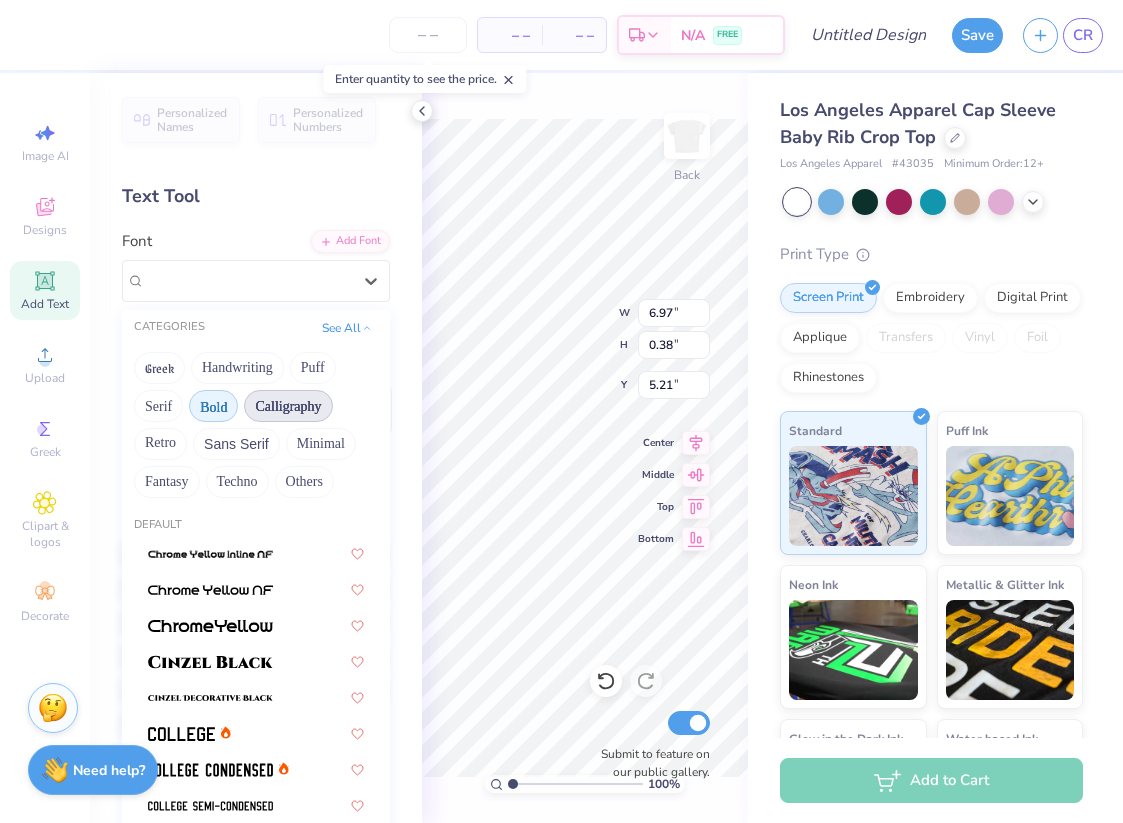 click on "Calligraphy" at bounding box center [288, 406] 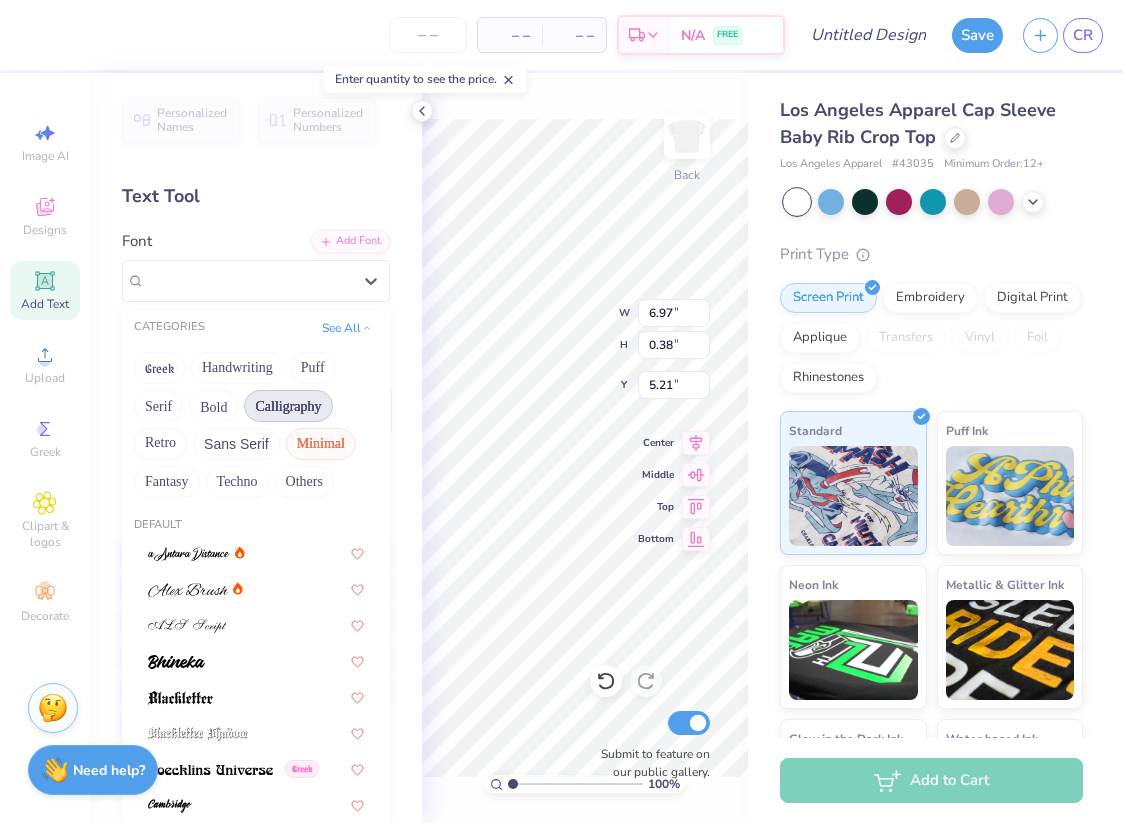 click on "Minimal" at bounding box center [321, 444] 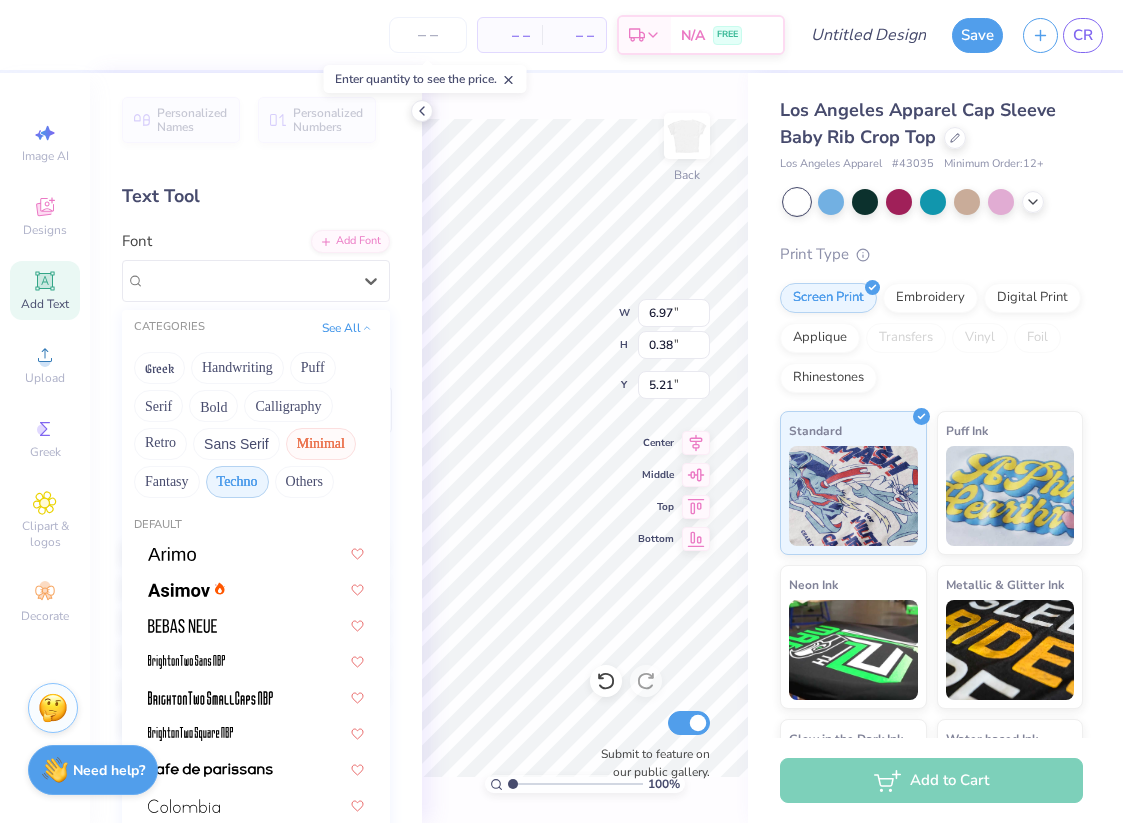 click on "Techno" at bounding box center (237, 482) 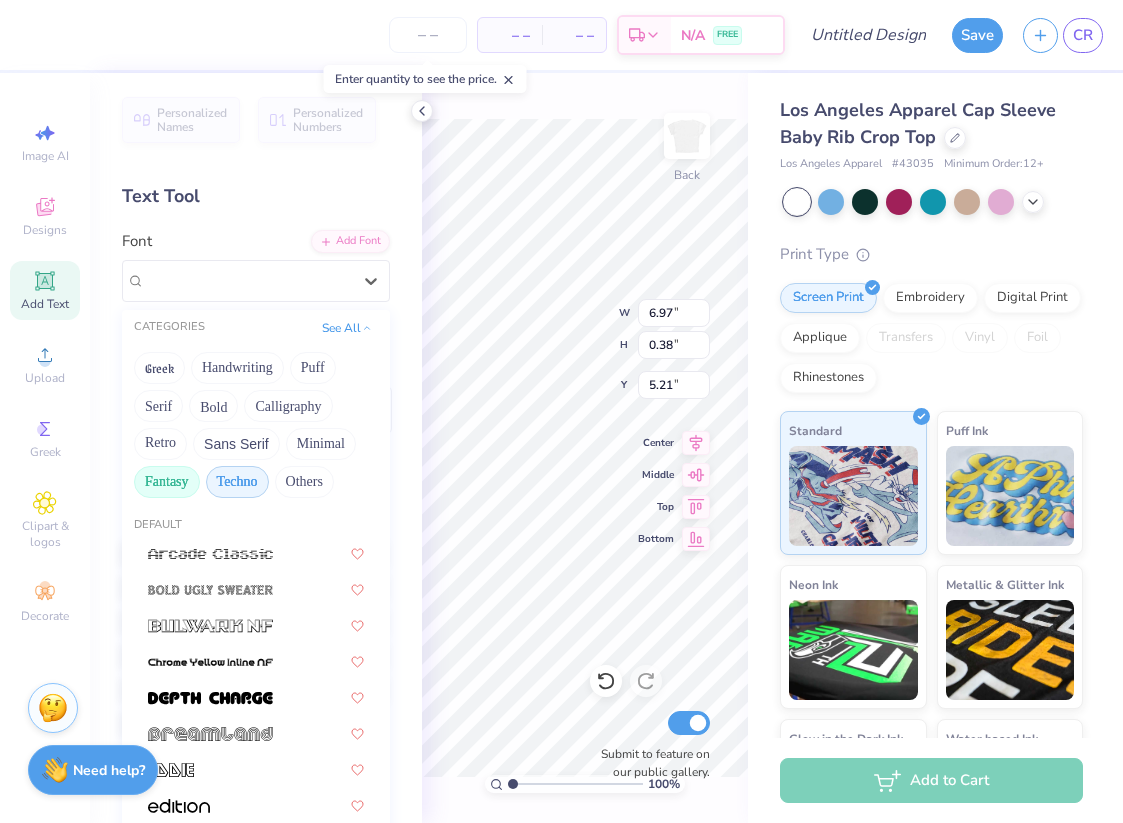 click on "Fantasy" at bounding box center [167, 482] 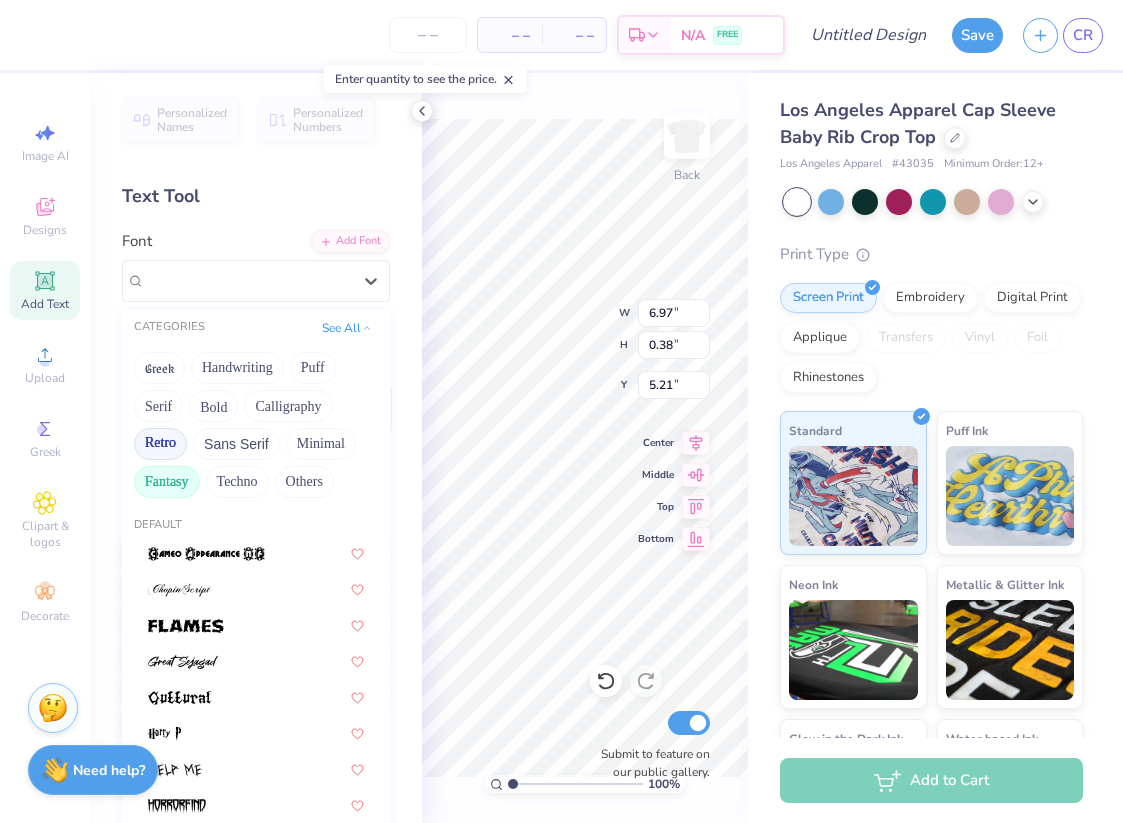 click on "Retro" at bounding box center [160, 444] 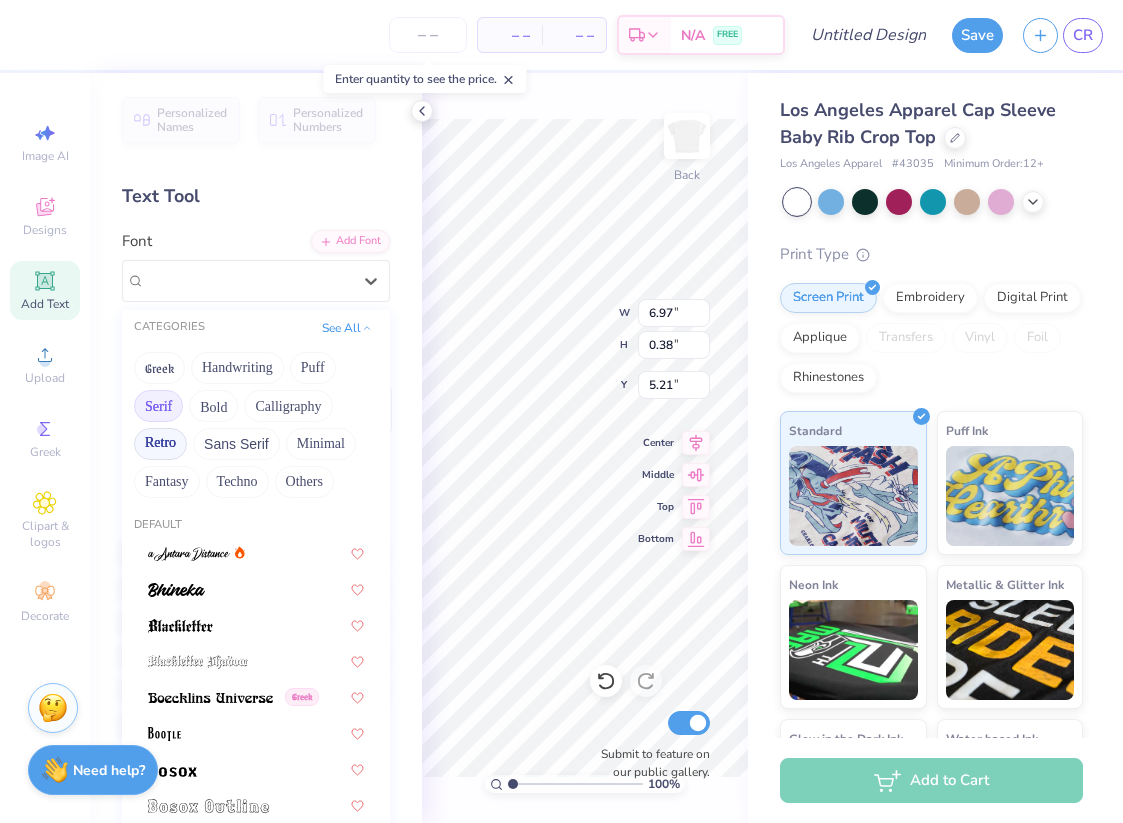 click on "Serif" at bounding box center [158, 406] 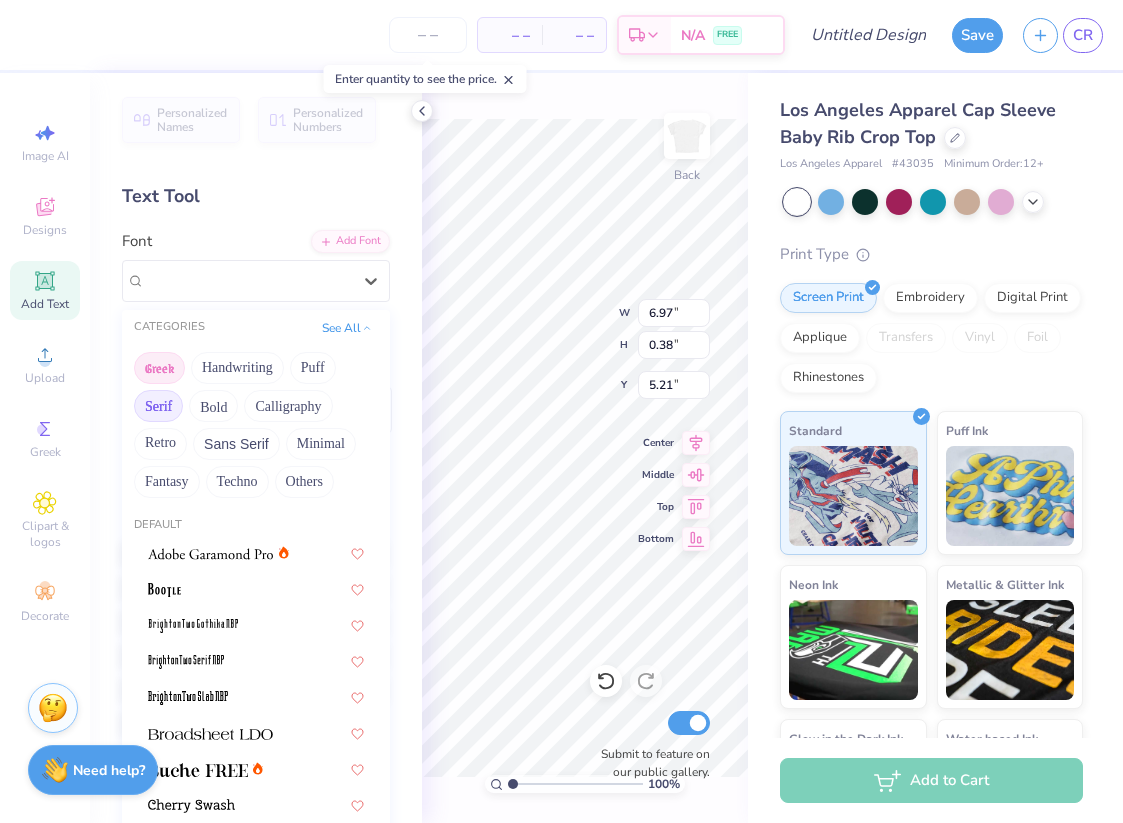 click on "Greek" at bounding box center (159, 368) 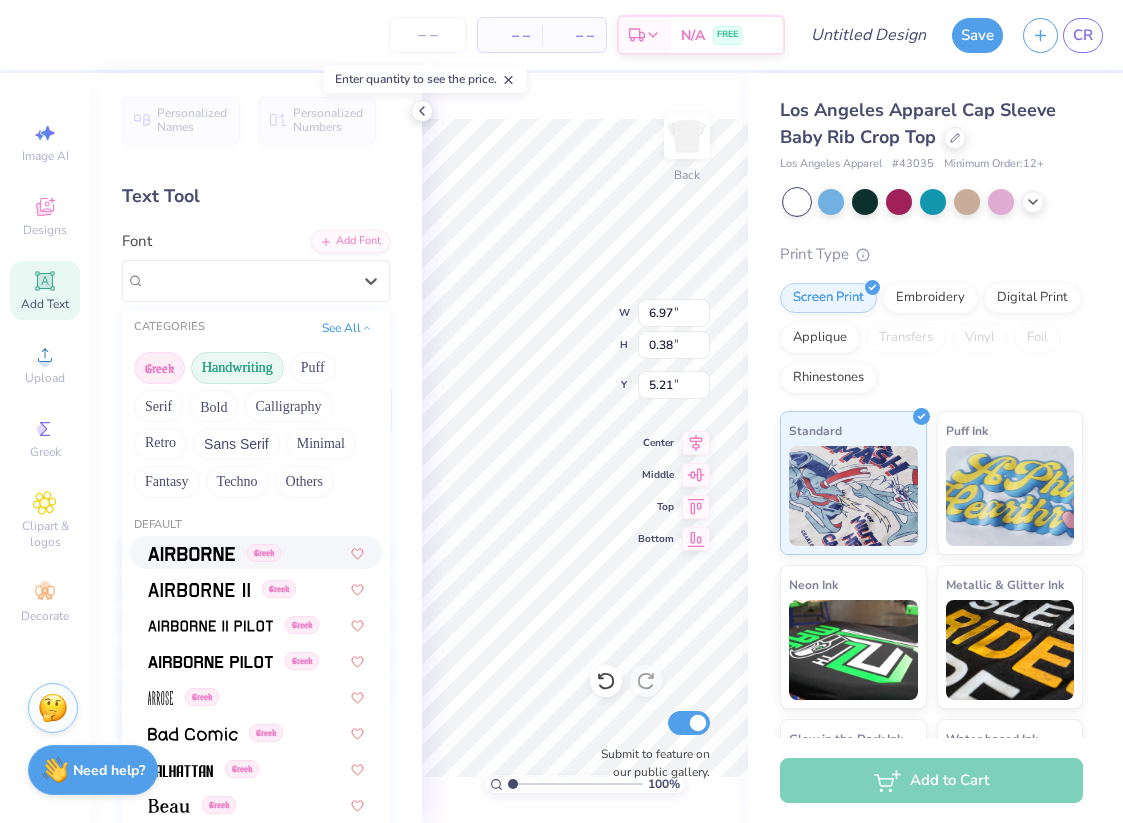click on "Handwriting" at bounding box center (237, 368) 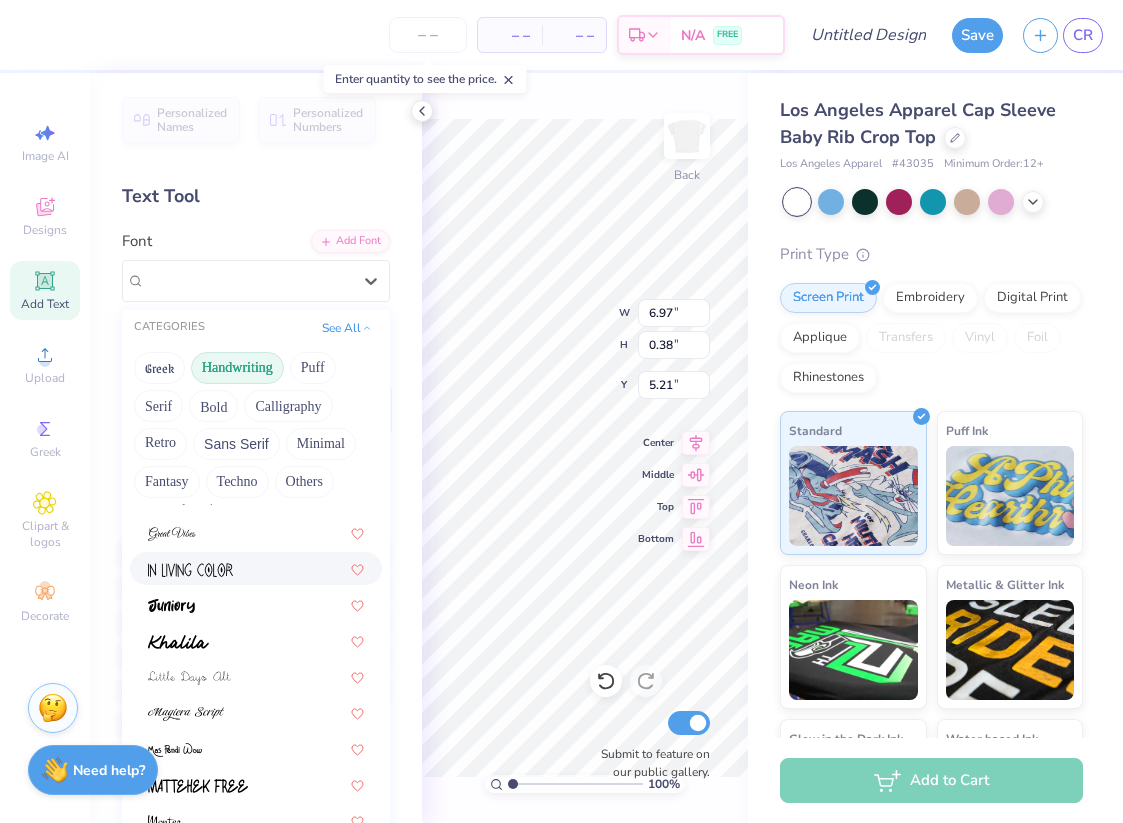 scroll, scrollTop: 454, scrollLeft: 0, axis: vertical 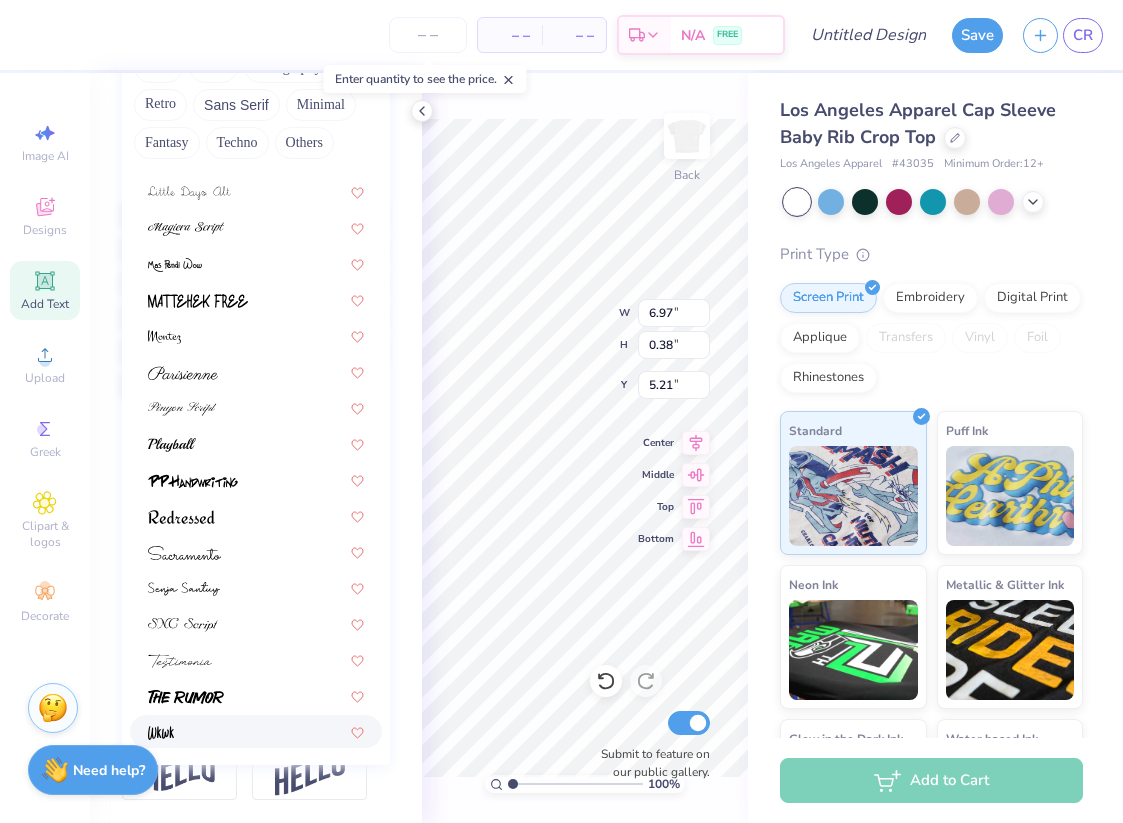 click at bounding box center [256, 740] 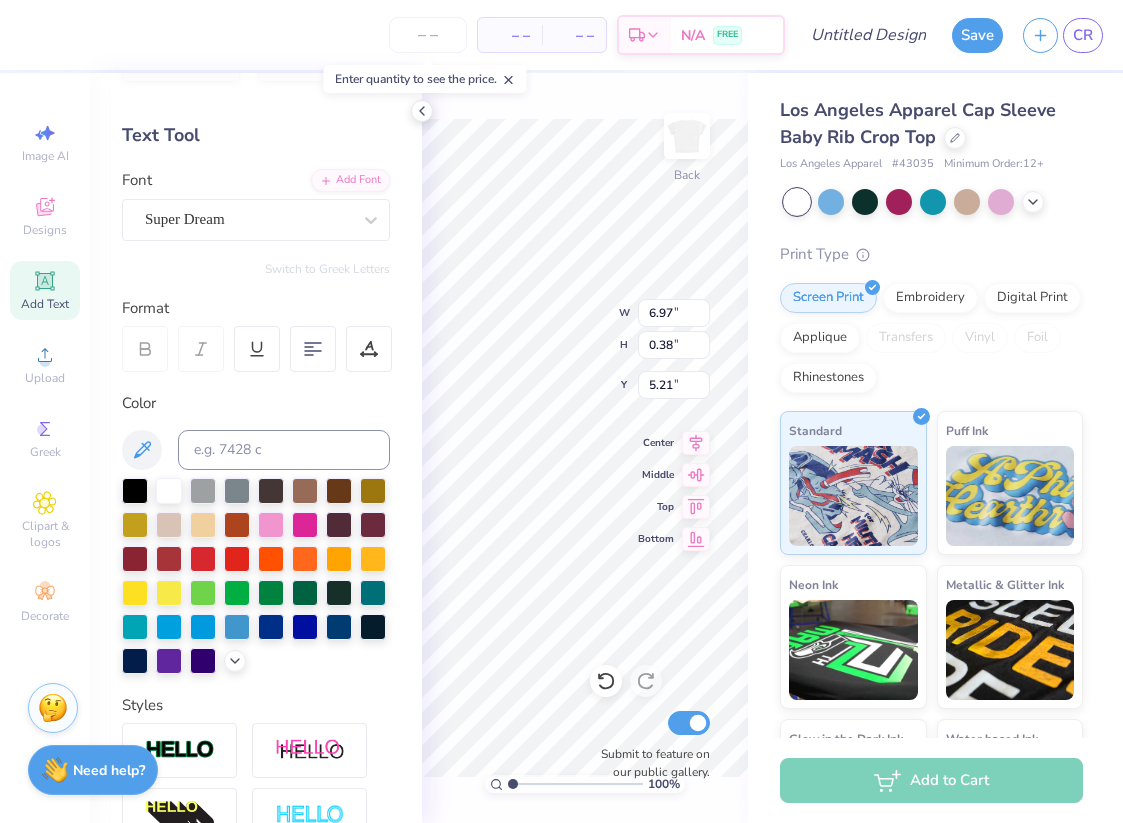 scroll, scrollTop: 0, scrollLeft: 0, axis: both 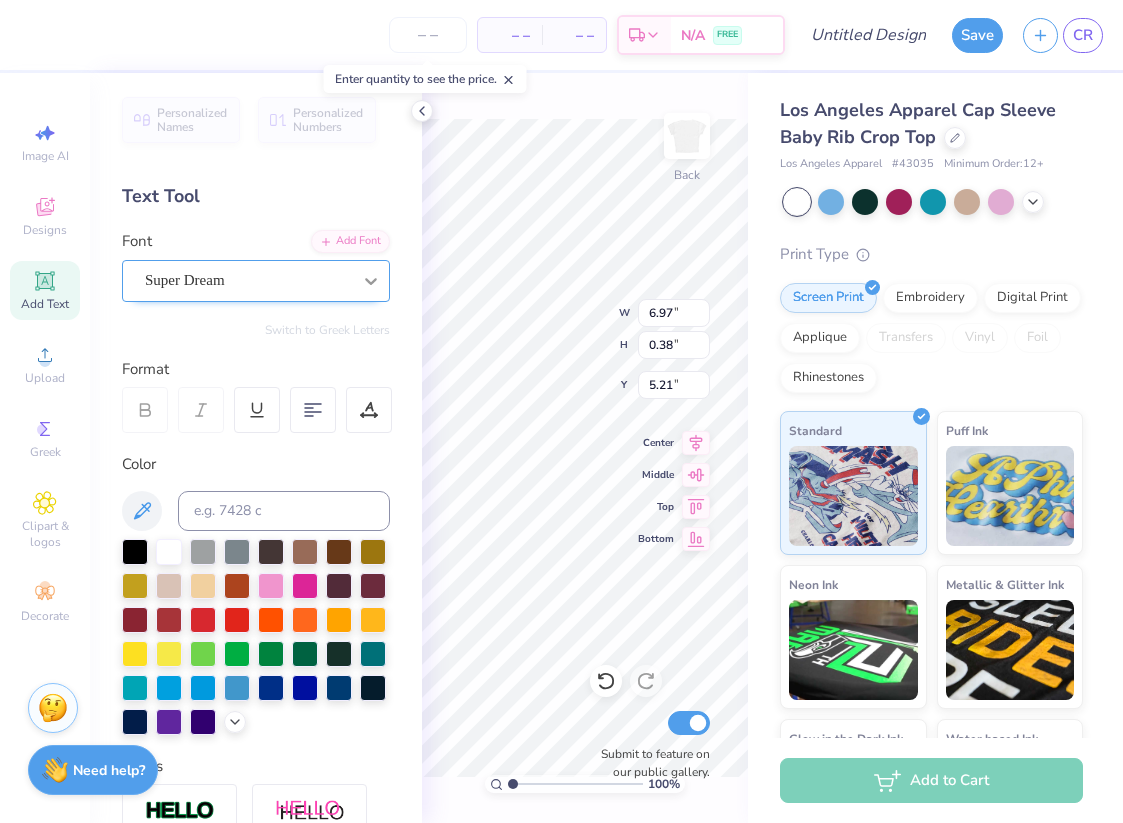 click at bounding box center [371, 281] 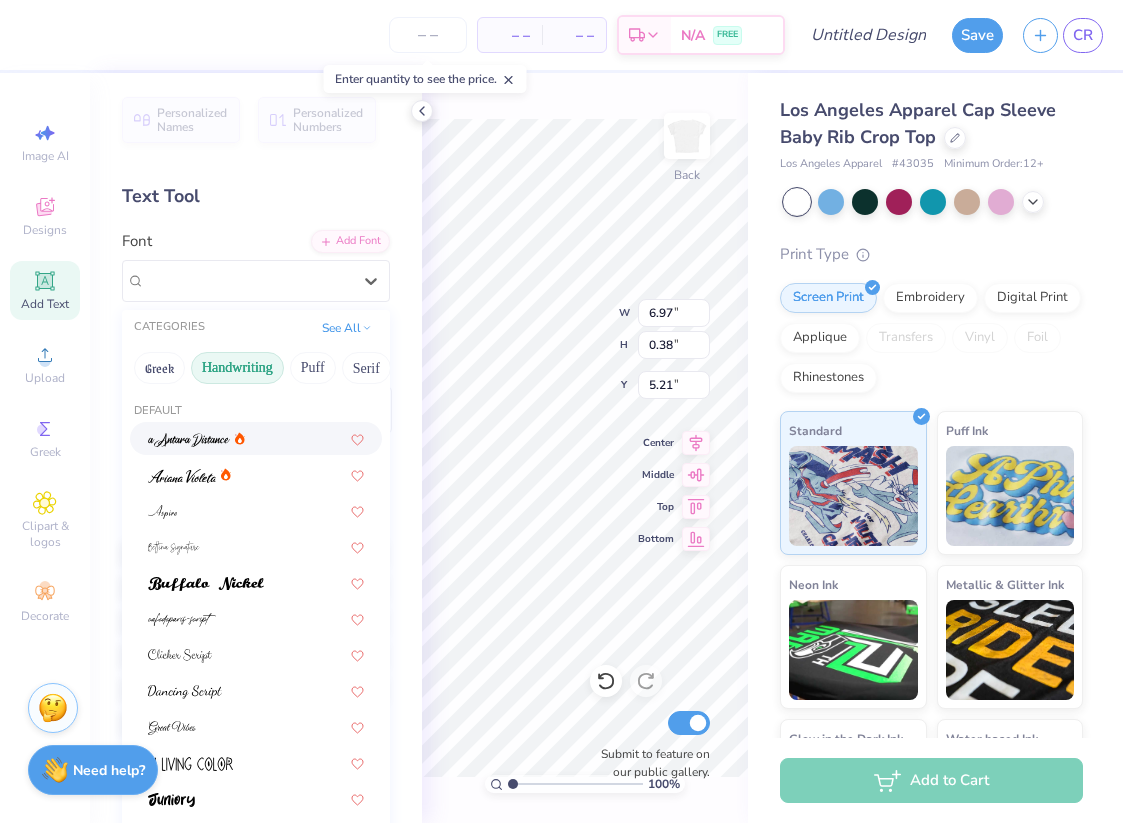 click at bounding box center (256, 438) 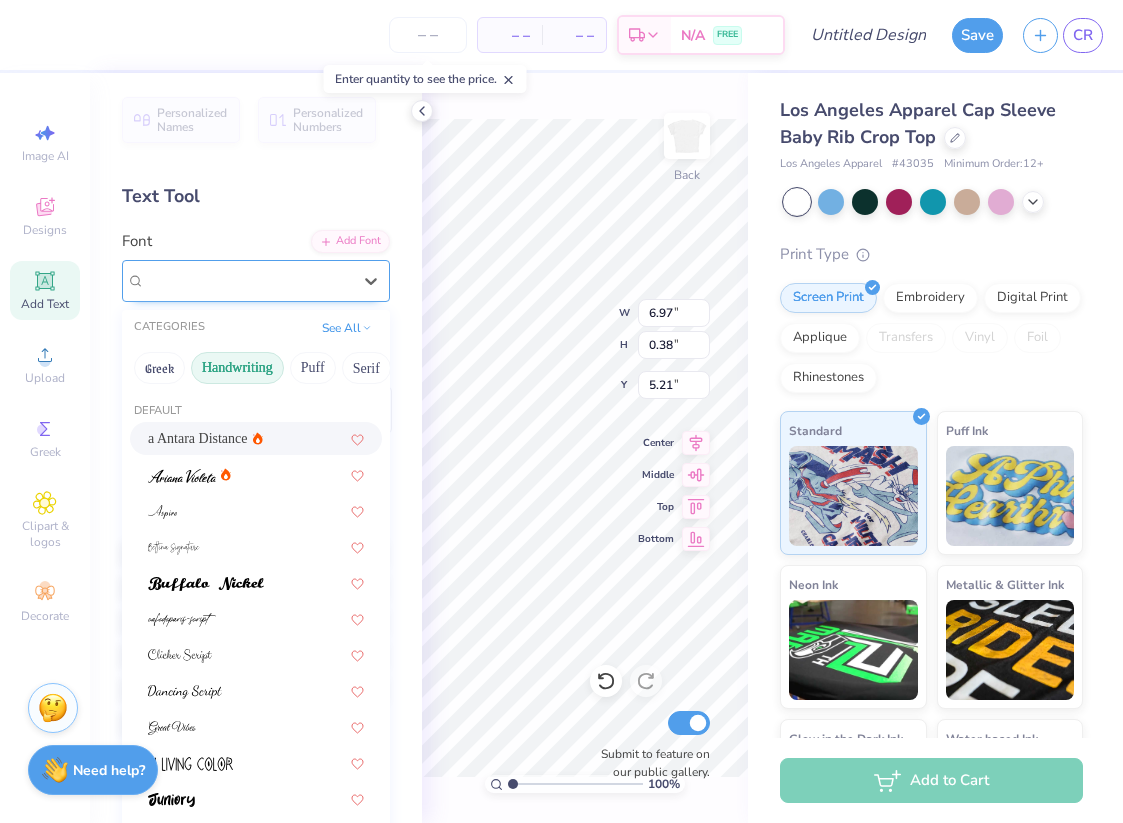 click on "a Antara Distance" at bounding box center [248, 280] 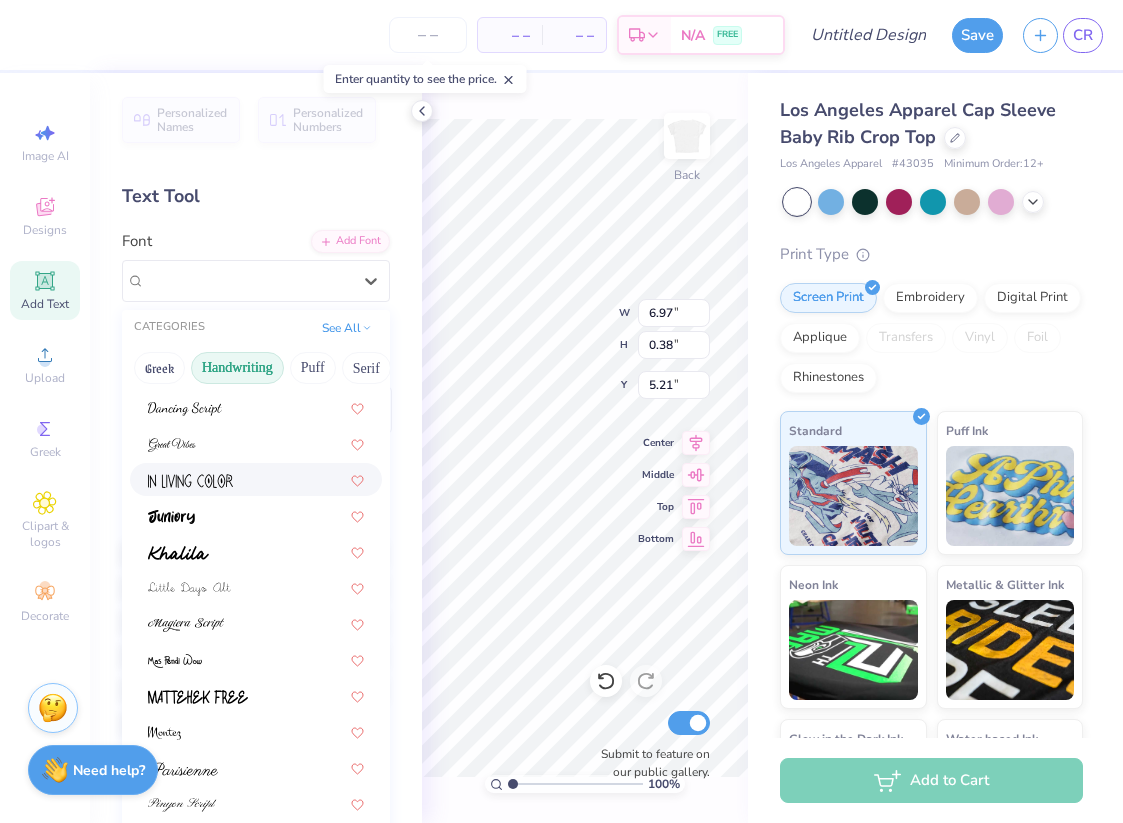 scroll, scrollTop: 310, scrollLeft: 0, axis: vertical 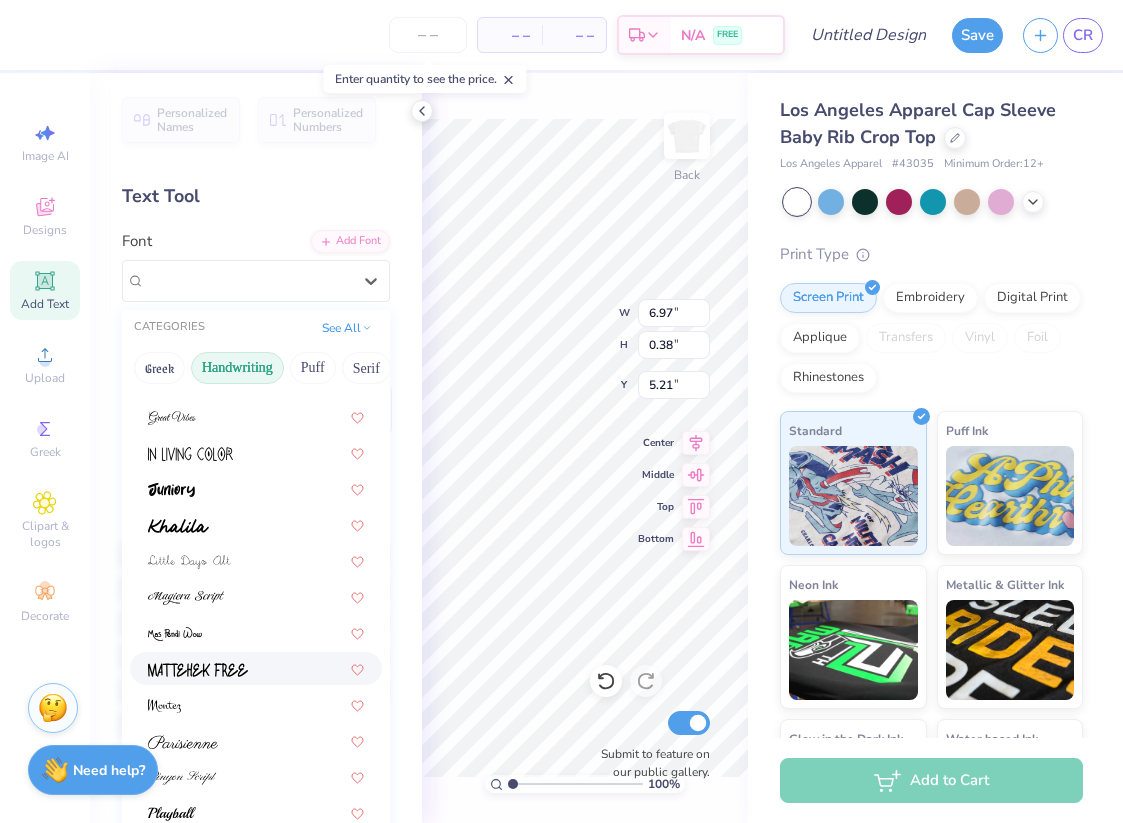 click at bounding box center (198, 670) 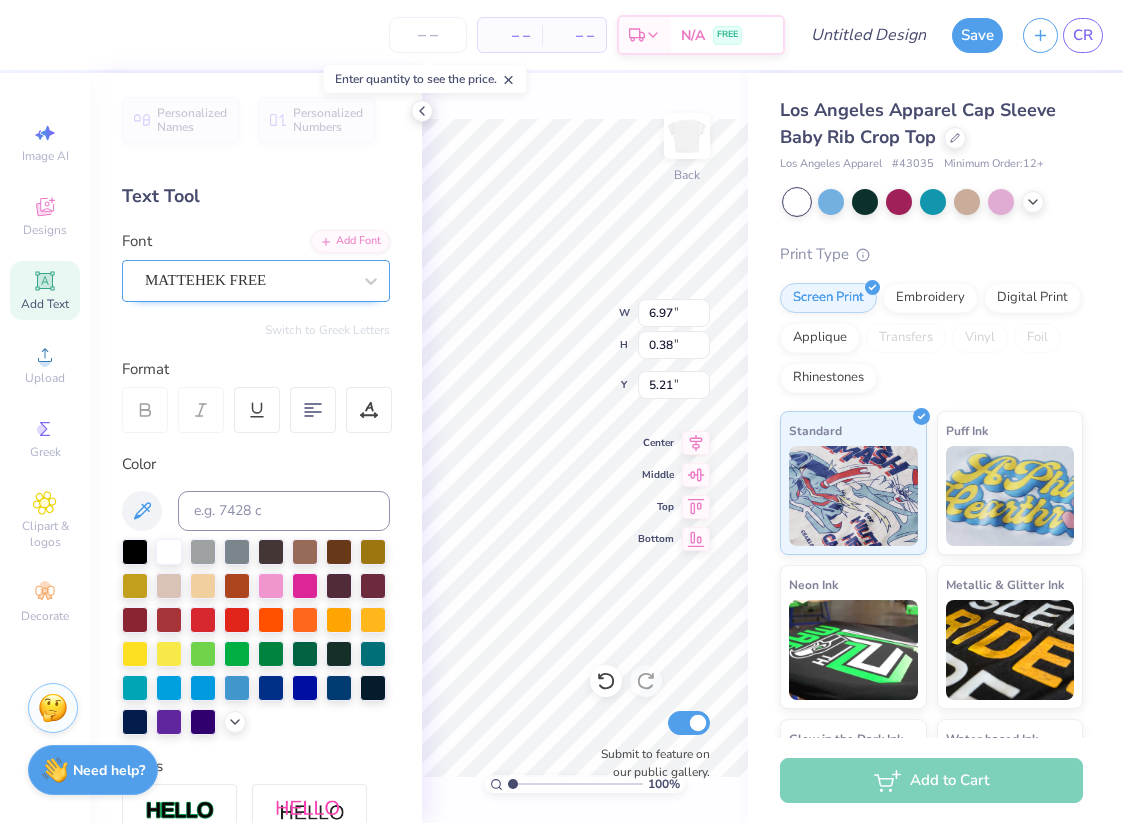 click on "MATTEHEK FREE" at bounding box center (248, 280) 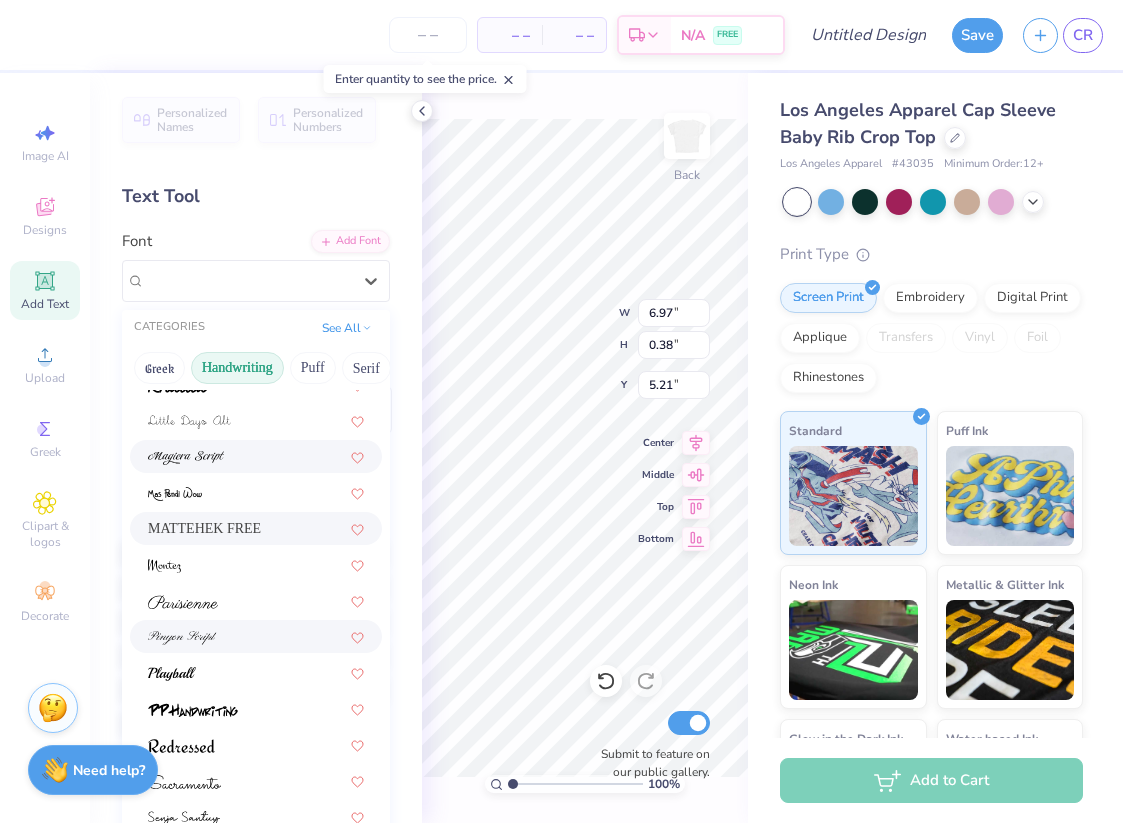 scroll, scrollTop: 454, scrollLeft: 0, axis: vertical 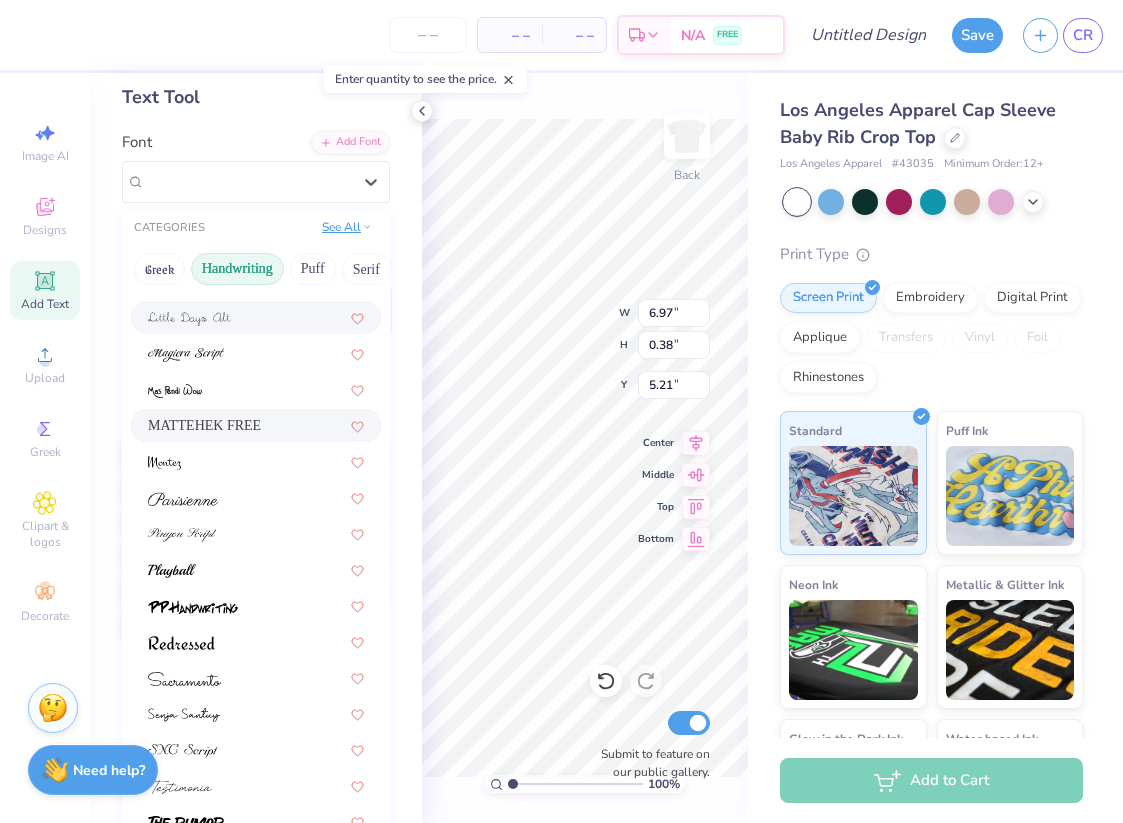 click on "See All" at bounding box center [347, 227] 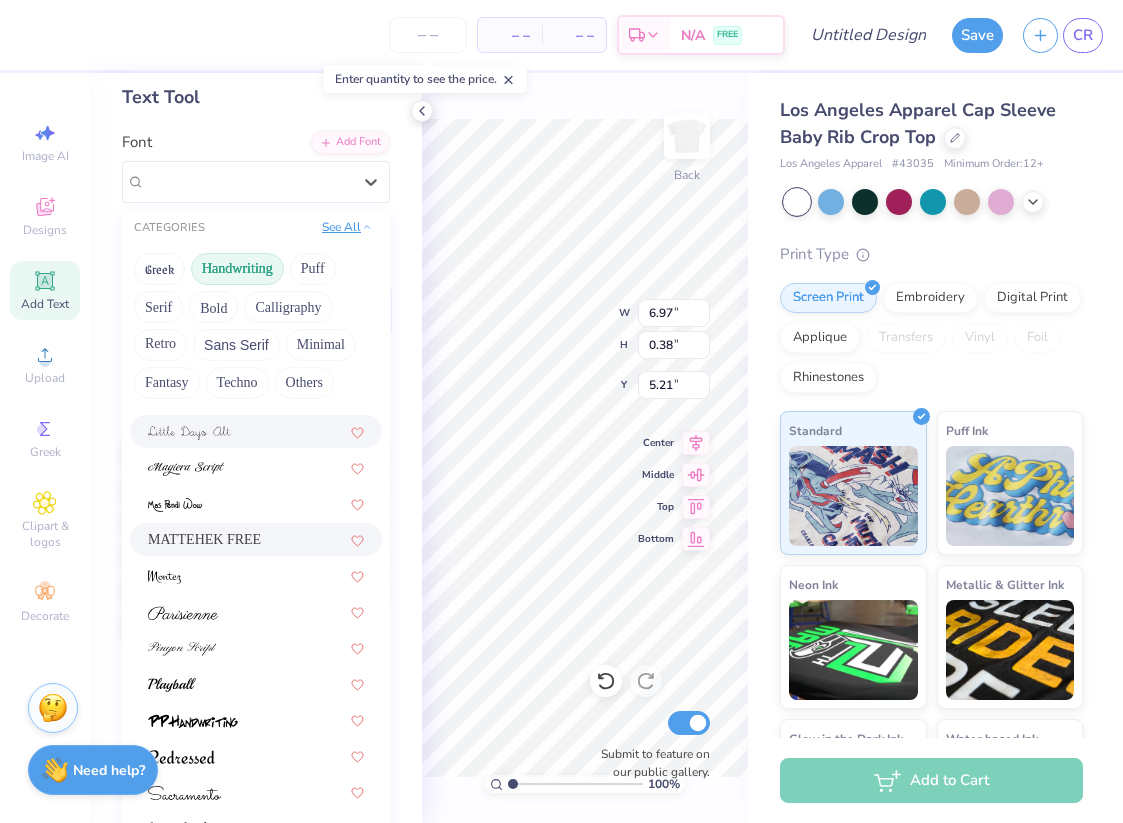 click on "See All" at bounding box center (347, 227) 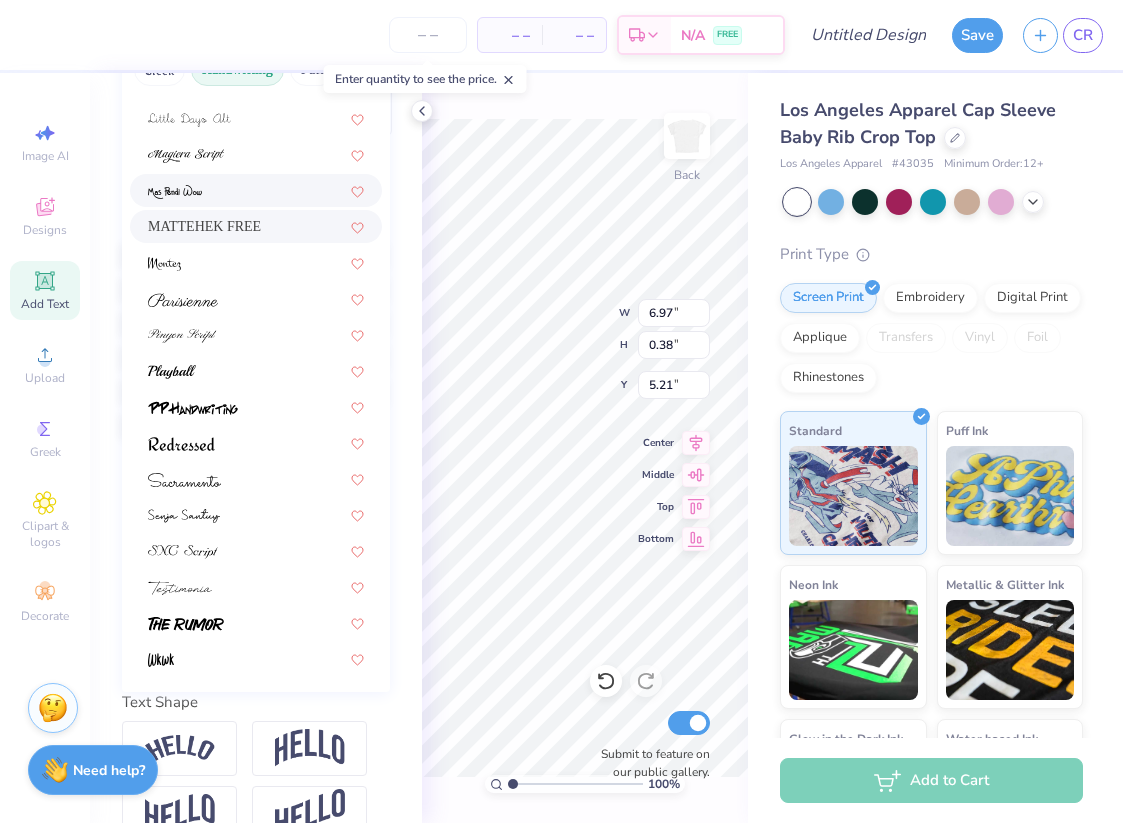 scroll, scrollTop: 294, scrollLeft: 0, axis: vertical 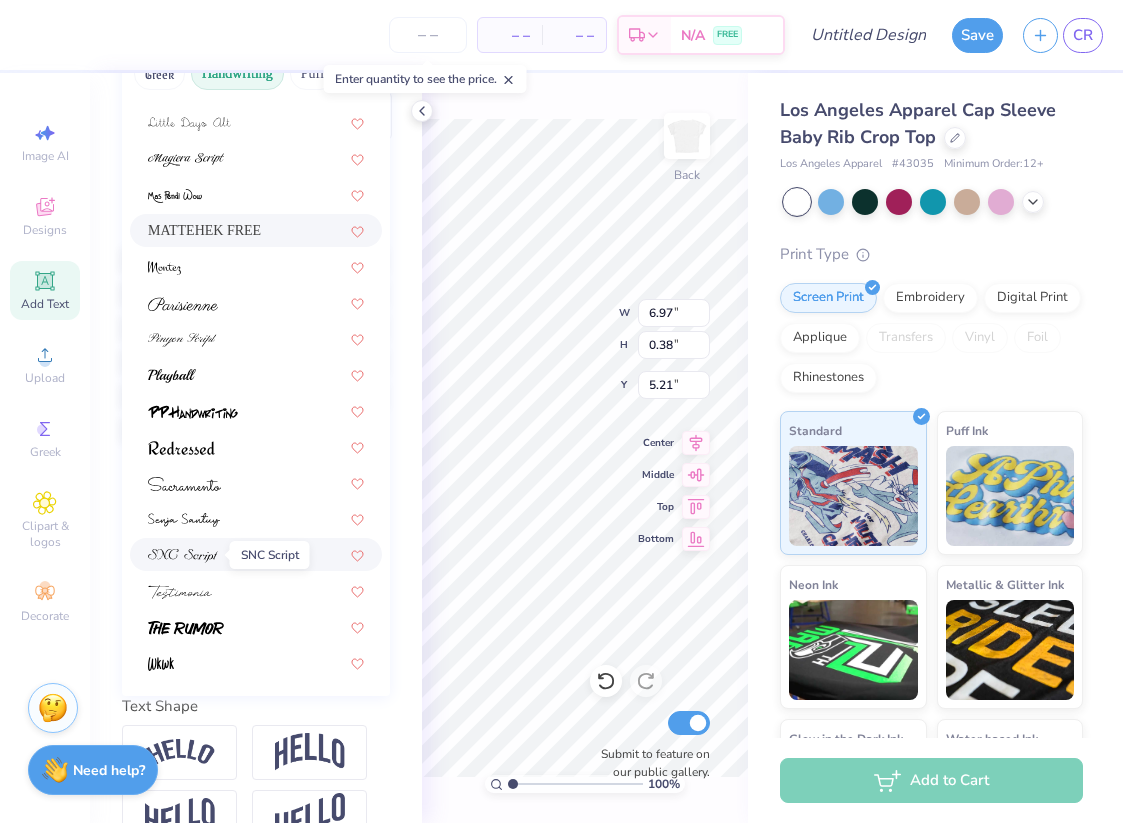 click at bounding box center (183, 556) 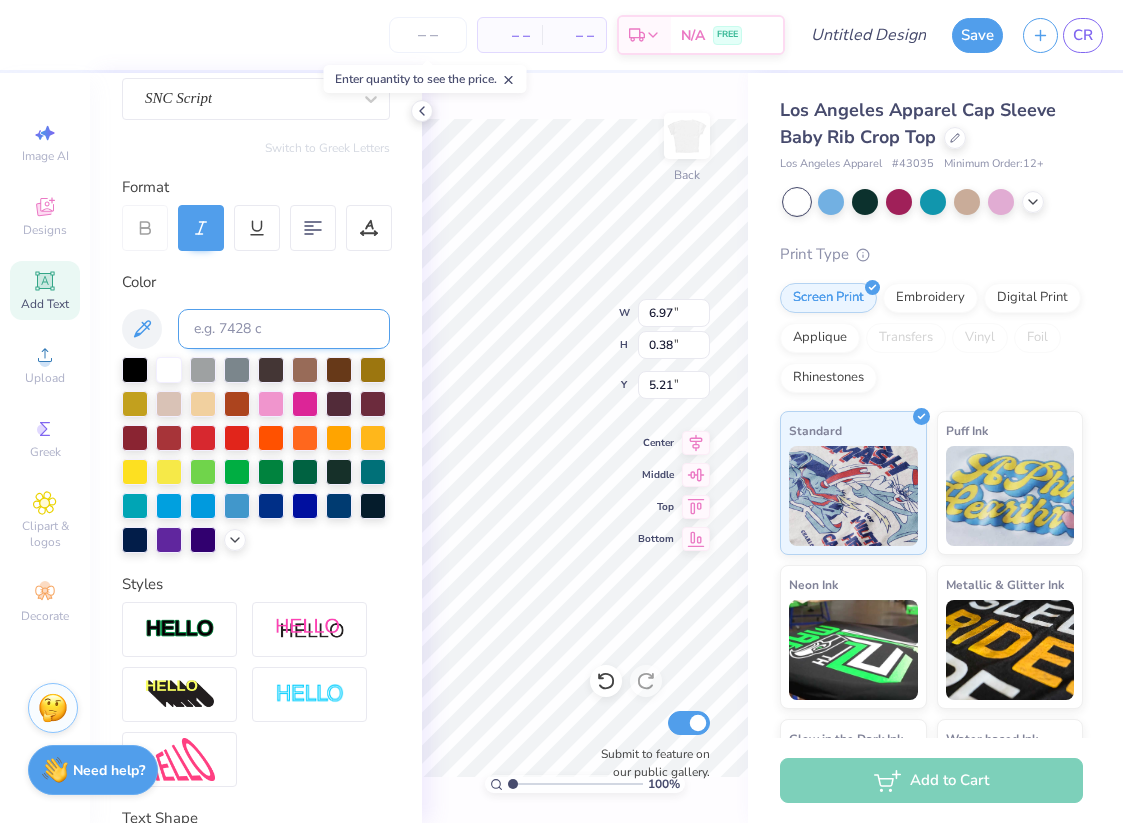 scroll, scrollTop: 157, scrollLeft: 0, axis: vertical 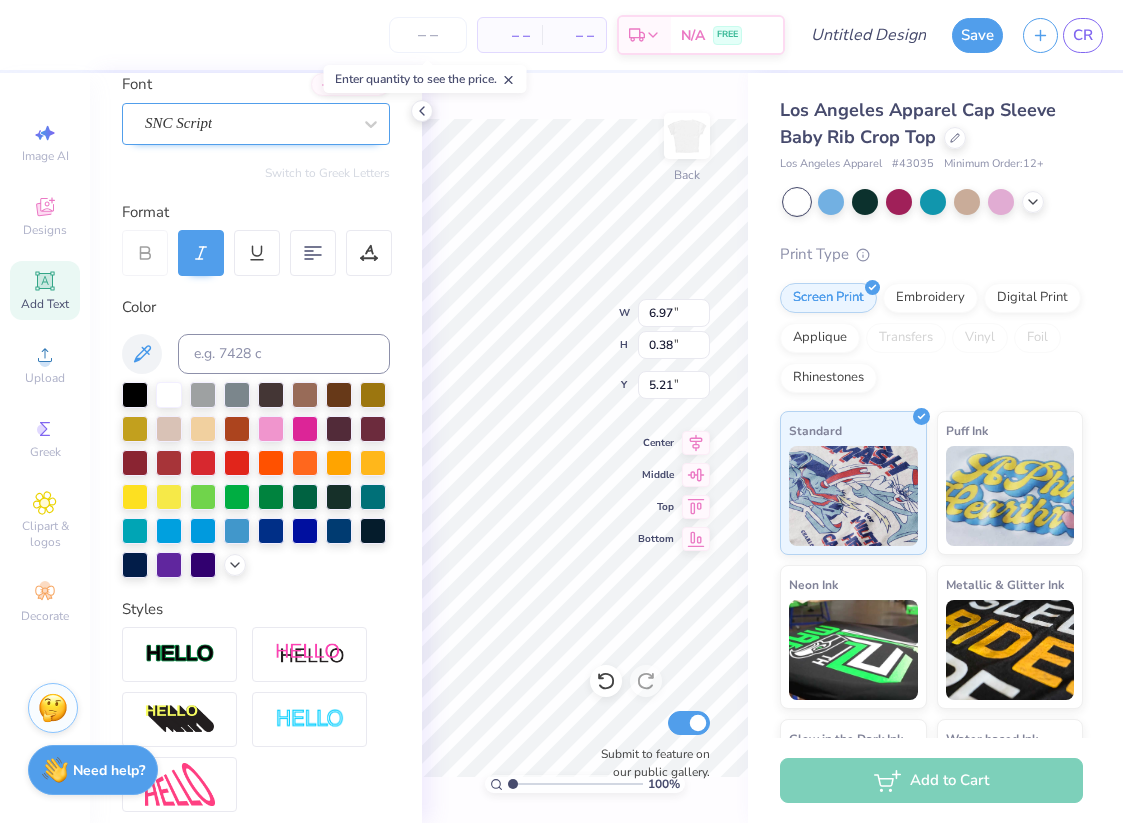 click on "SNC Script" at bounding box center (248, 123) 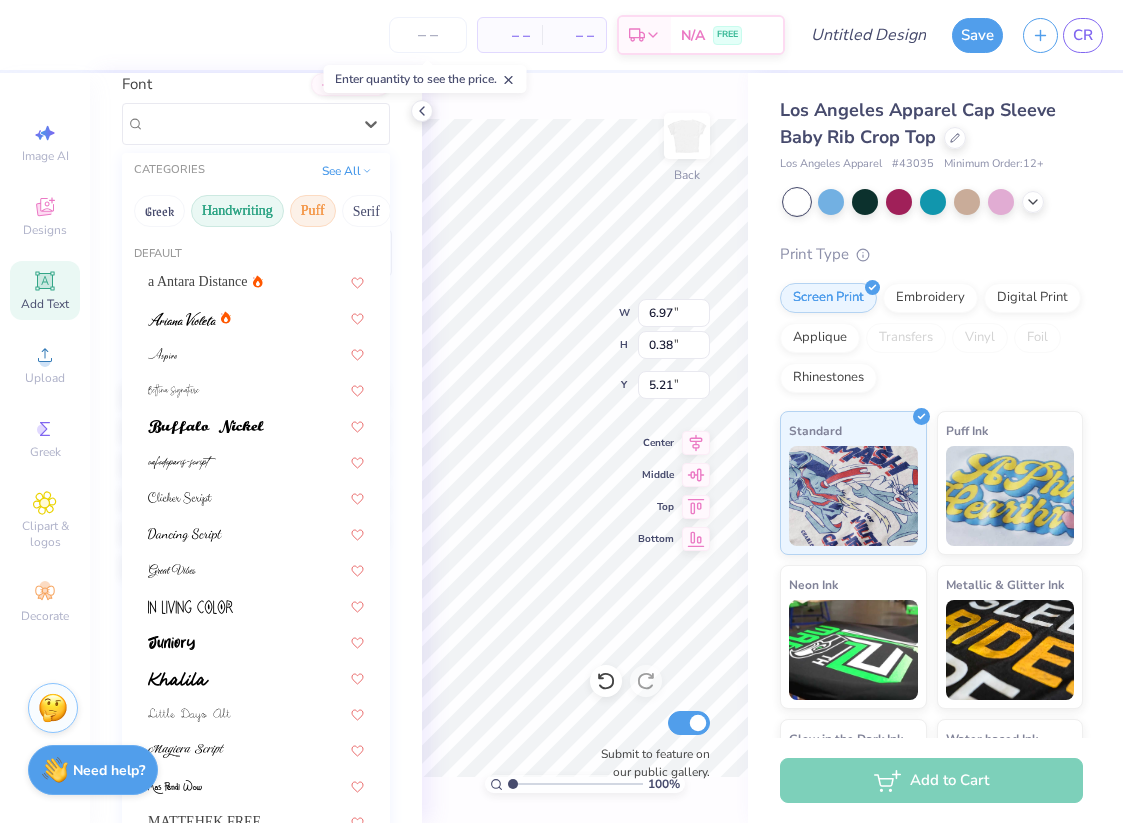 click on "Puff" at bounding box center (313, 211) 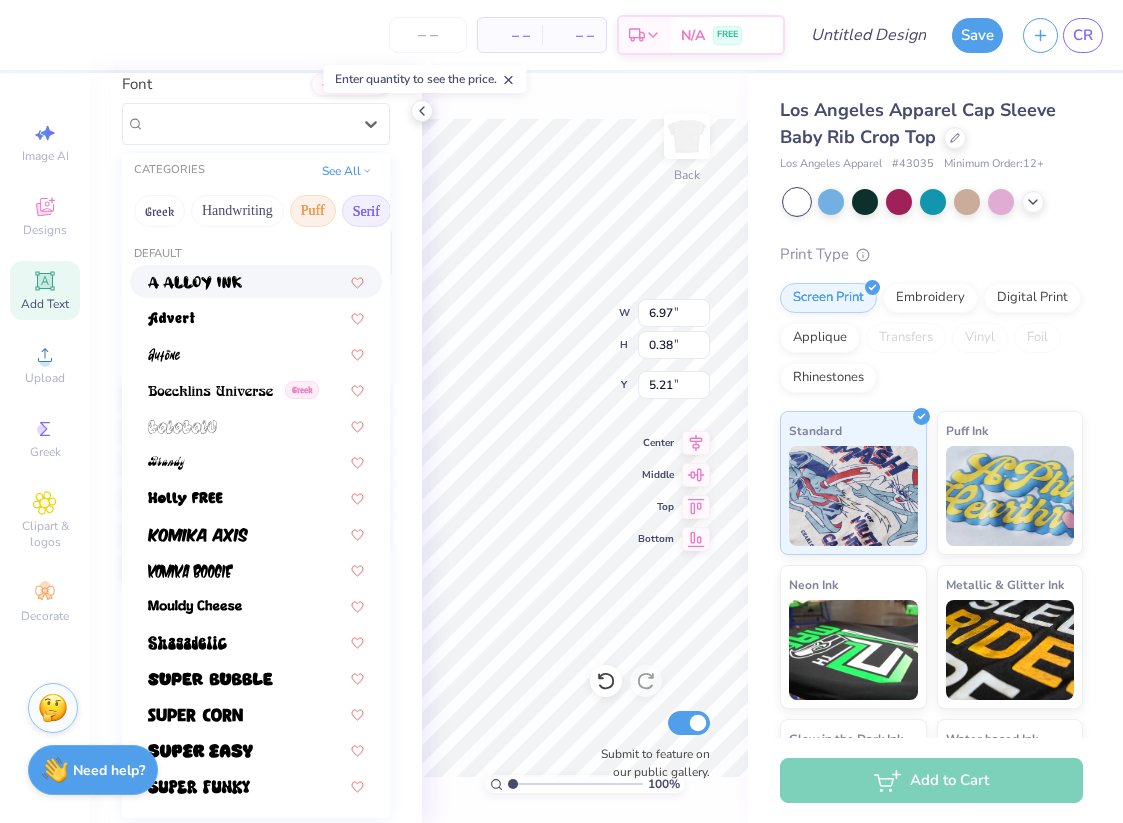 click on "Serif" at bounding box center (366, 211) 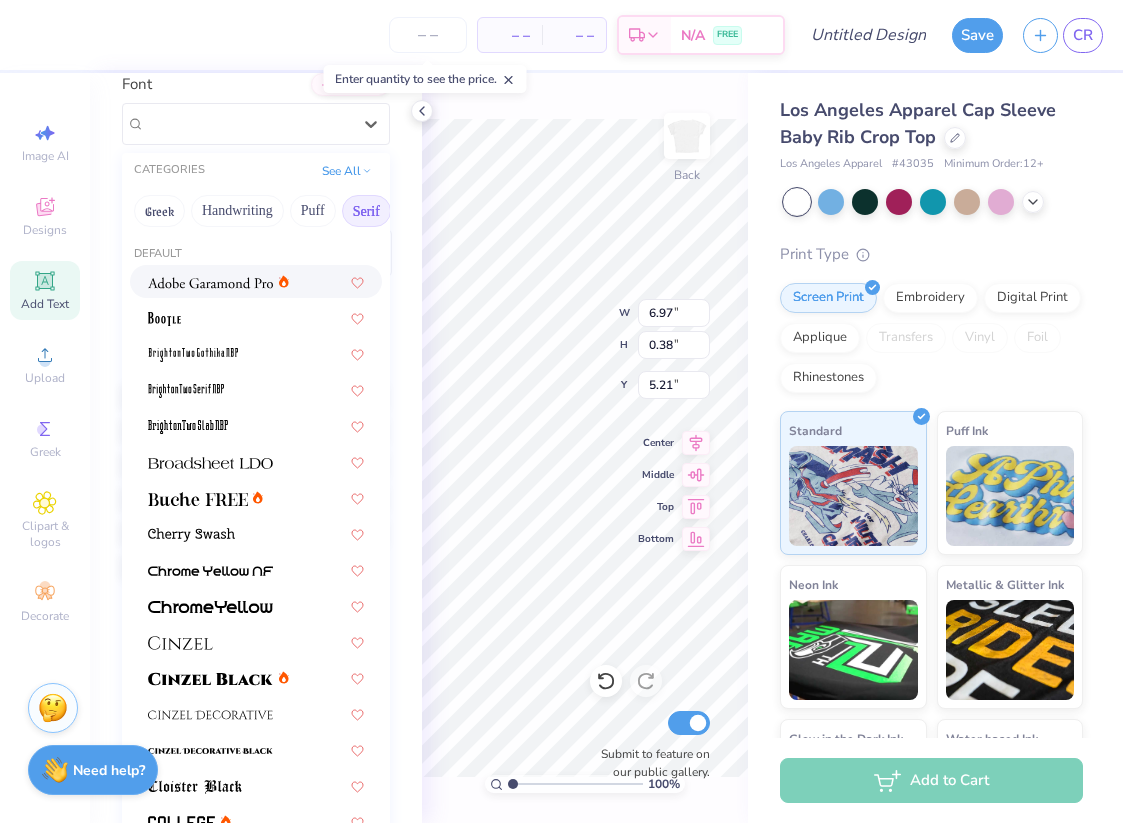 click at bounding box center (256, 281) 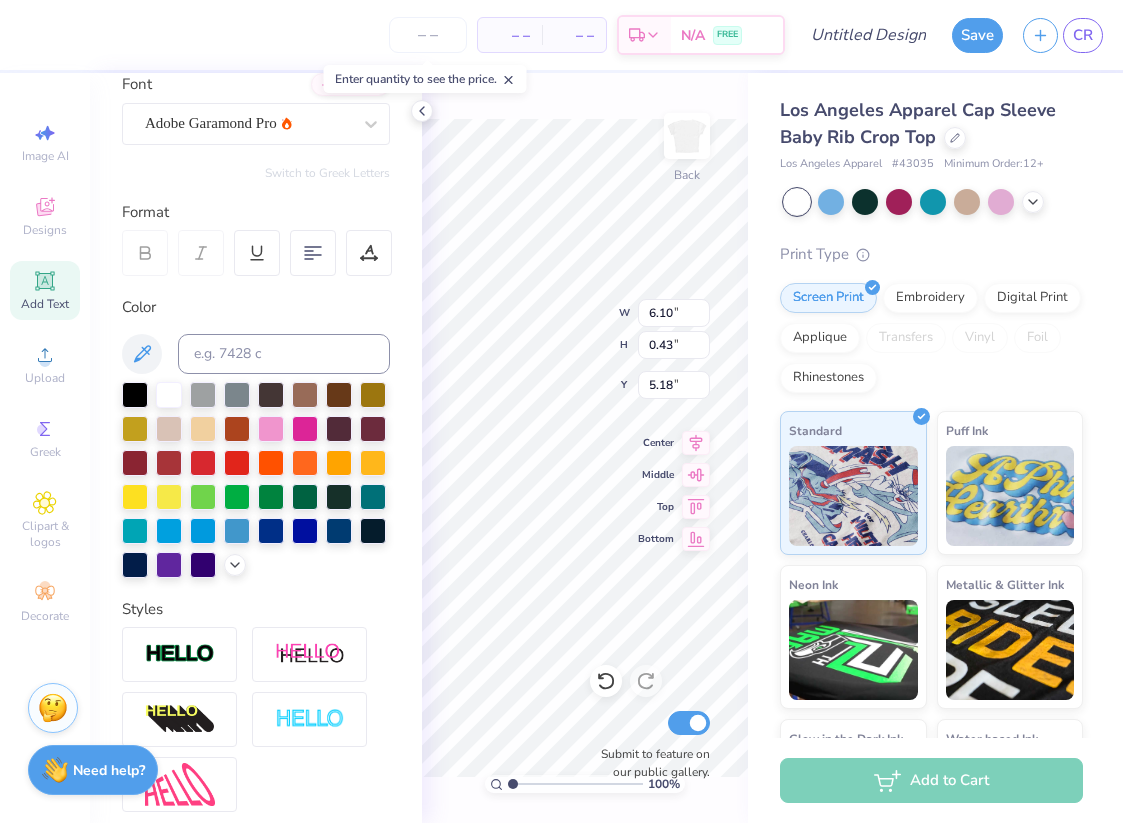 type on "5.07" 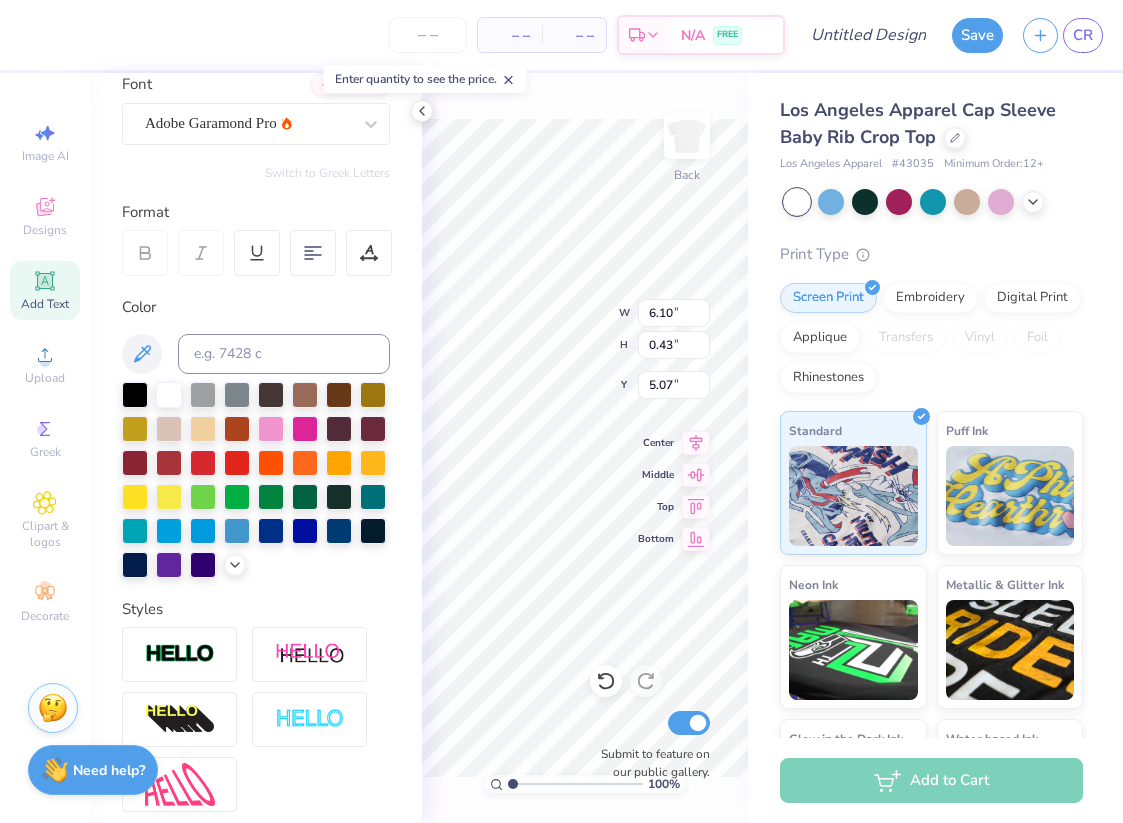 type on "5.18" 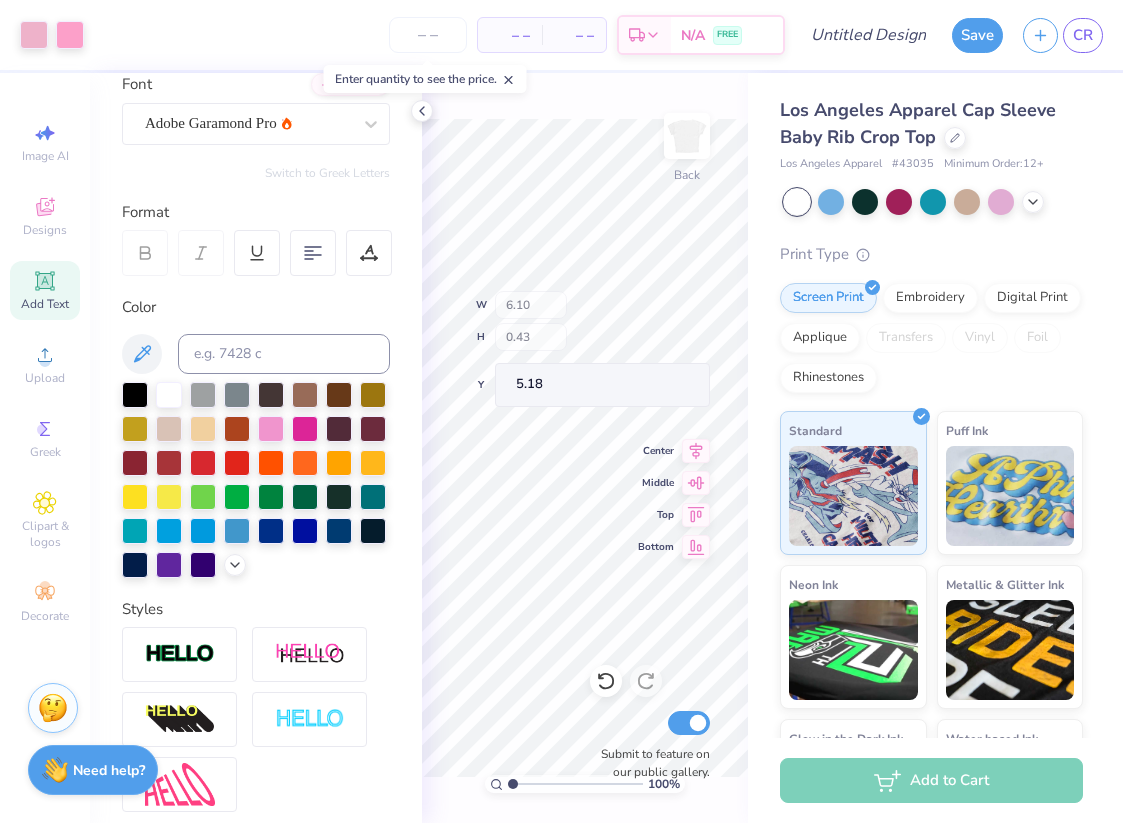 type on "6.97" 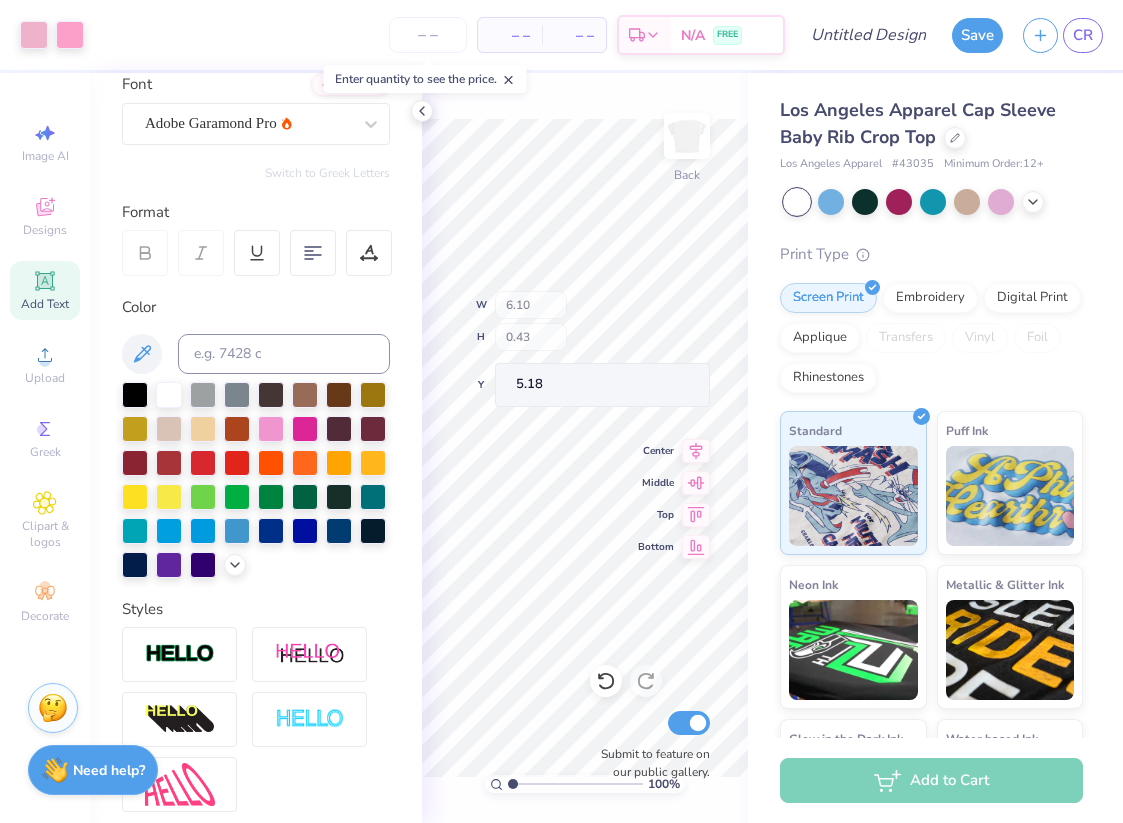 type on "2.66" 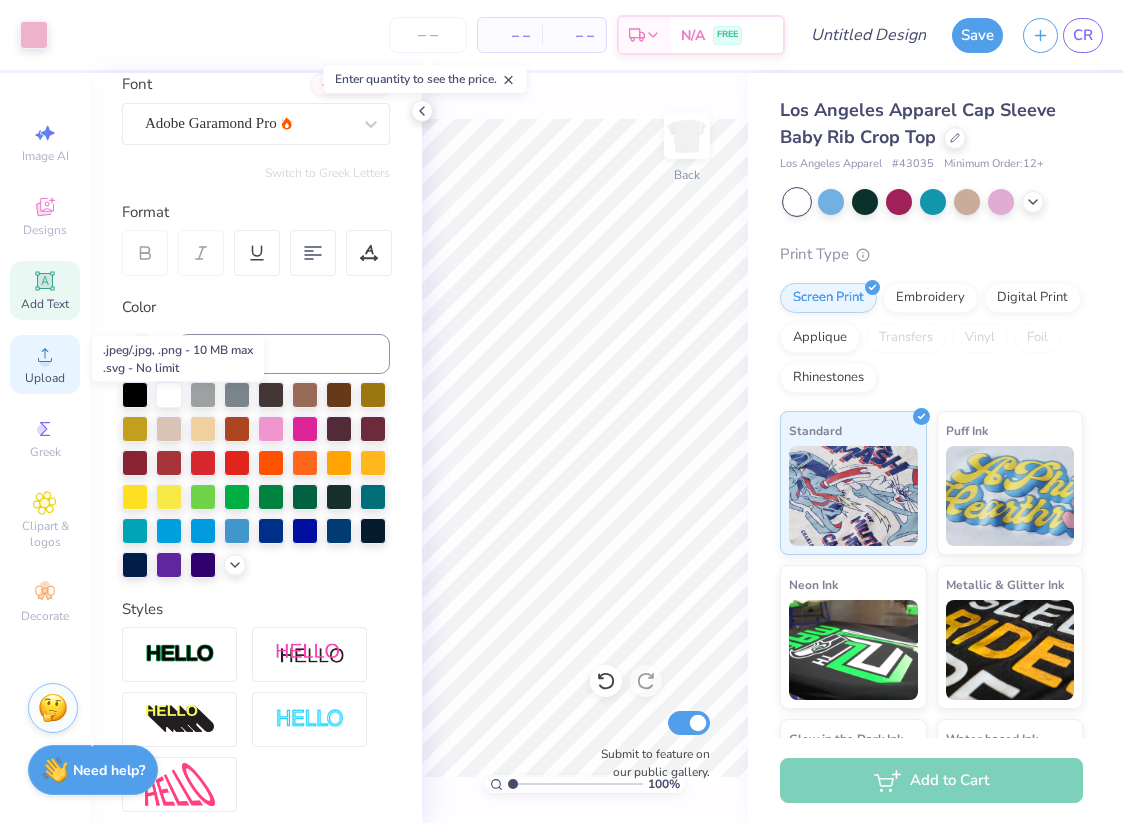 click 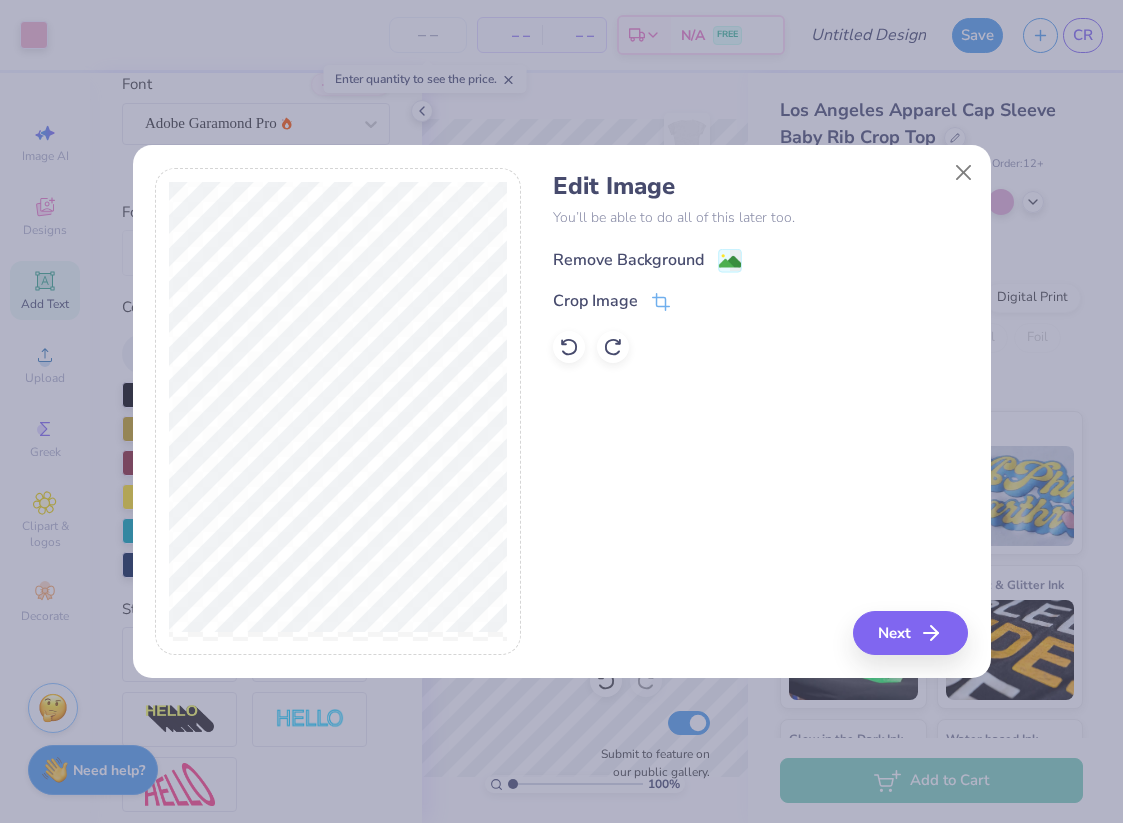 click on "Remove Background" at bounding box center [628, 260] 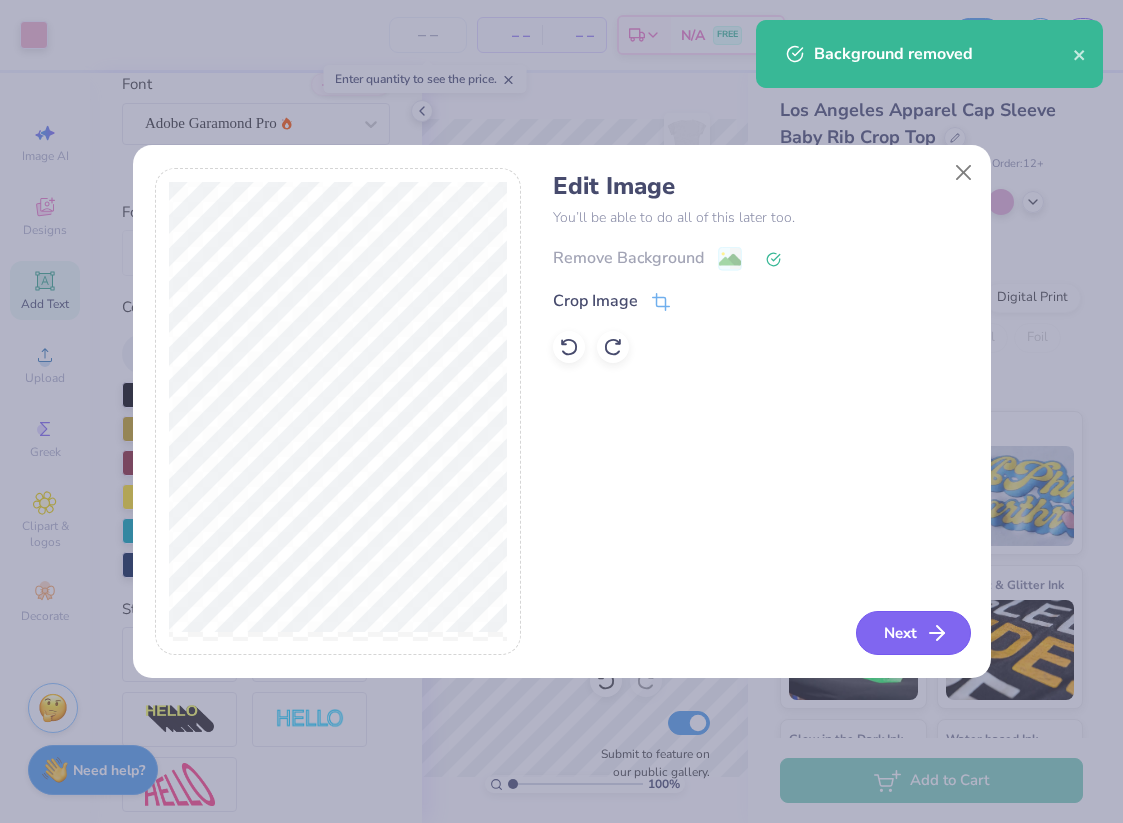 click on "Next" at bounding box center [913, 633] 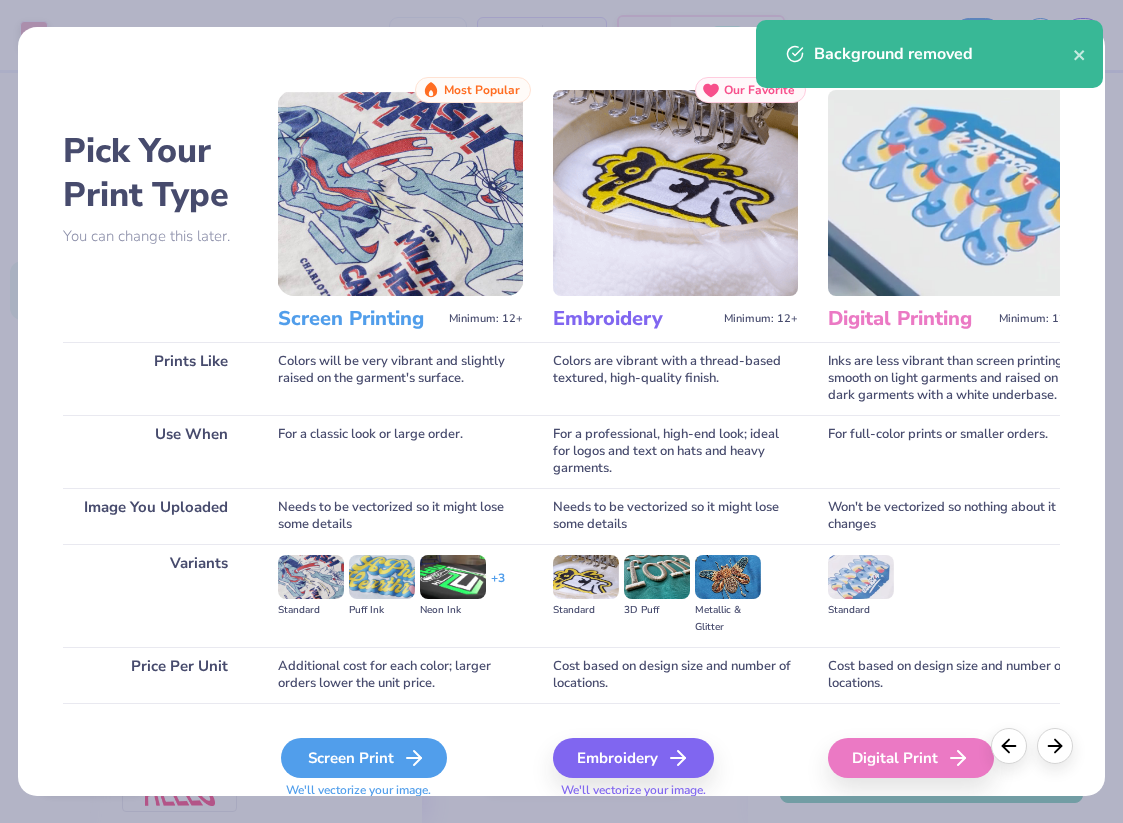 click on "Screen Print" at bounding box center (364, 758) 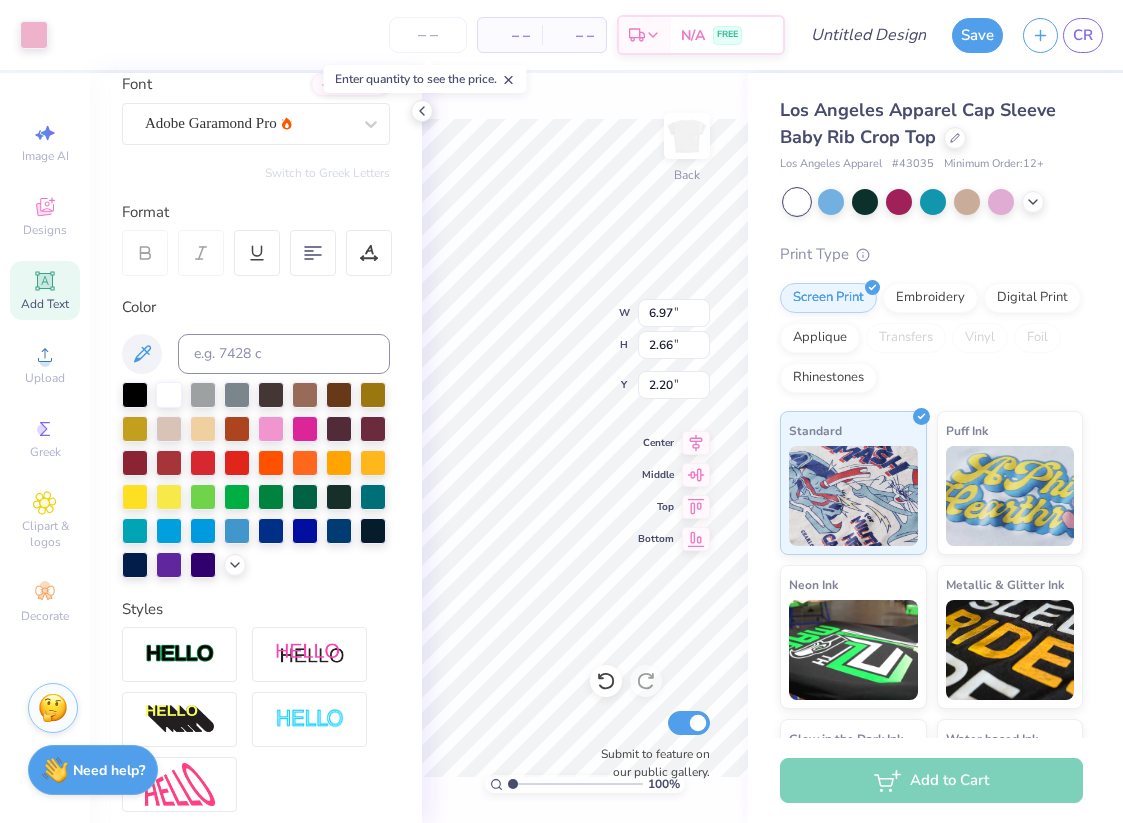 type on "2.20" 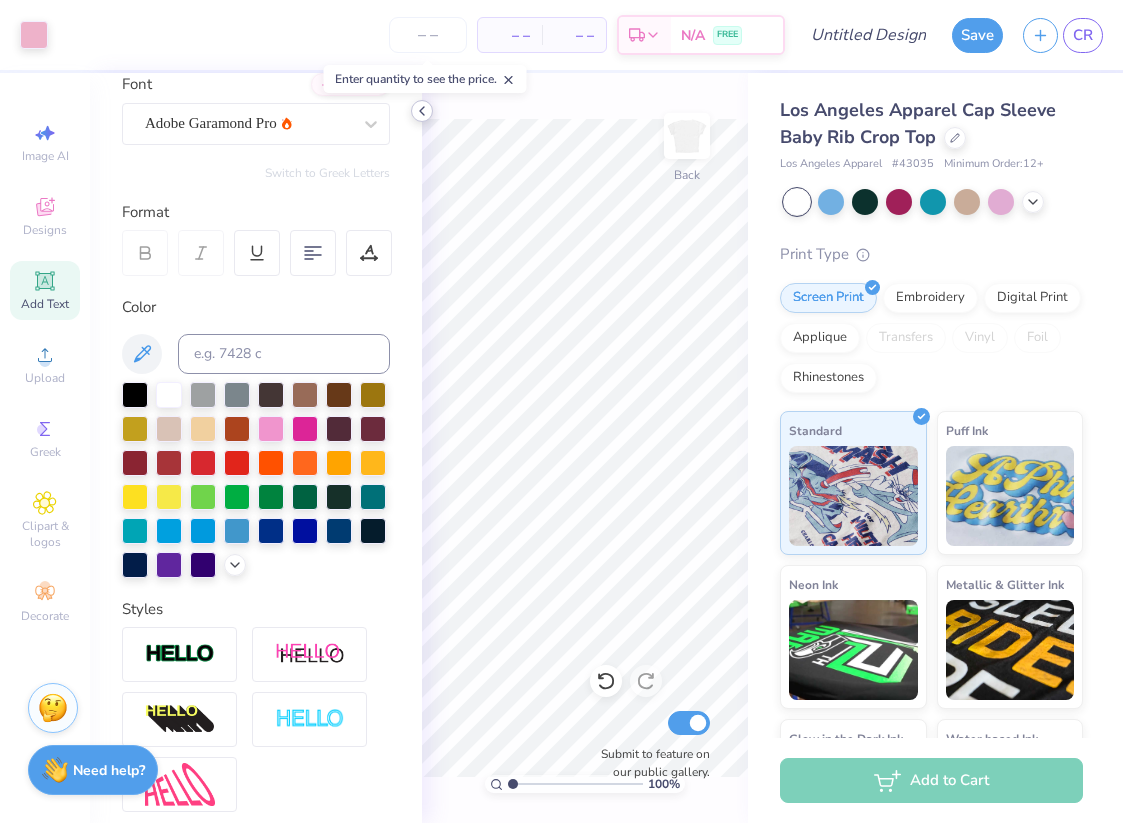 click 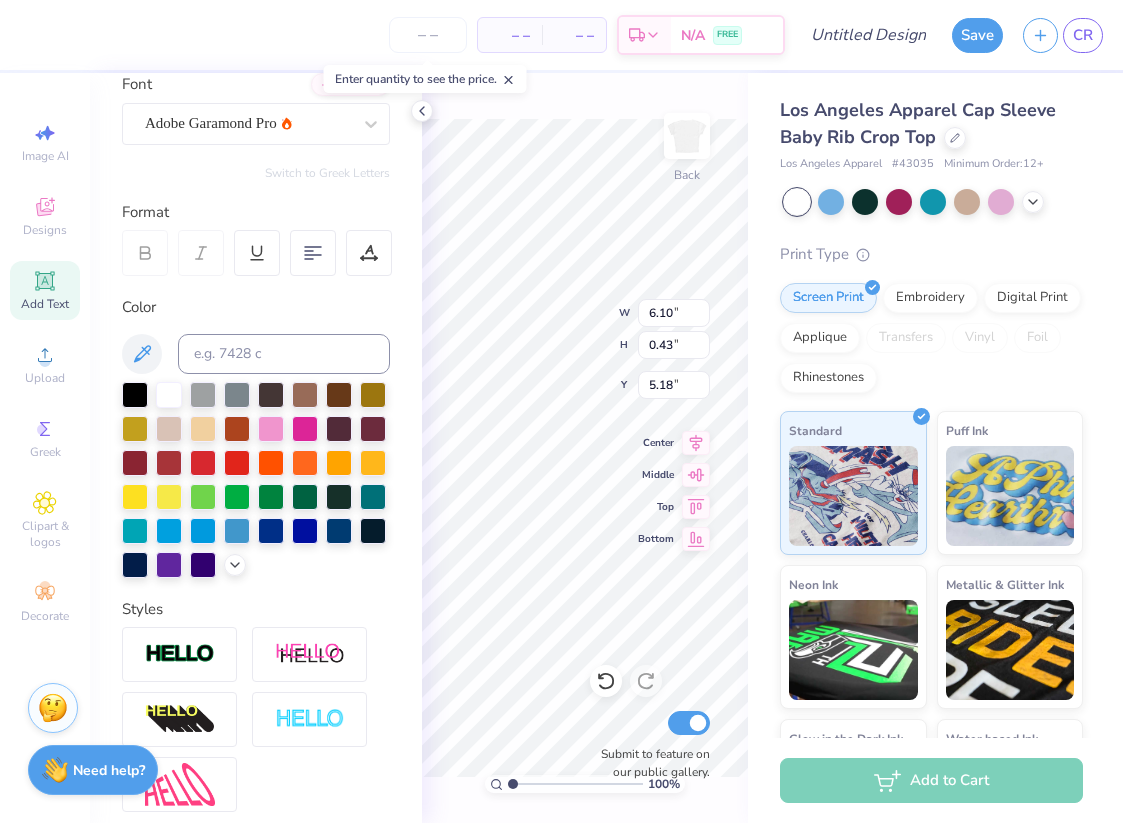 type on "5.14" 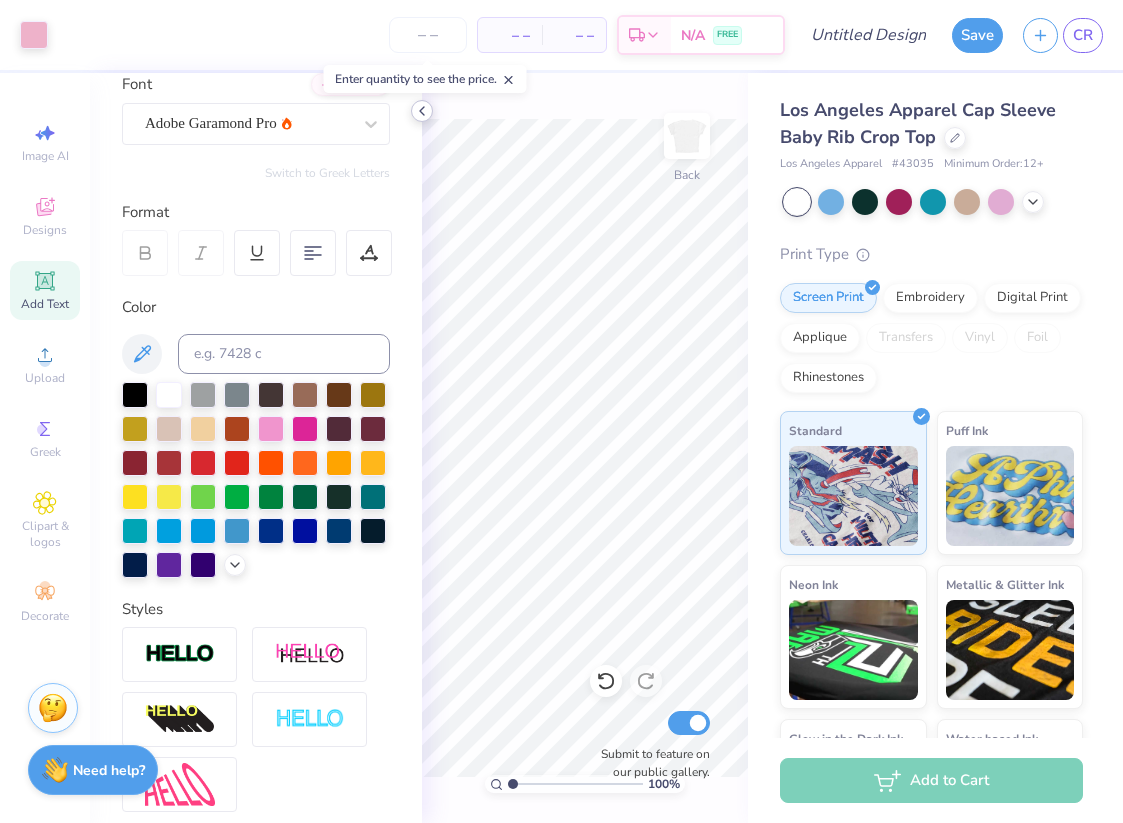 click 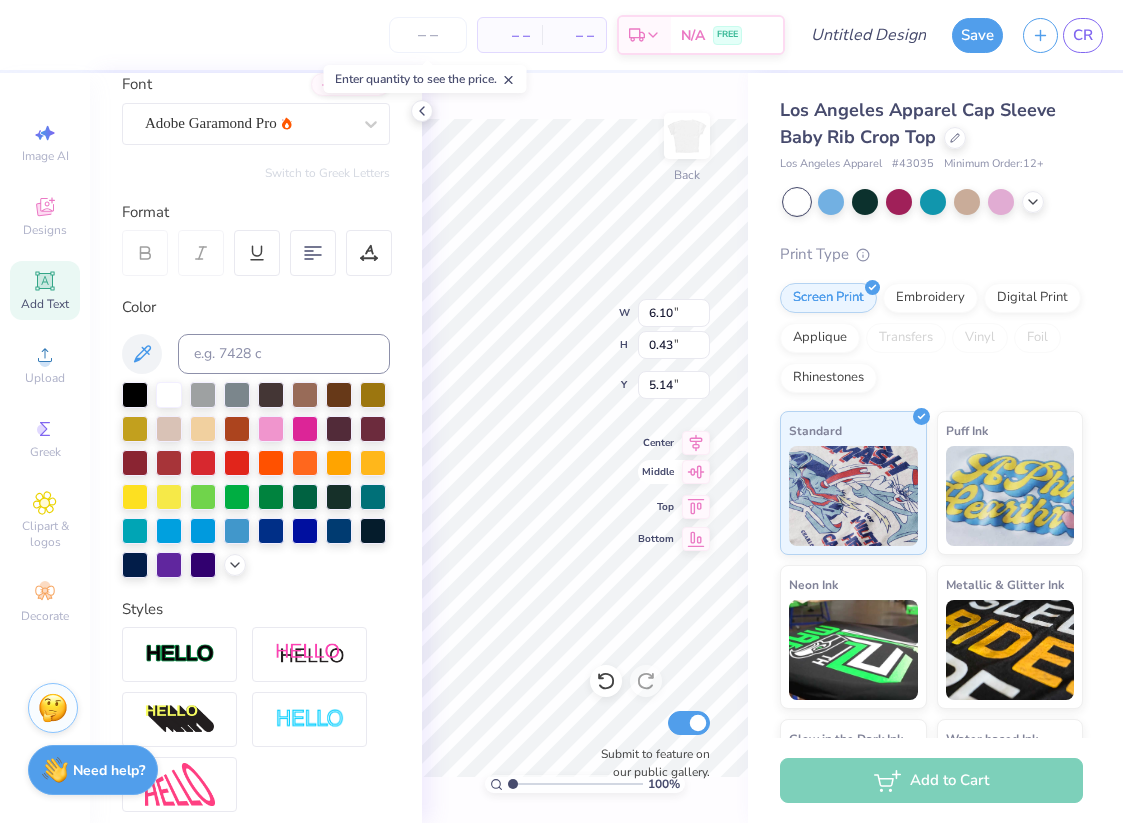 click on "100  % Back W 6.10 6.10 " H 0.43 0.43 " Y 5.14 5.14 " Center Middle Top Bottom Submit to feature on our public gallery." at bounding box center (585, 448) 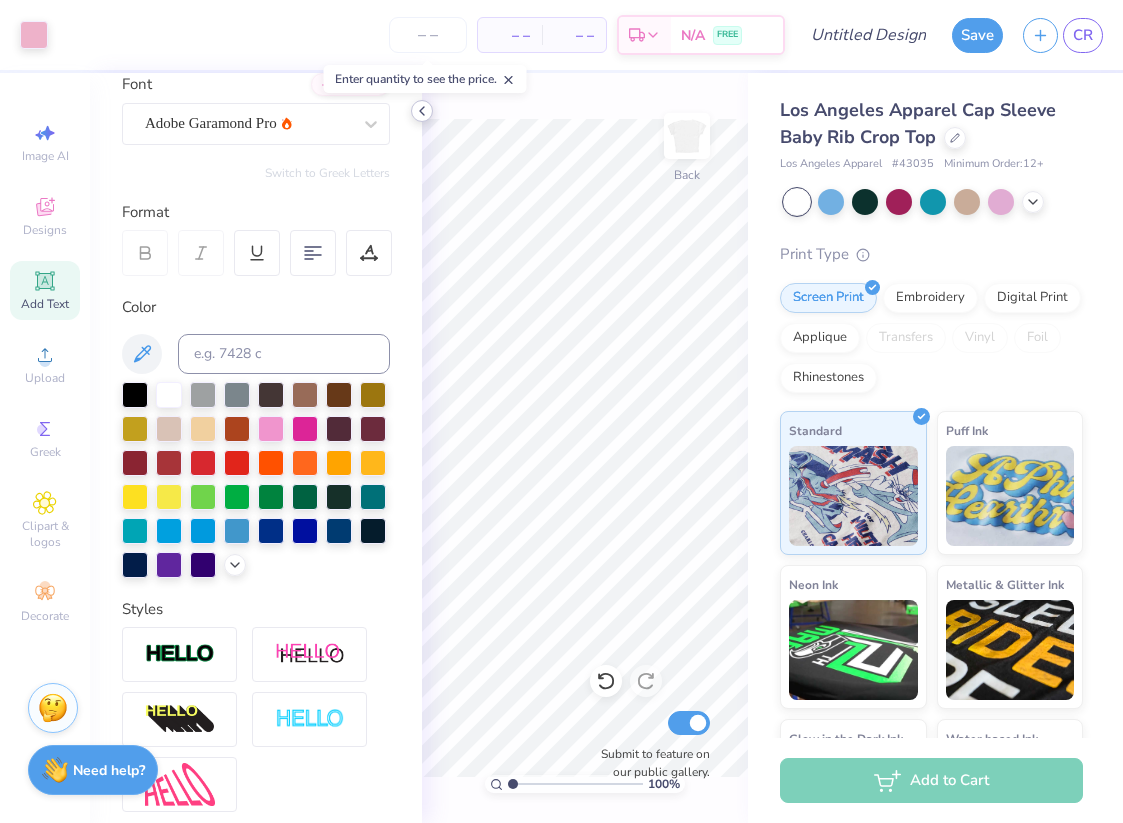 click 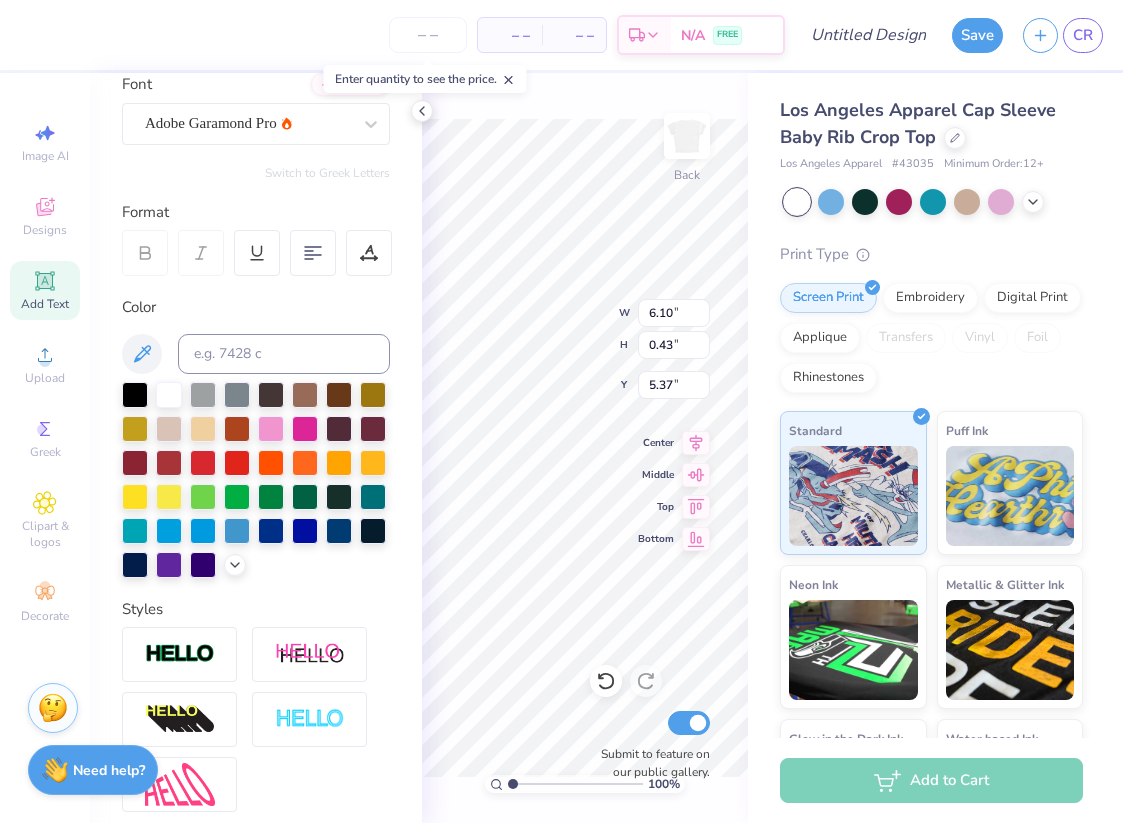 type on "5.11" 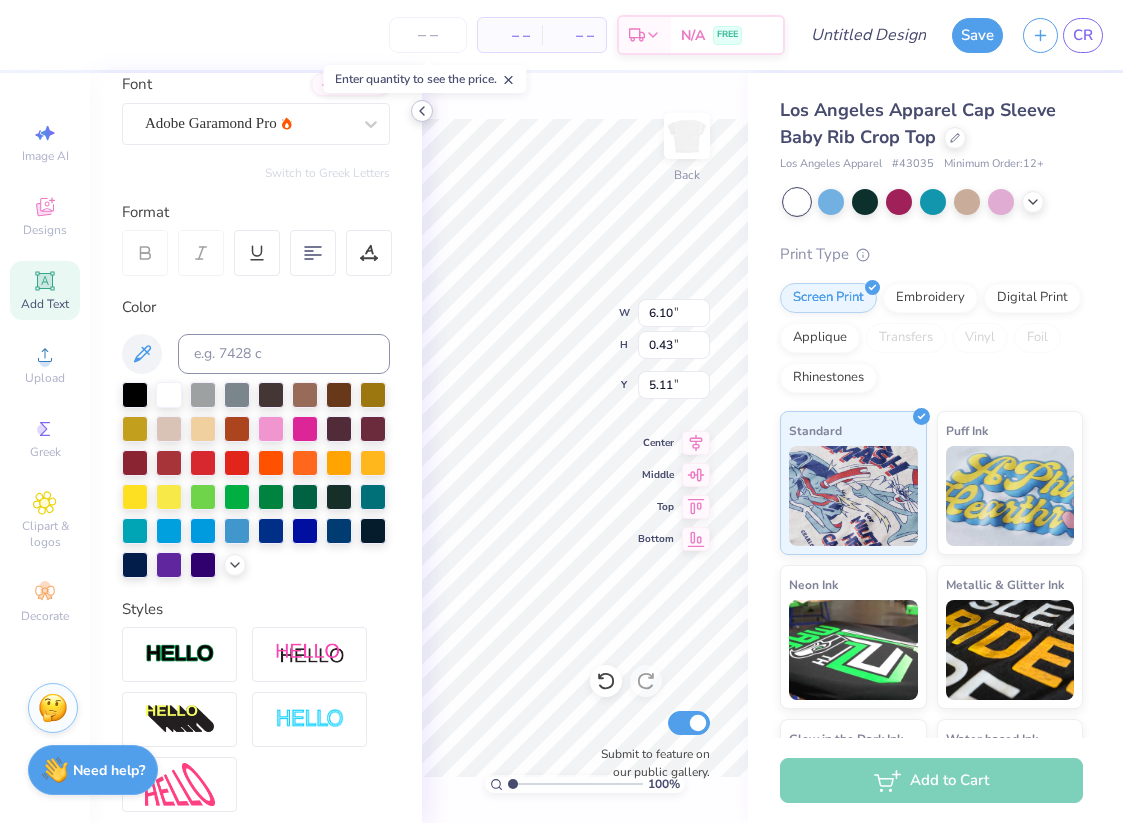 click 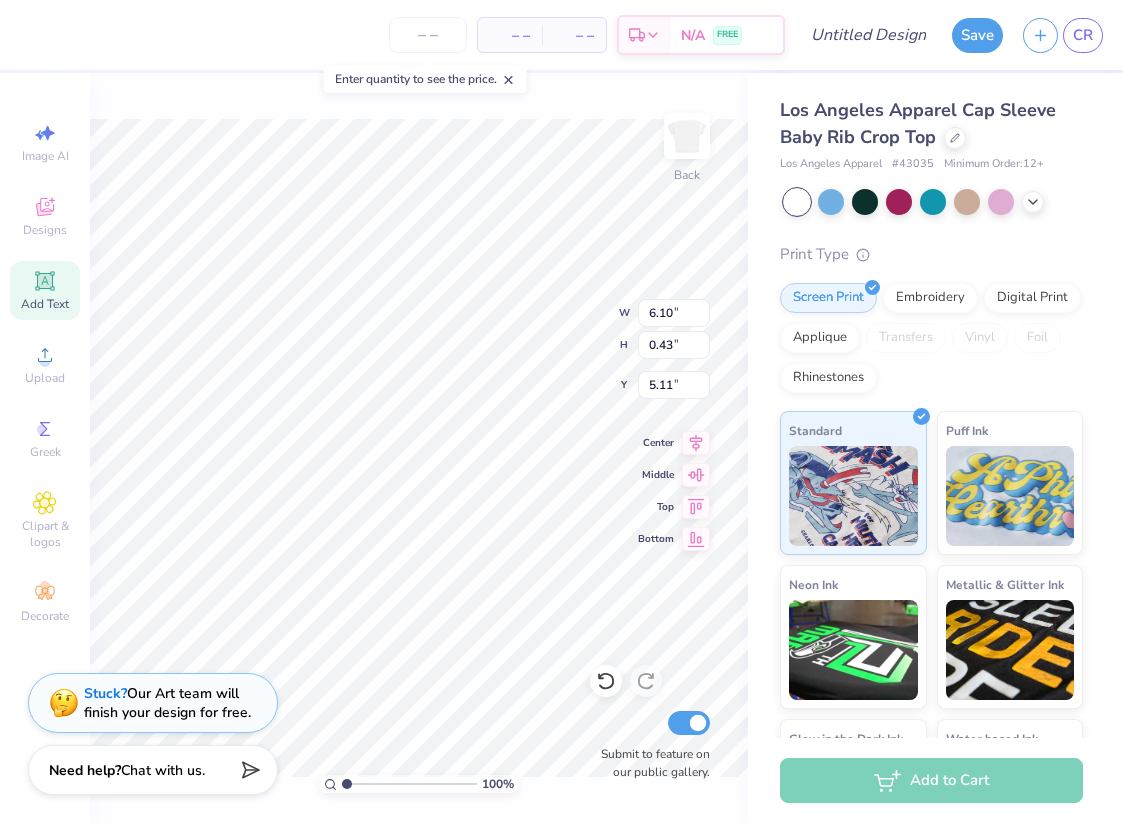 click on "100  % Back W 6.10 6.10 " H 0.43 0.43 " Y 5.11 5.11 " Center Middle Top Bottom Submit to feature on our public gallery." at bounding box center (419, 448) 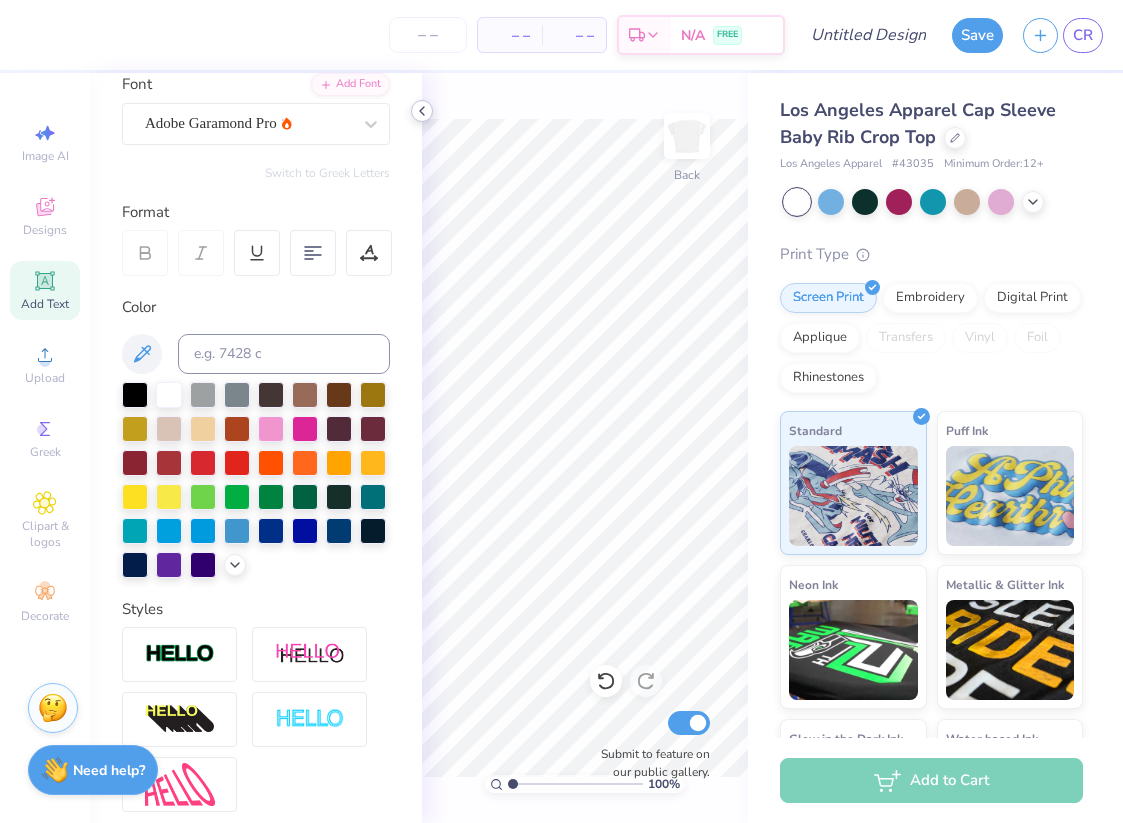 click 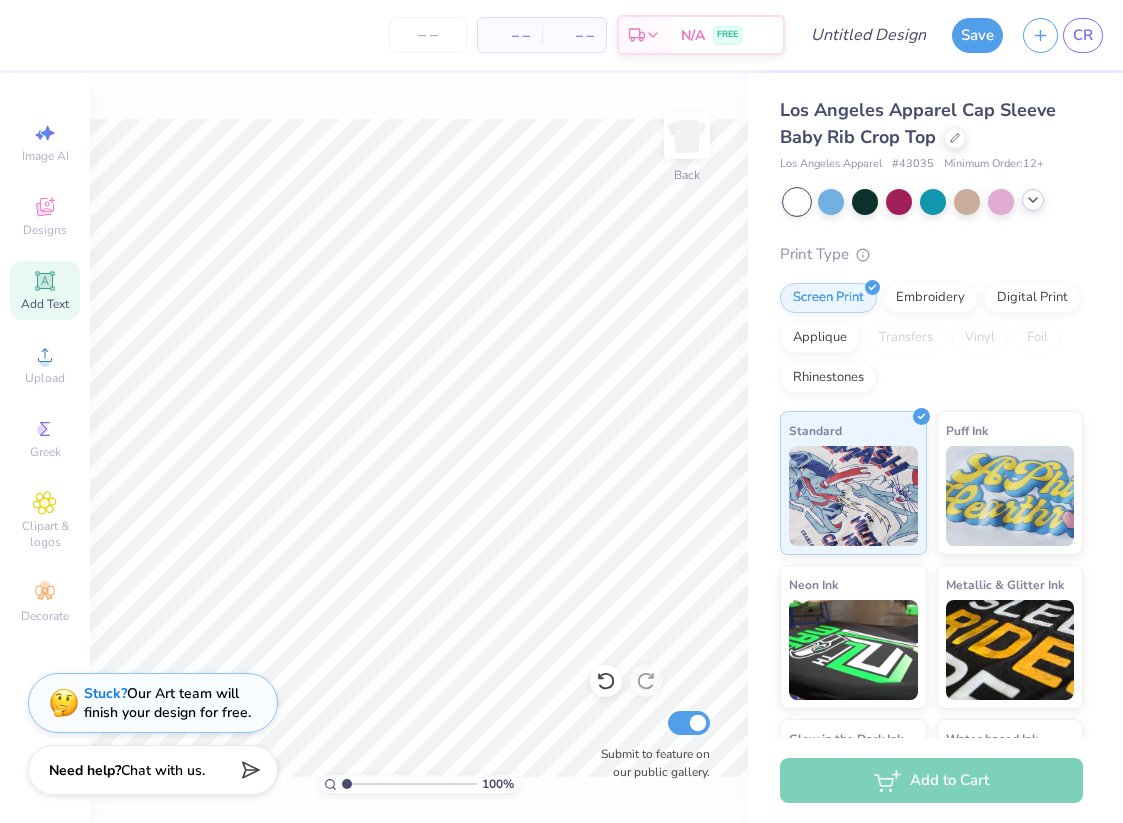 click at bounding box center [1033, 200] 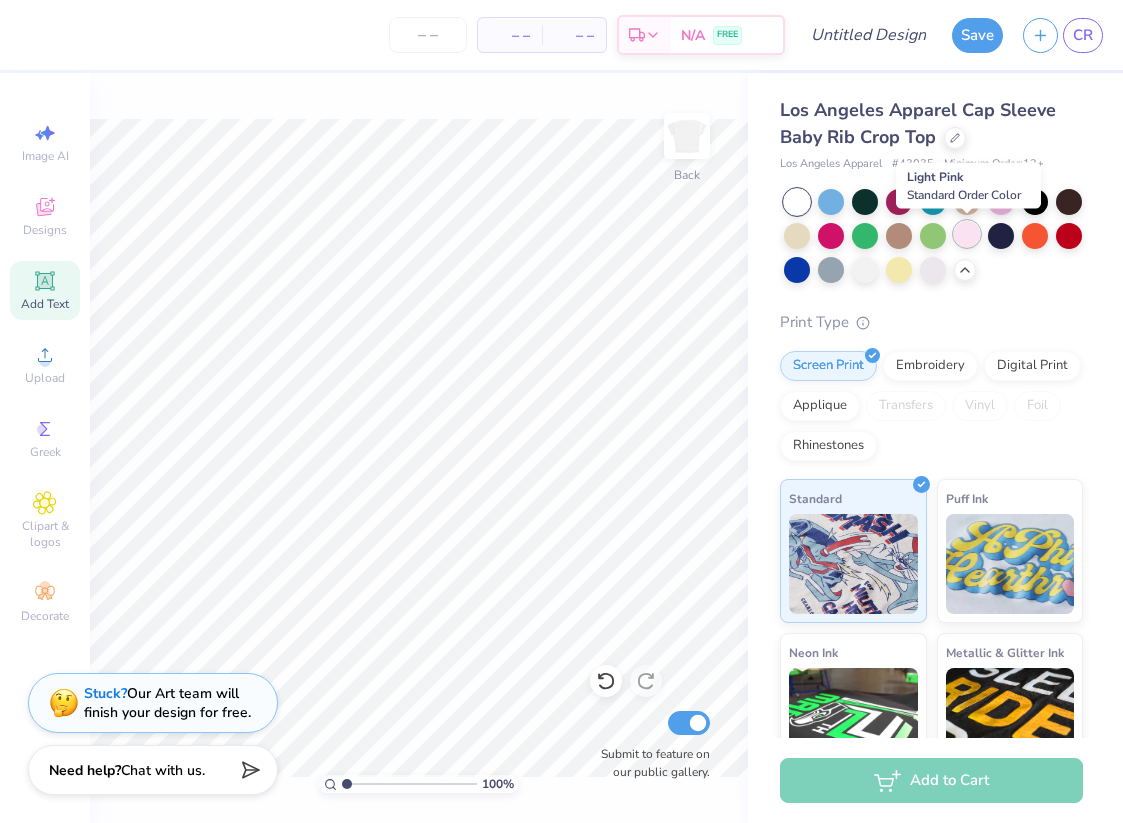 click at bounding box center (967, 234) 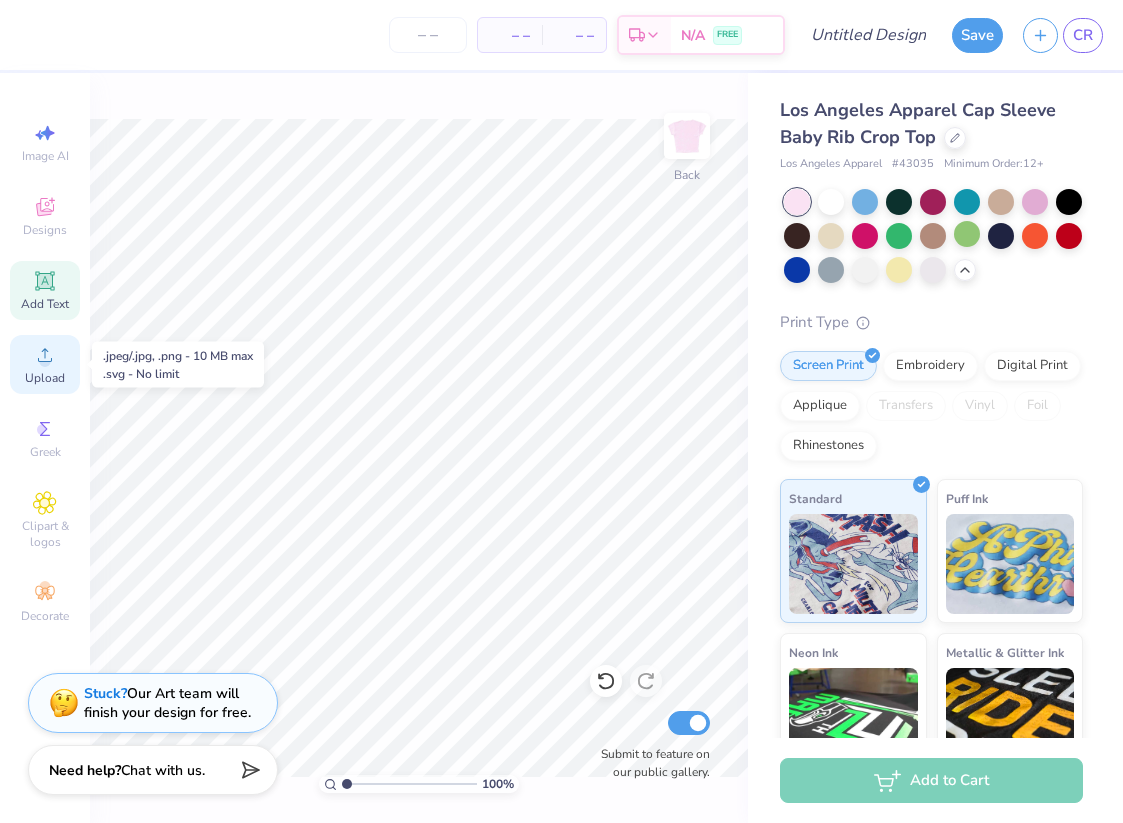 click 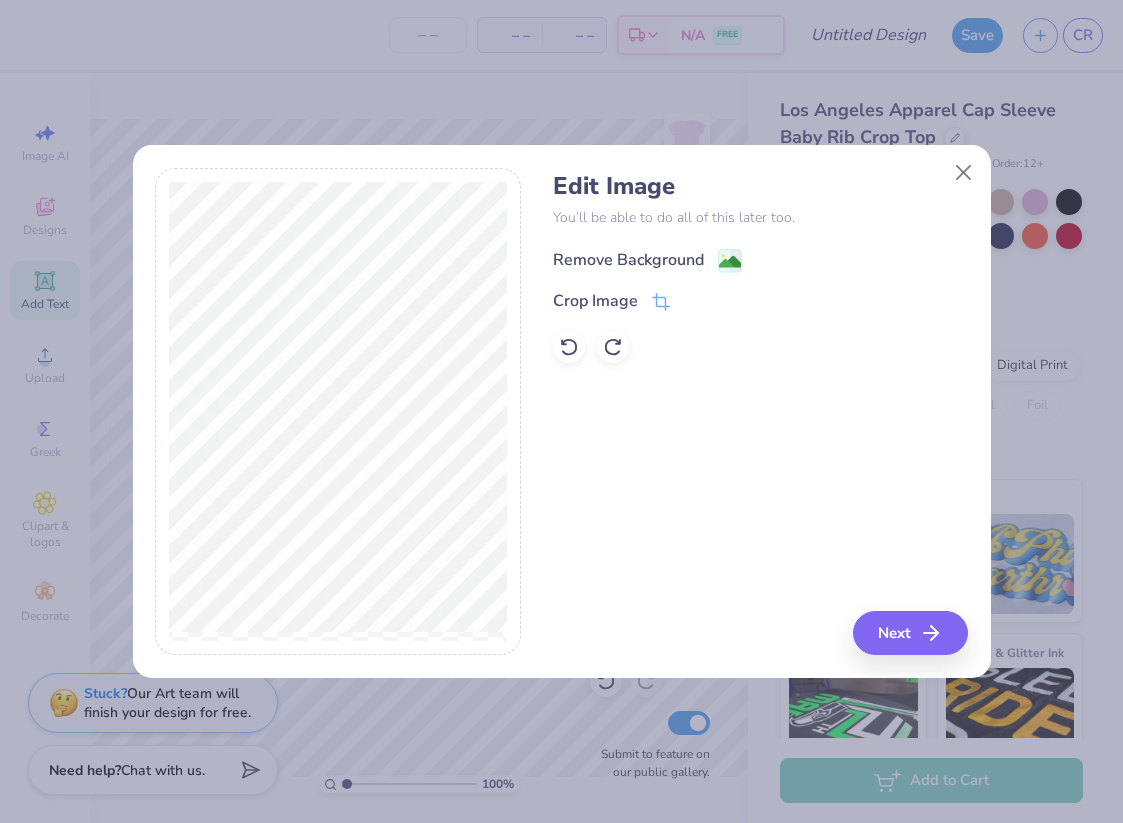 click 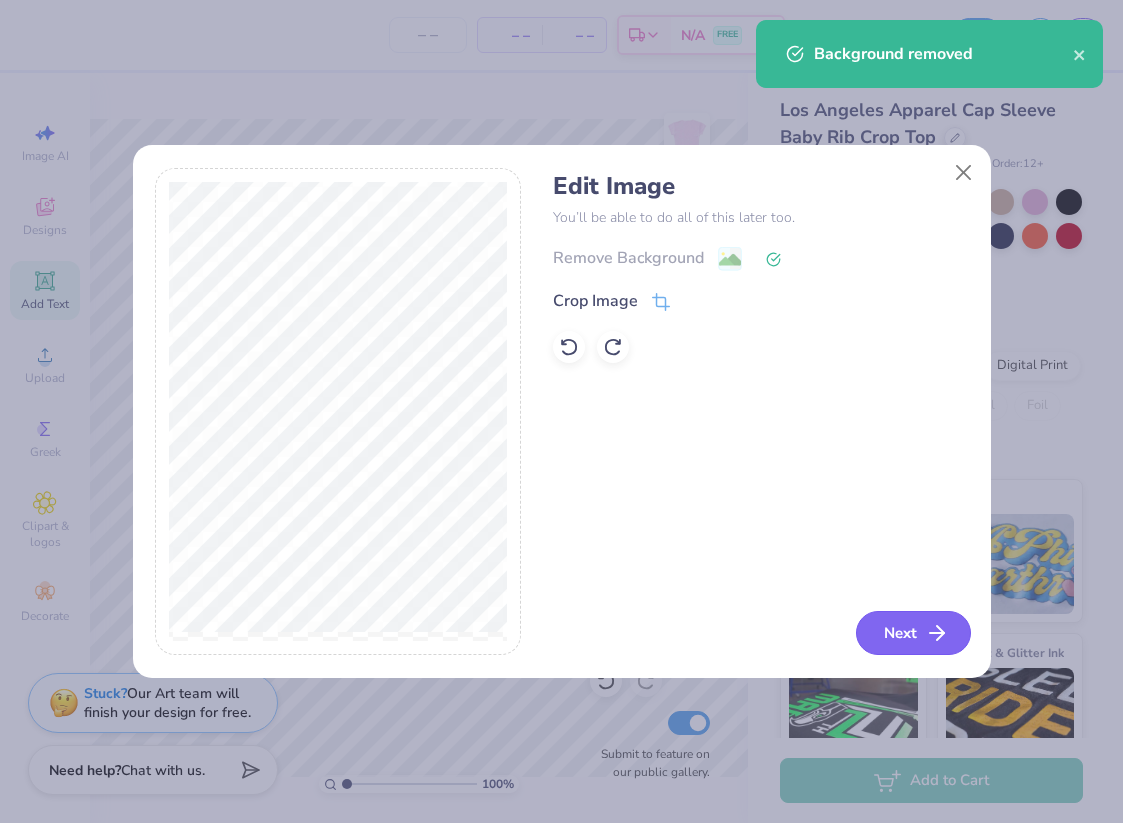 click on "Next" at bounding box center (913, 633) 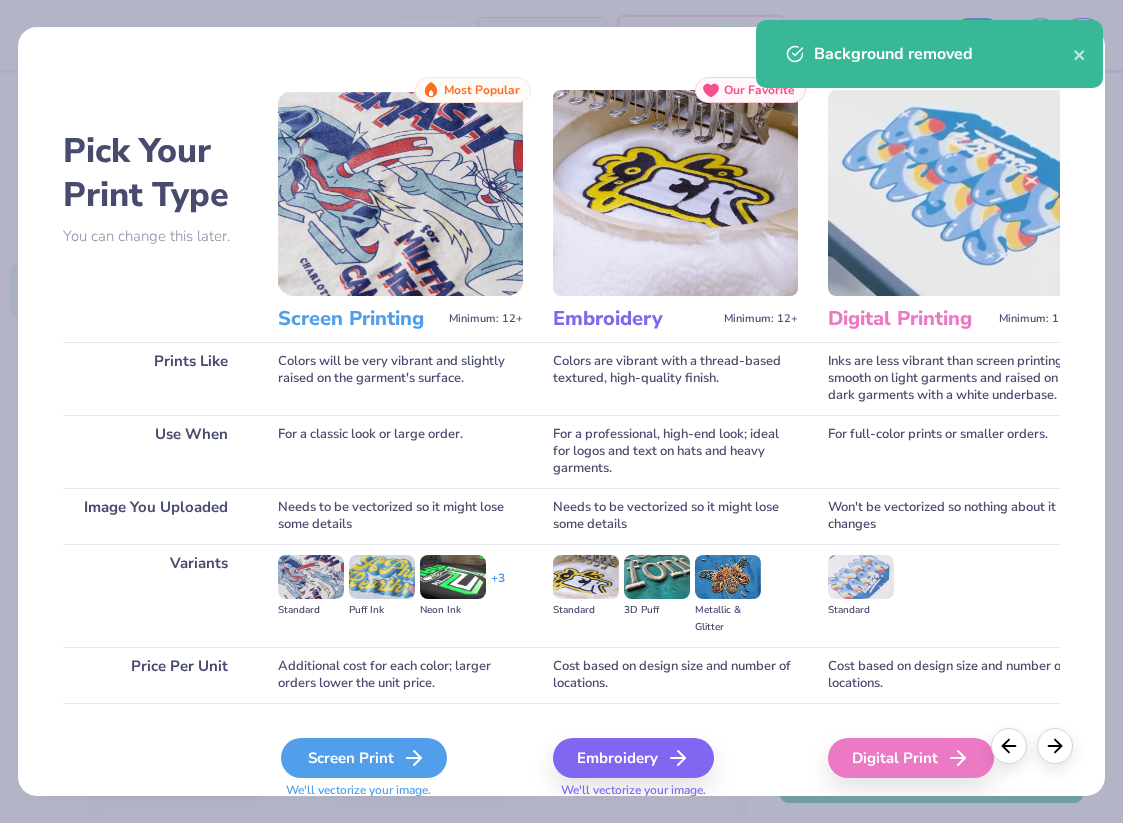 click on "Screen Print" at bounding box center [364, 758] 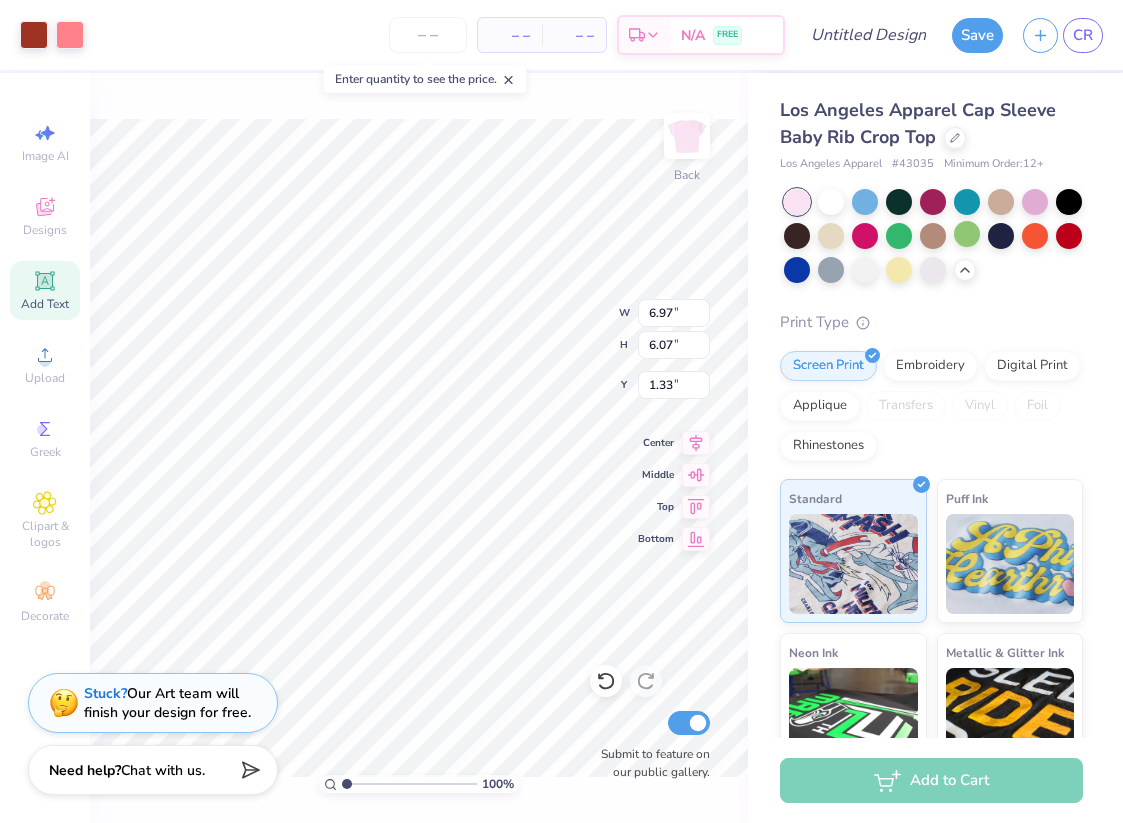type on "1.25" 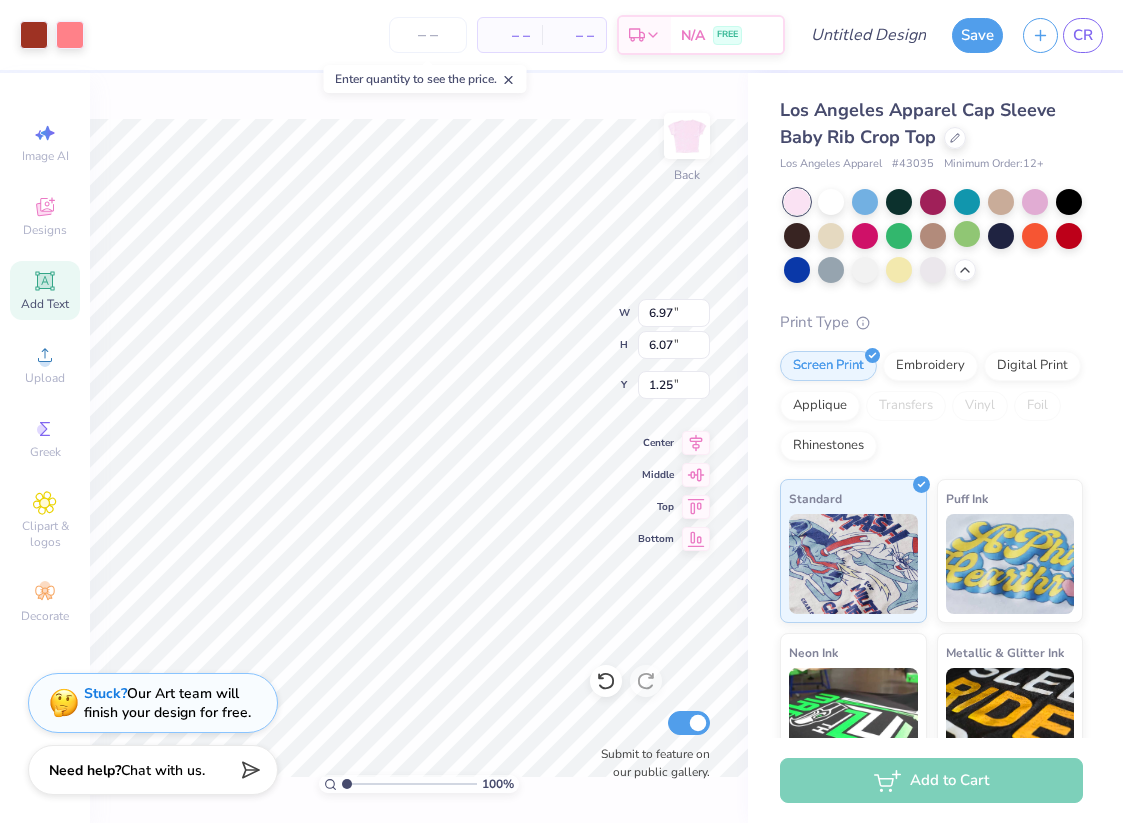 type on "5.52" 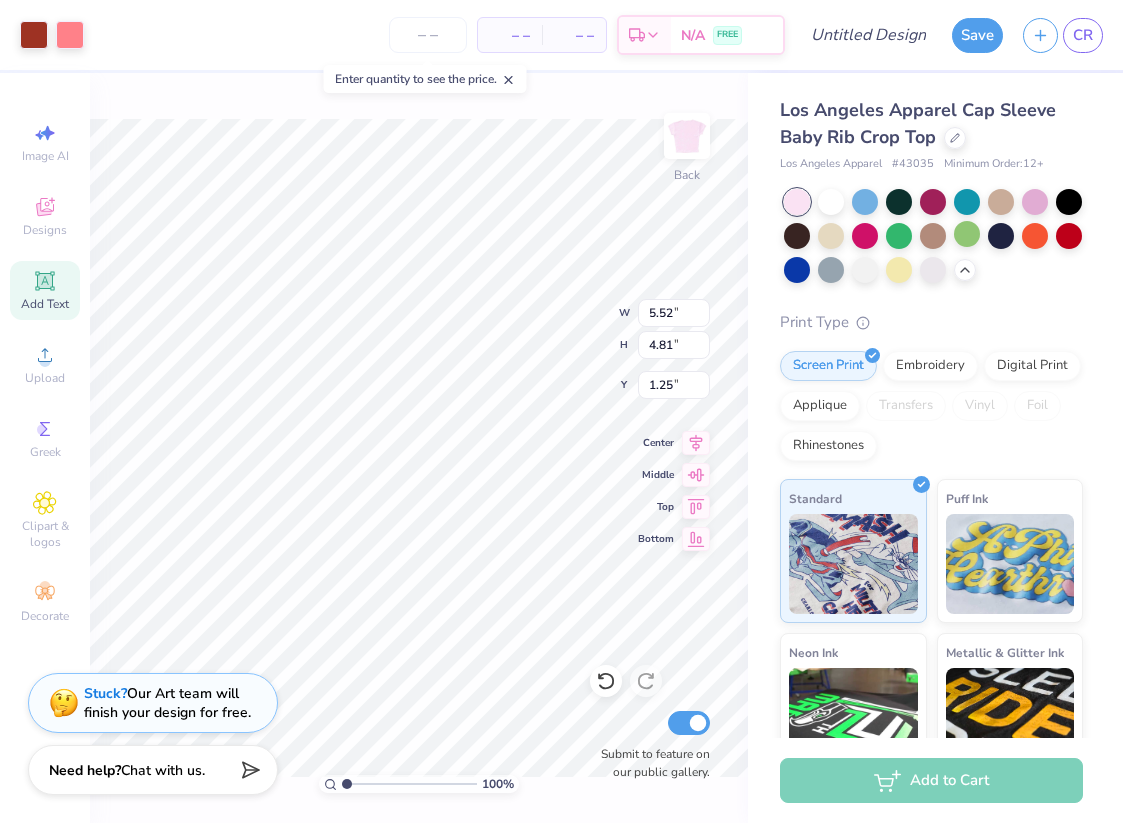 type on "1.70" 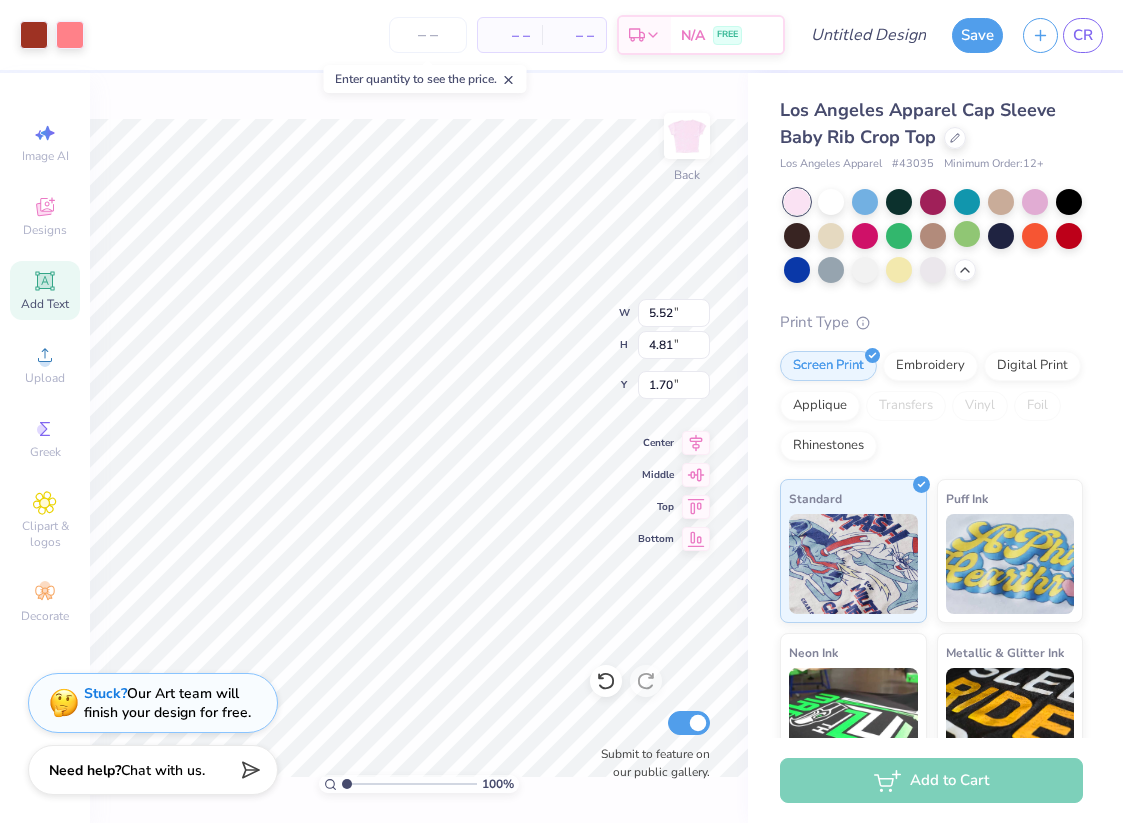 type on "4.77" 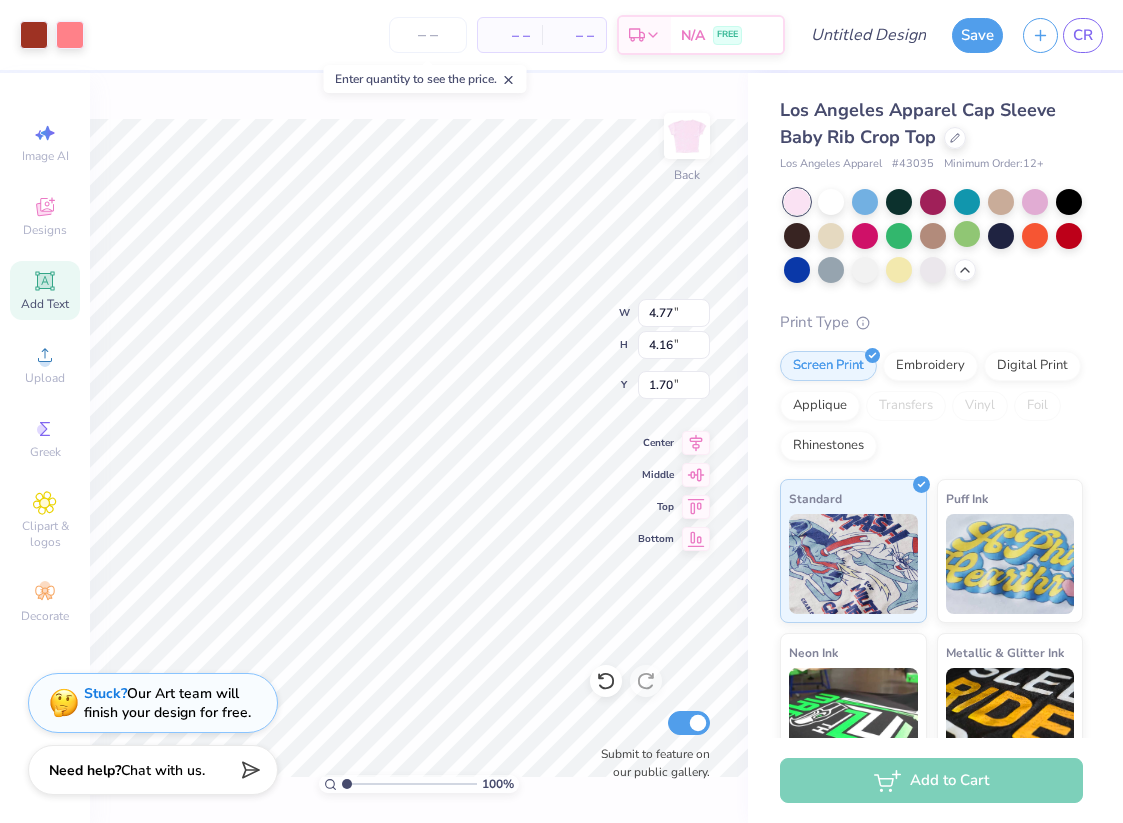 type on "1.69" 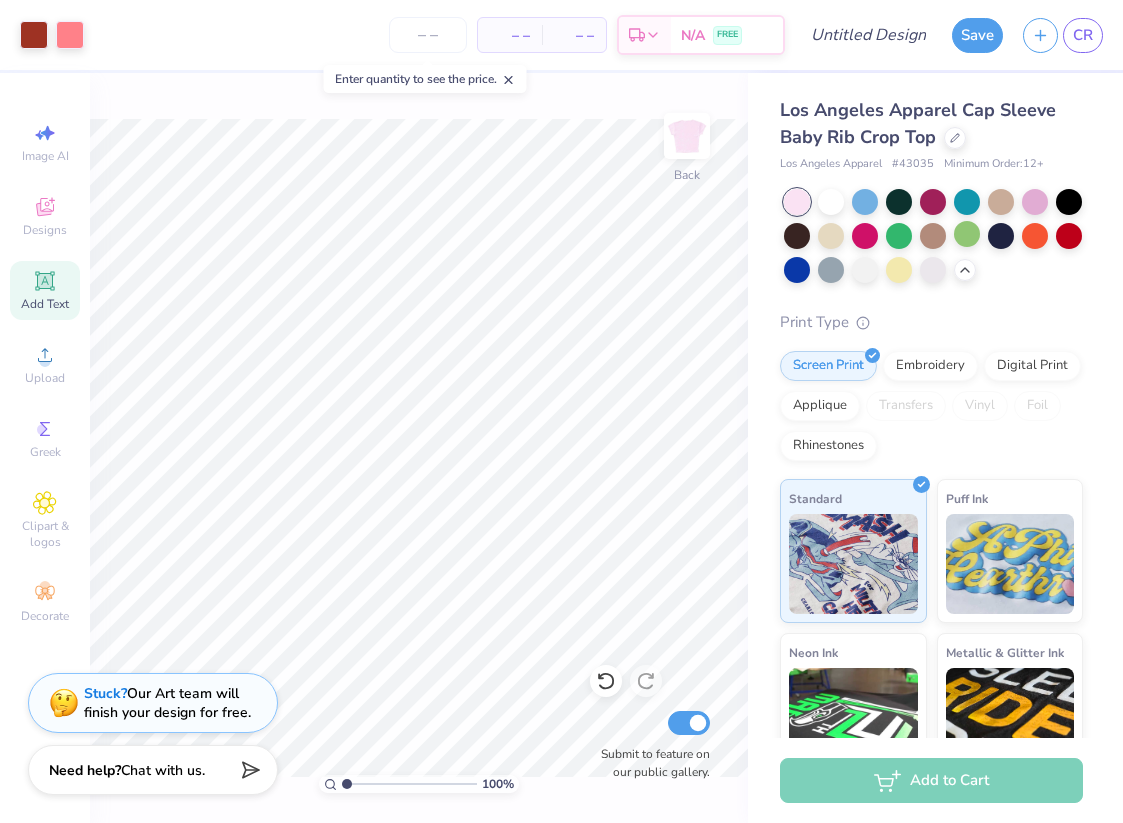click 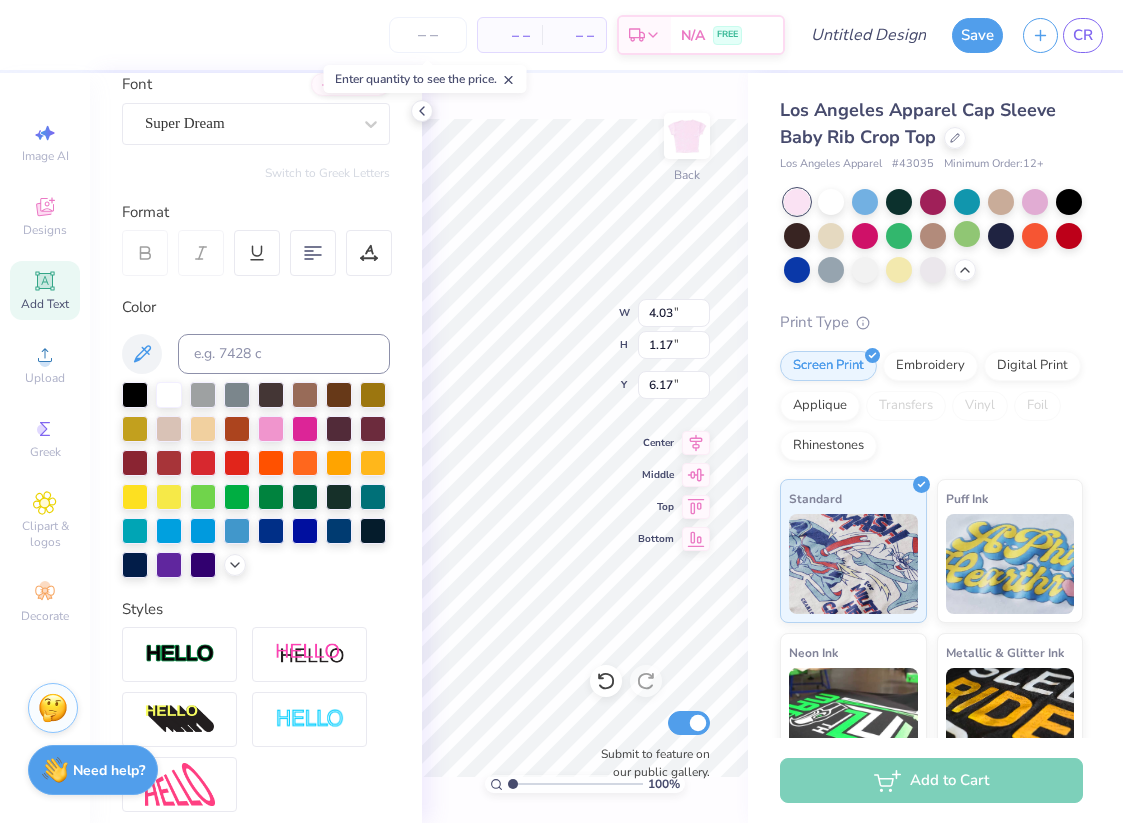 scroll, scrollTop: 0, scrollLeft: 0, axis: both 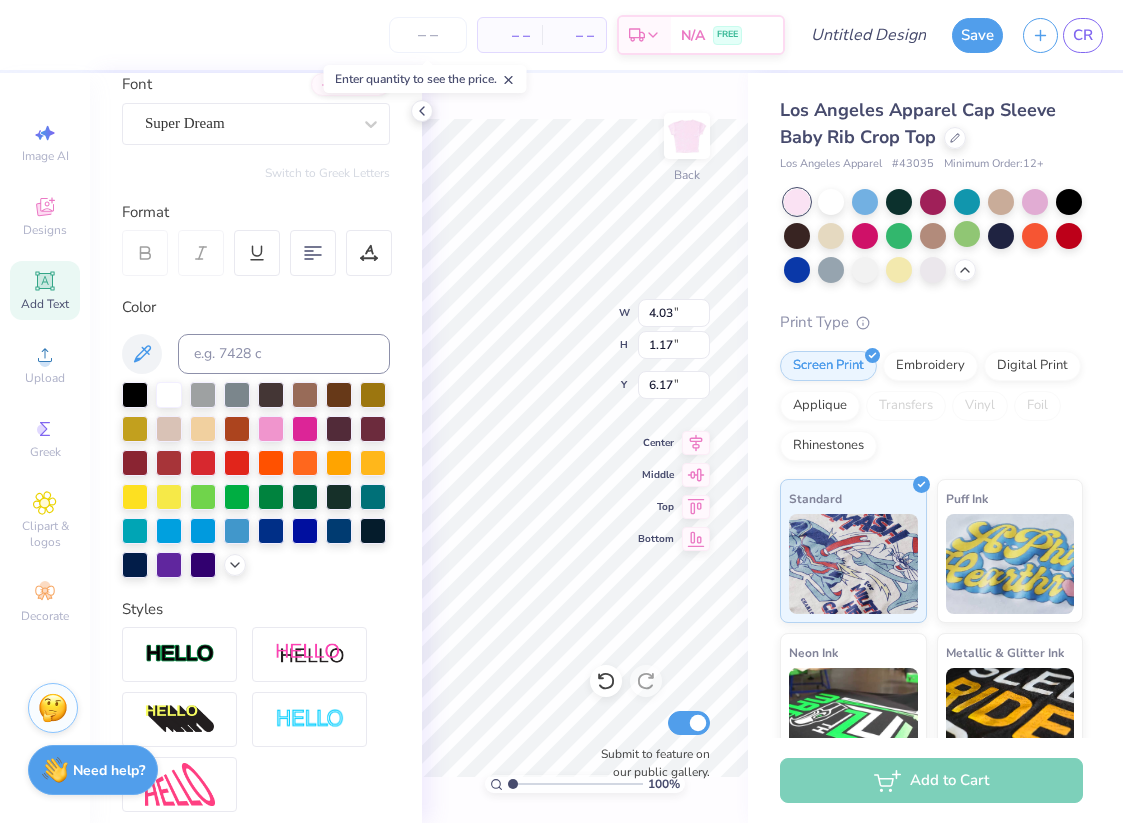 type on "Western Michigan X Bowling Green" 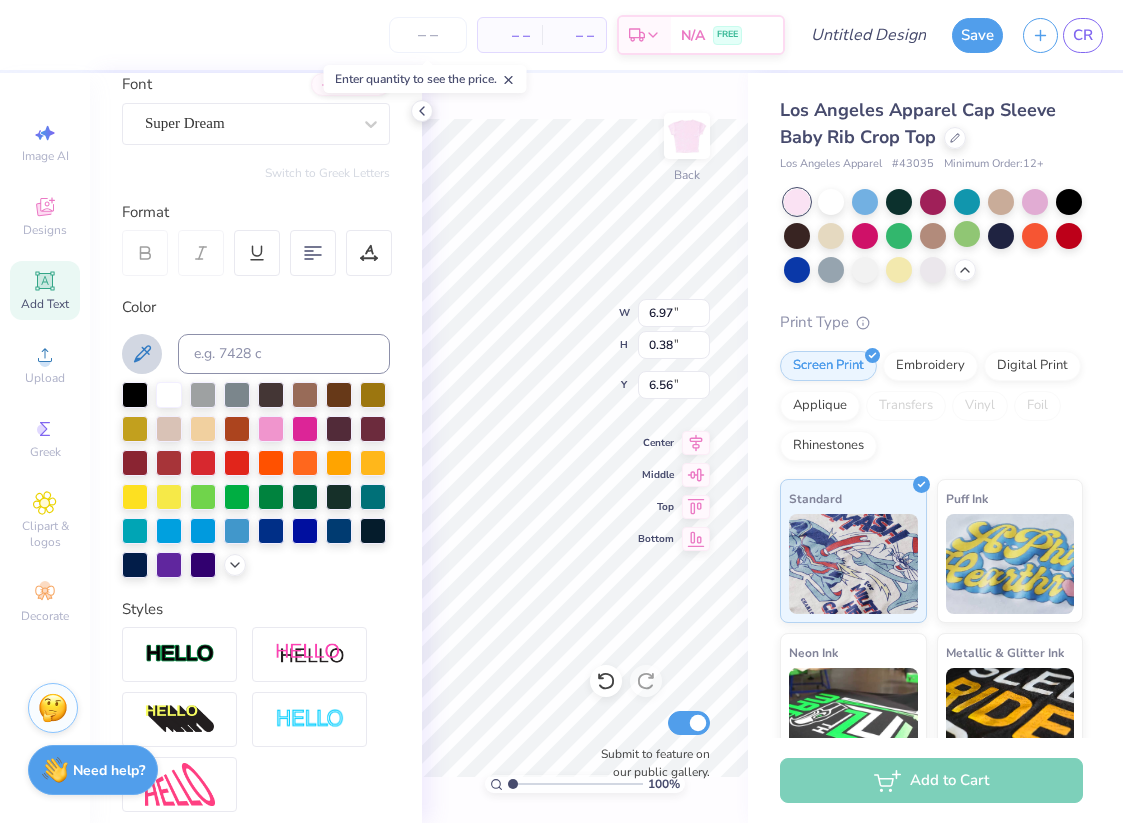 click 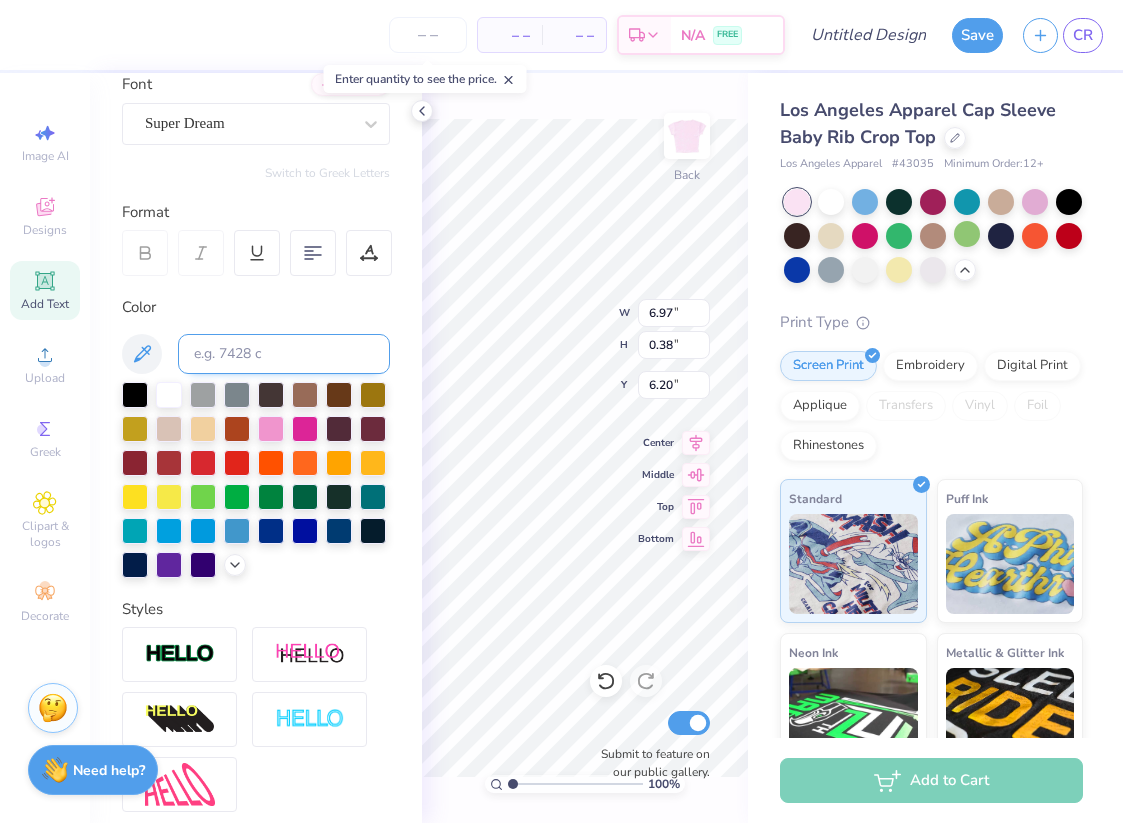 type on "6.20" 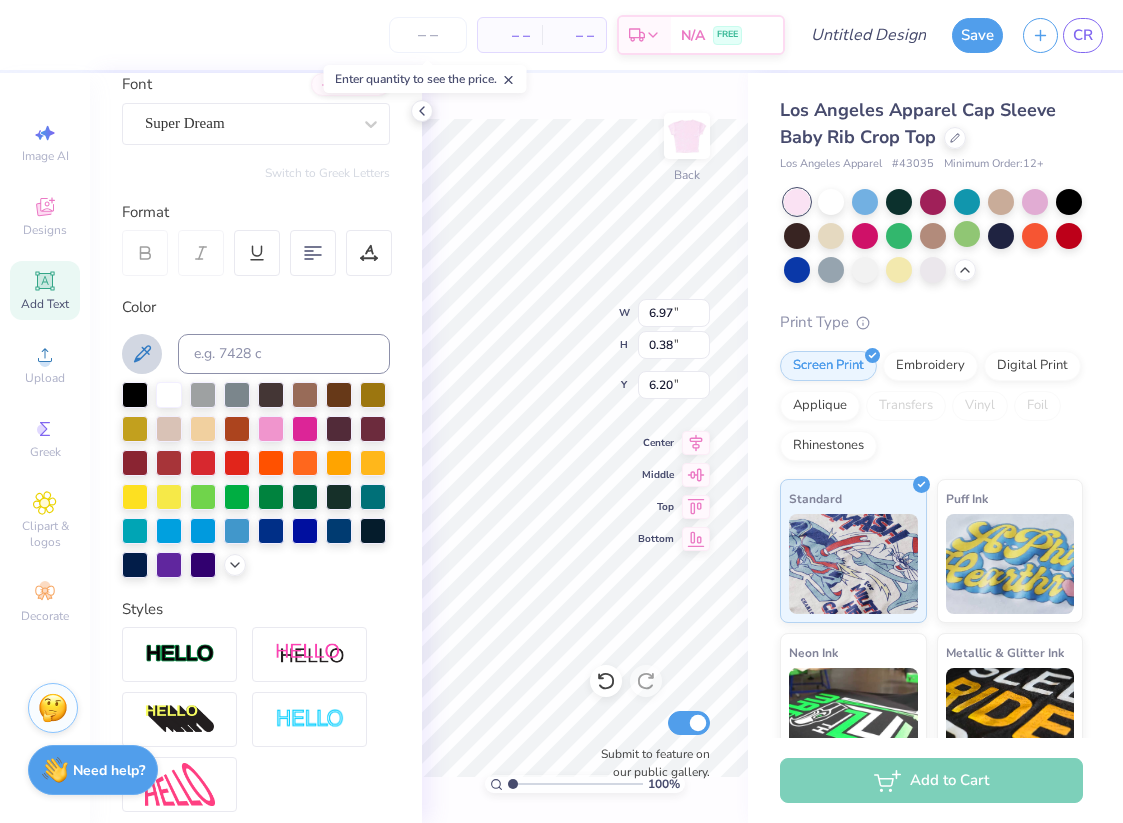 click 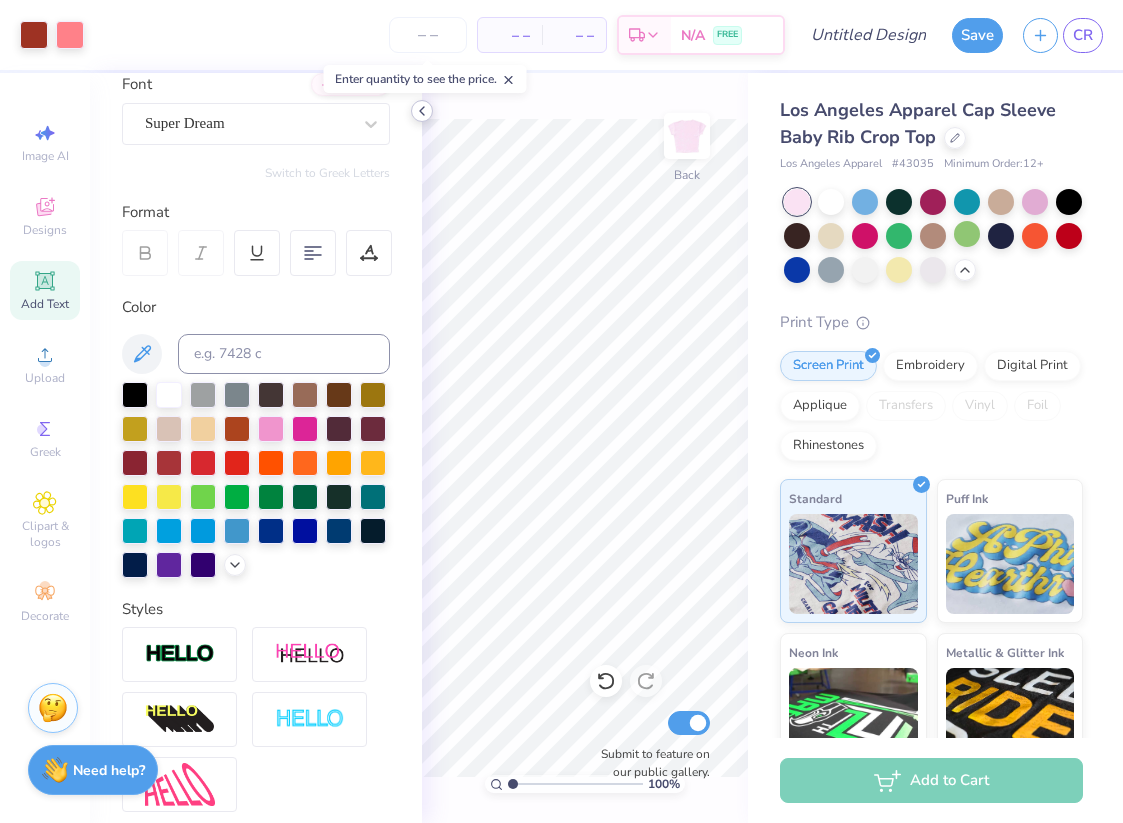 click 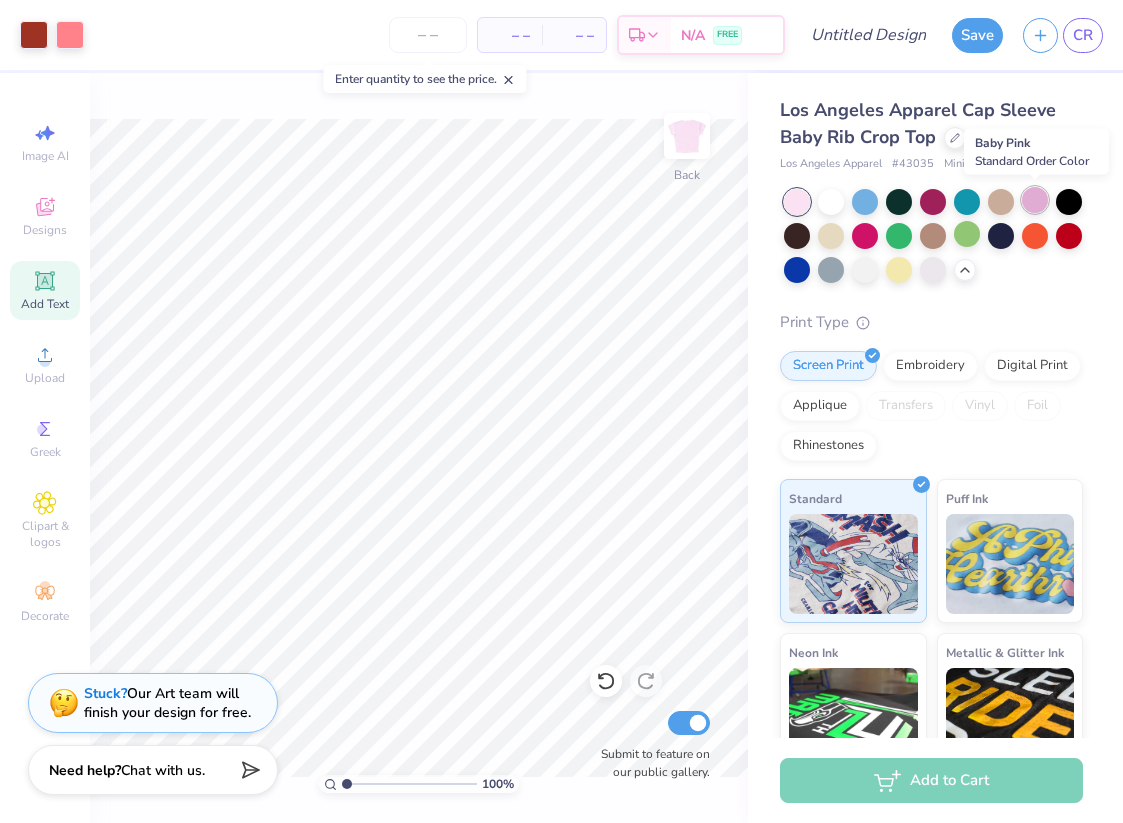 click at bounding box center (1035, 200) 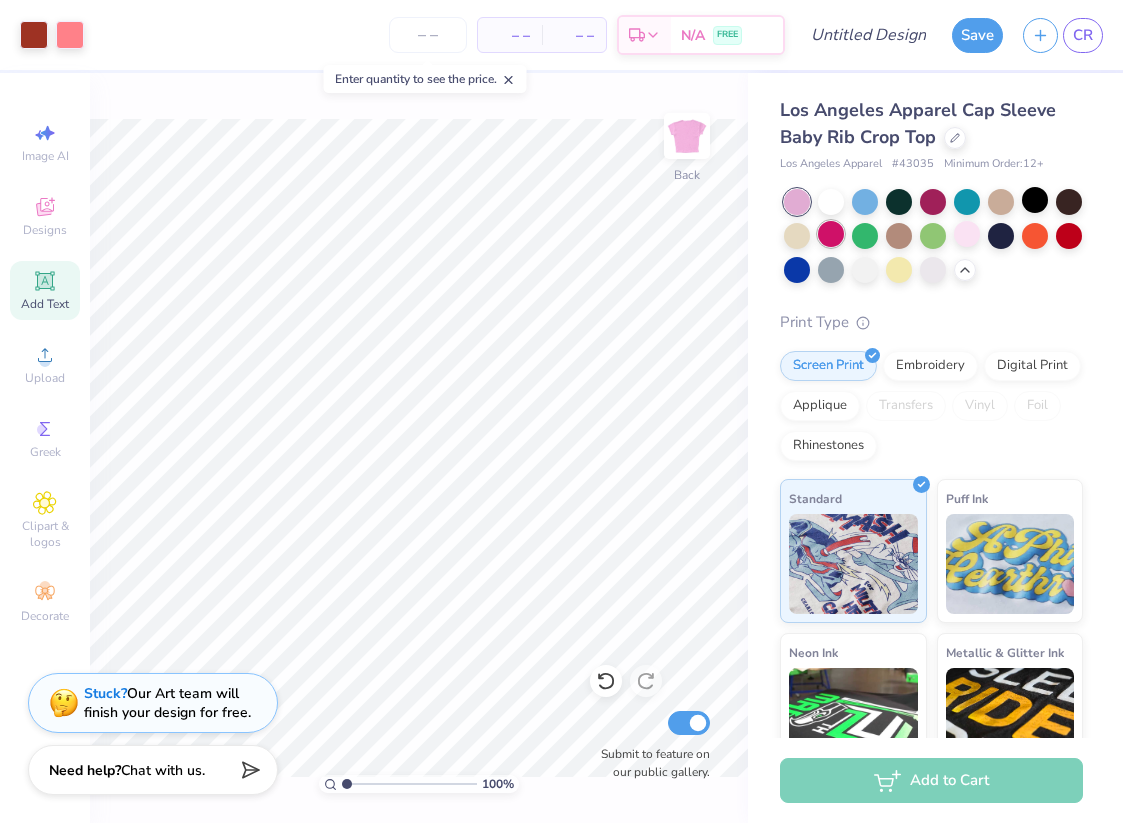 click at bounding box center (831, 234) 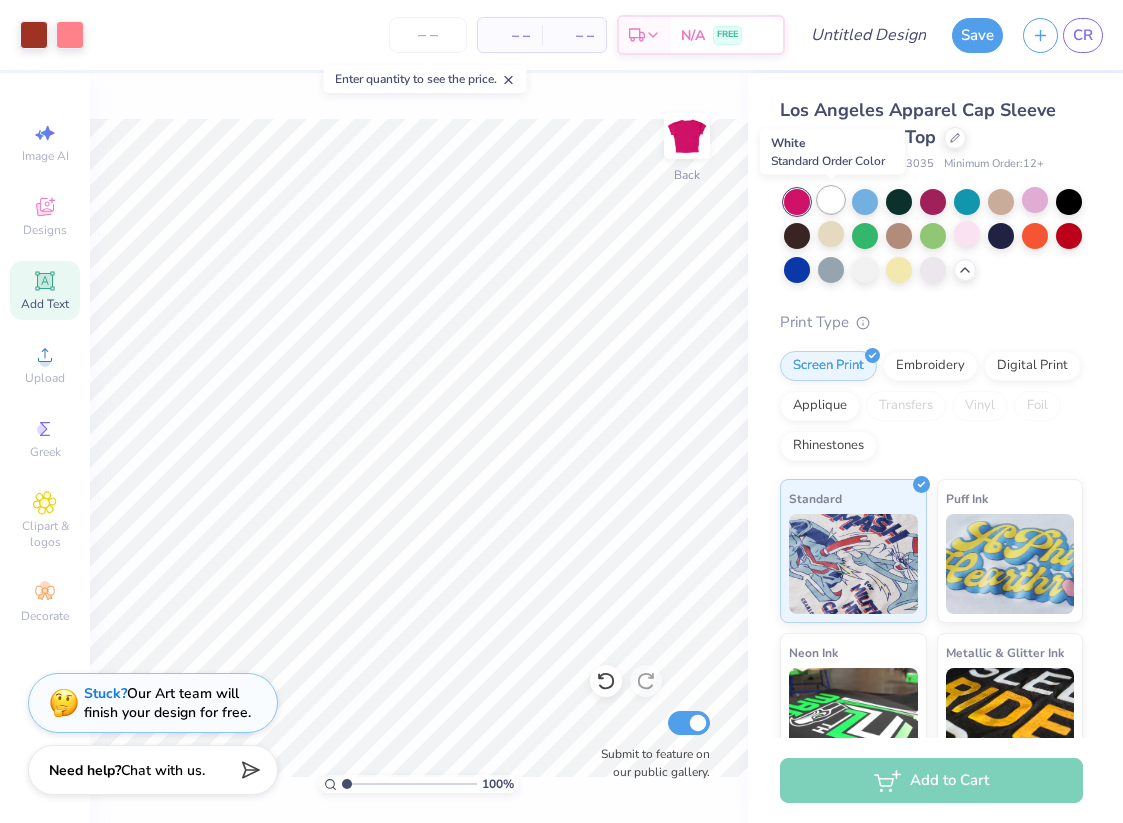 click at bounding box center (831, 200) 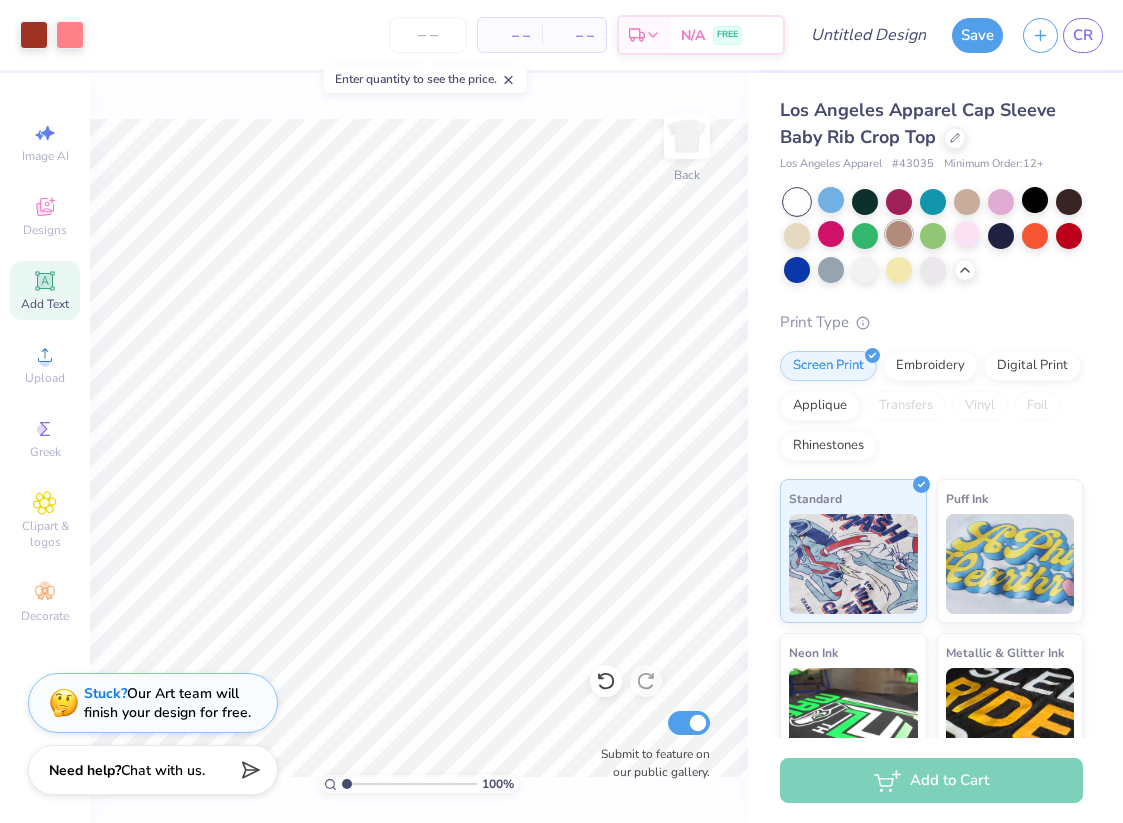 click at bounding box center [899, 234] 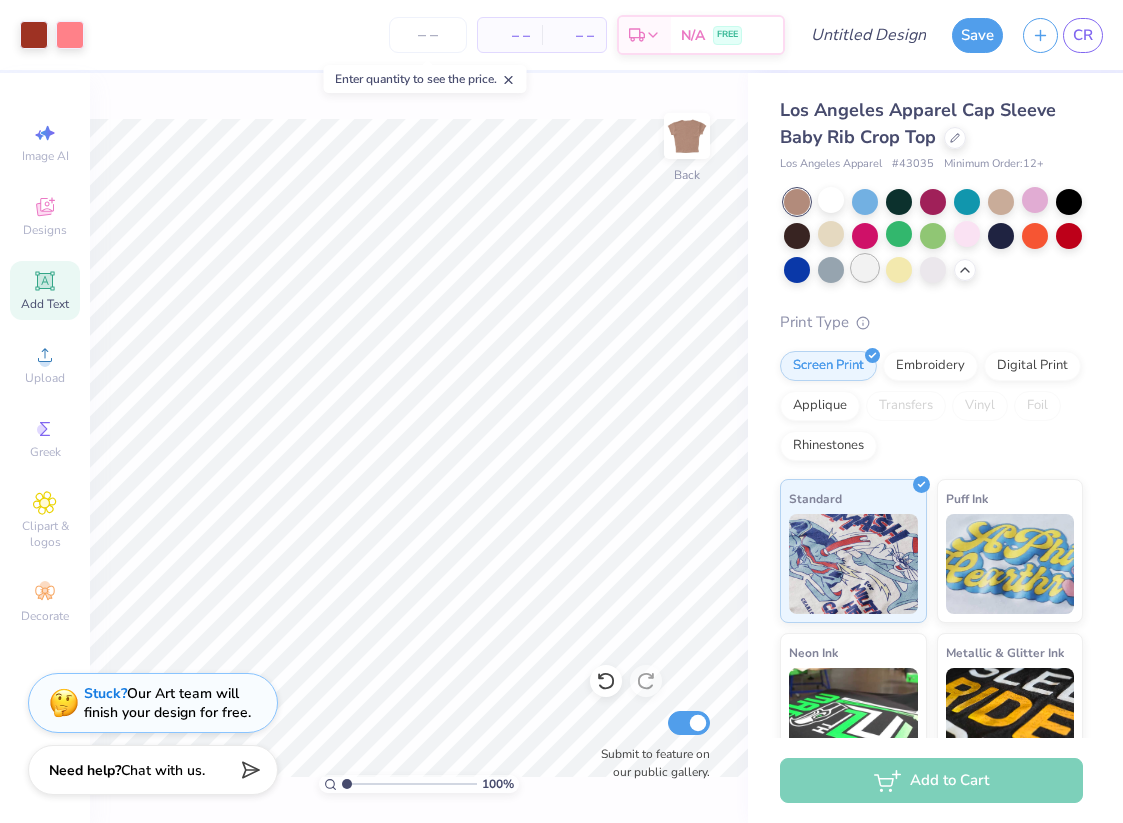 click at bounding box center (865, 268) 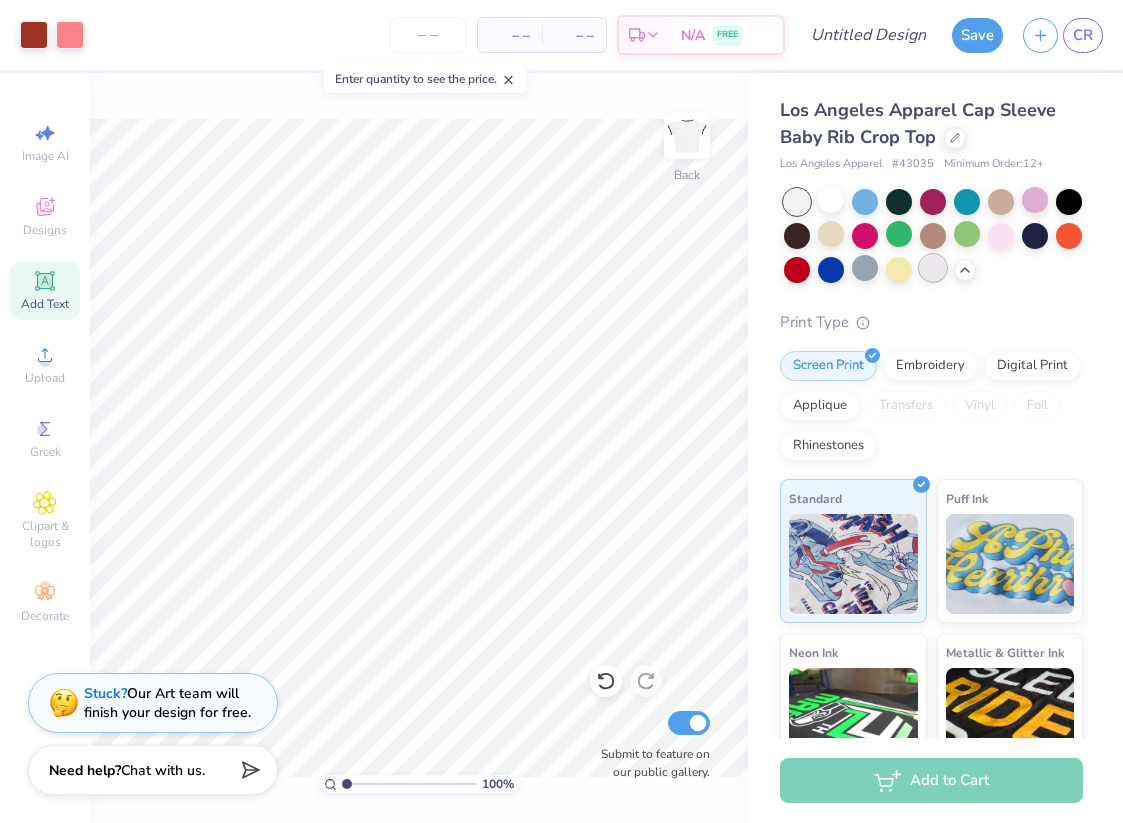 click at bounding box center (933, 268) 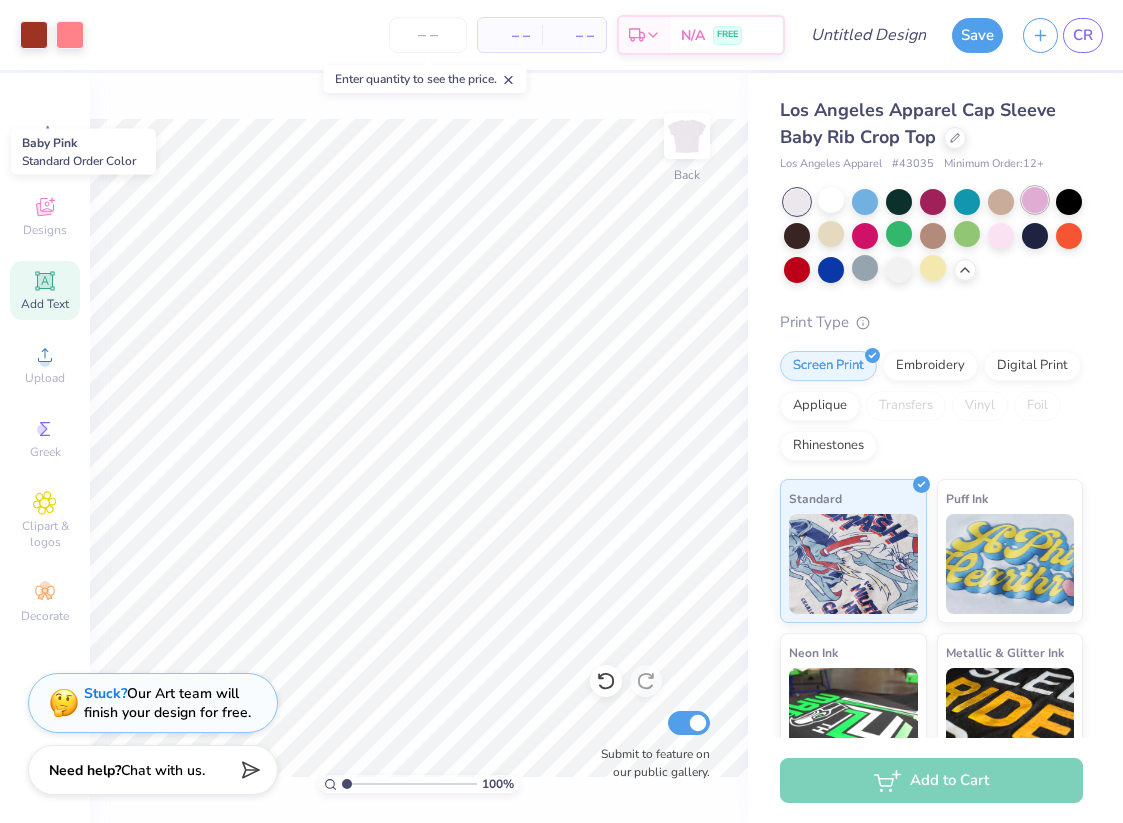 click at bounding box center (1035, 200) 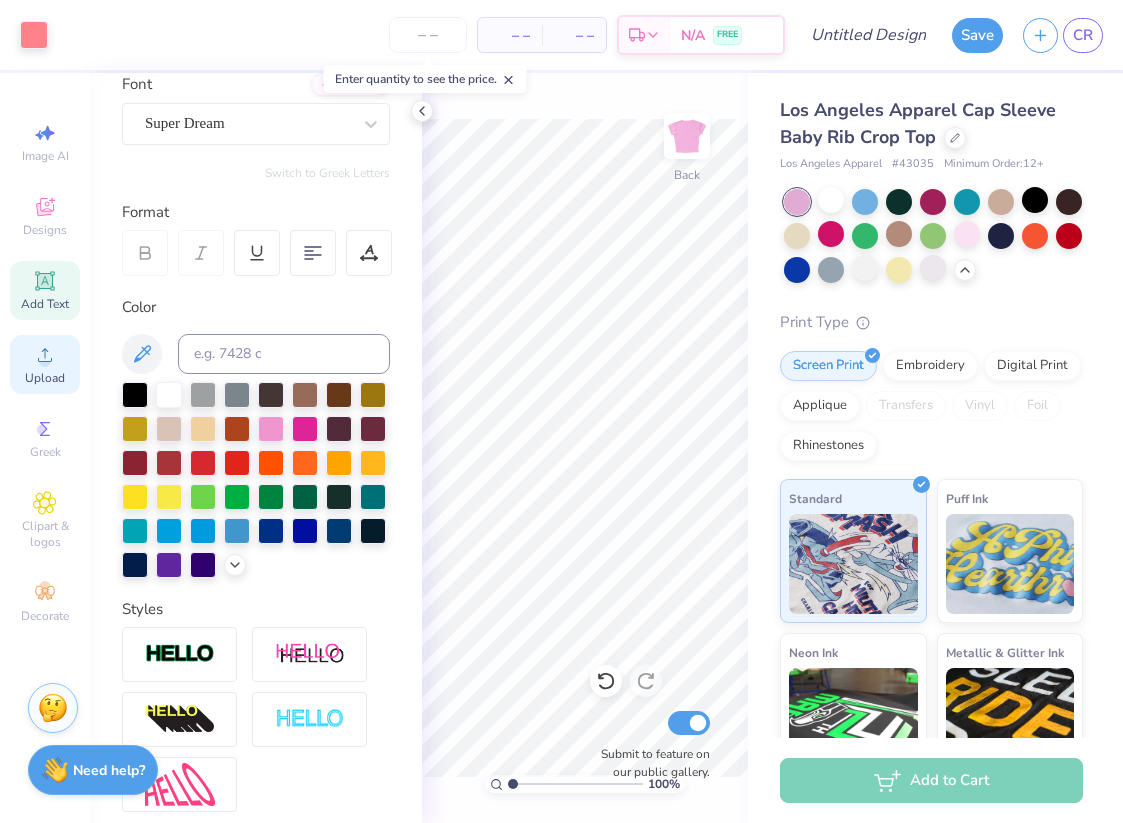 click 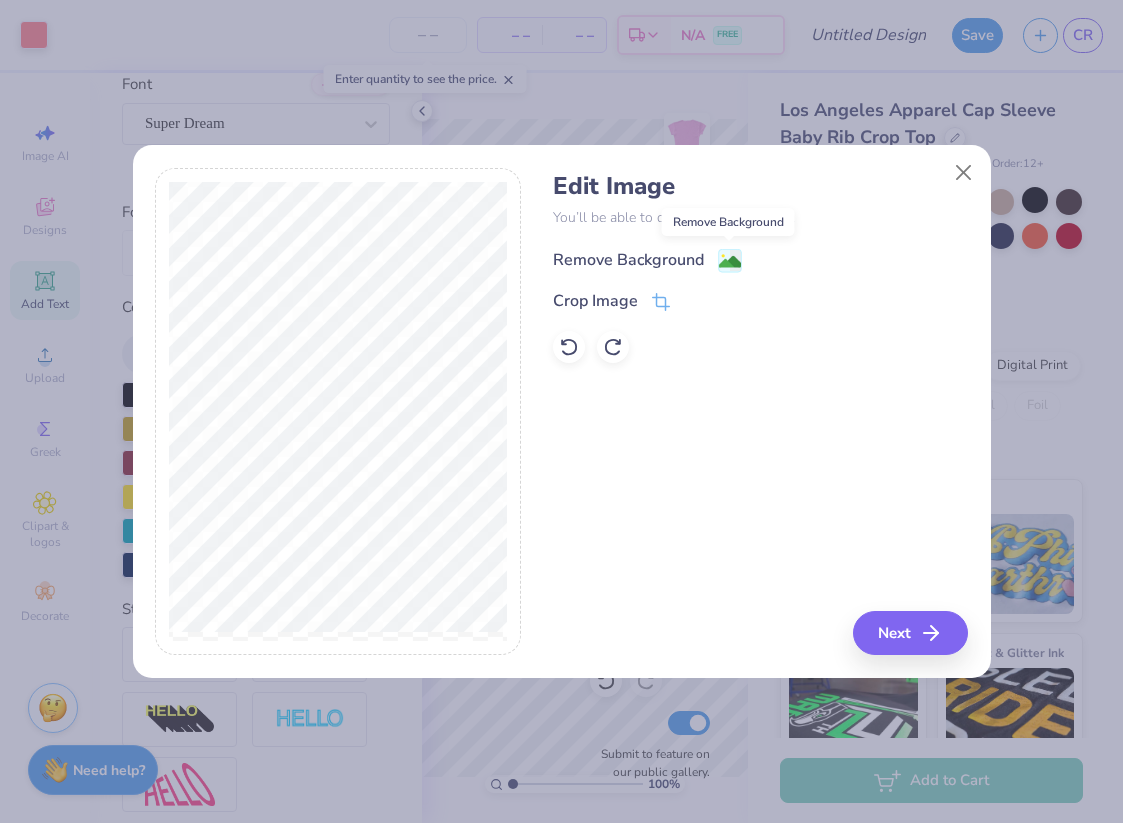 click 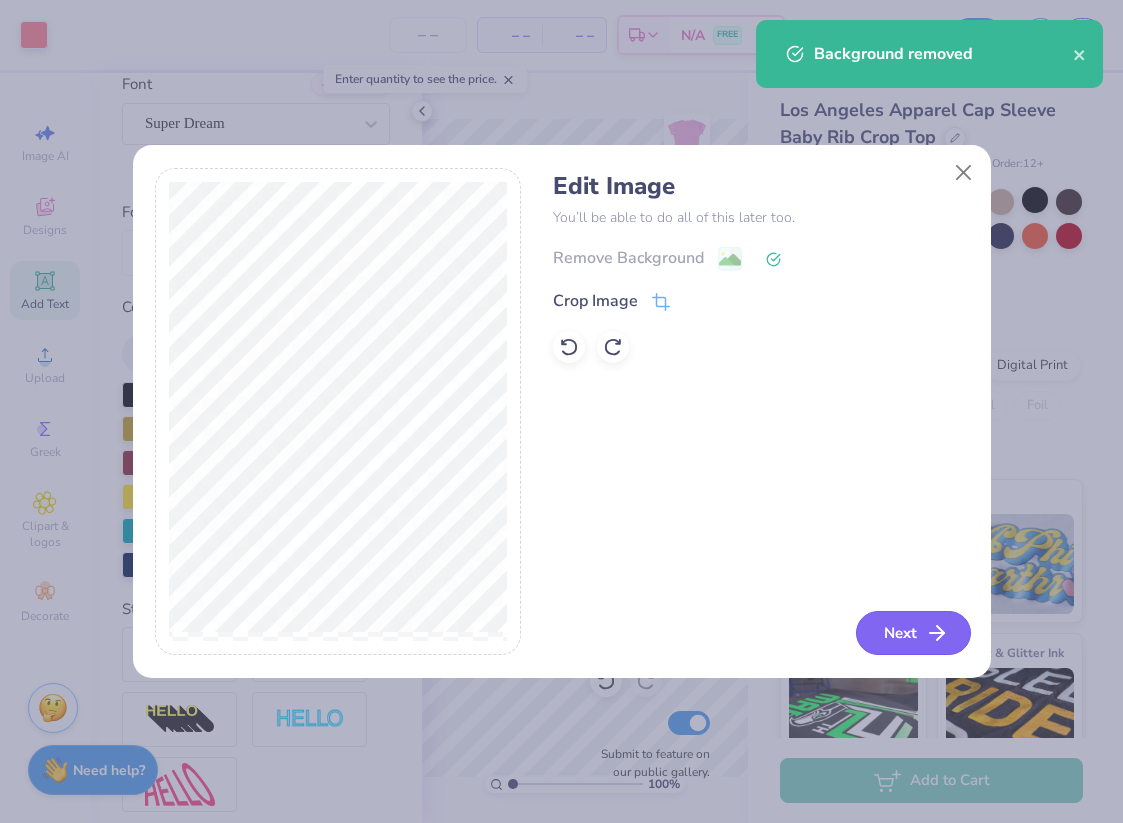 click on "Next" at bounding box center (913, 633) 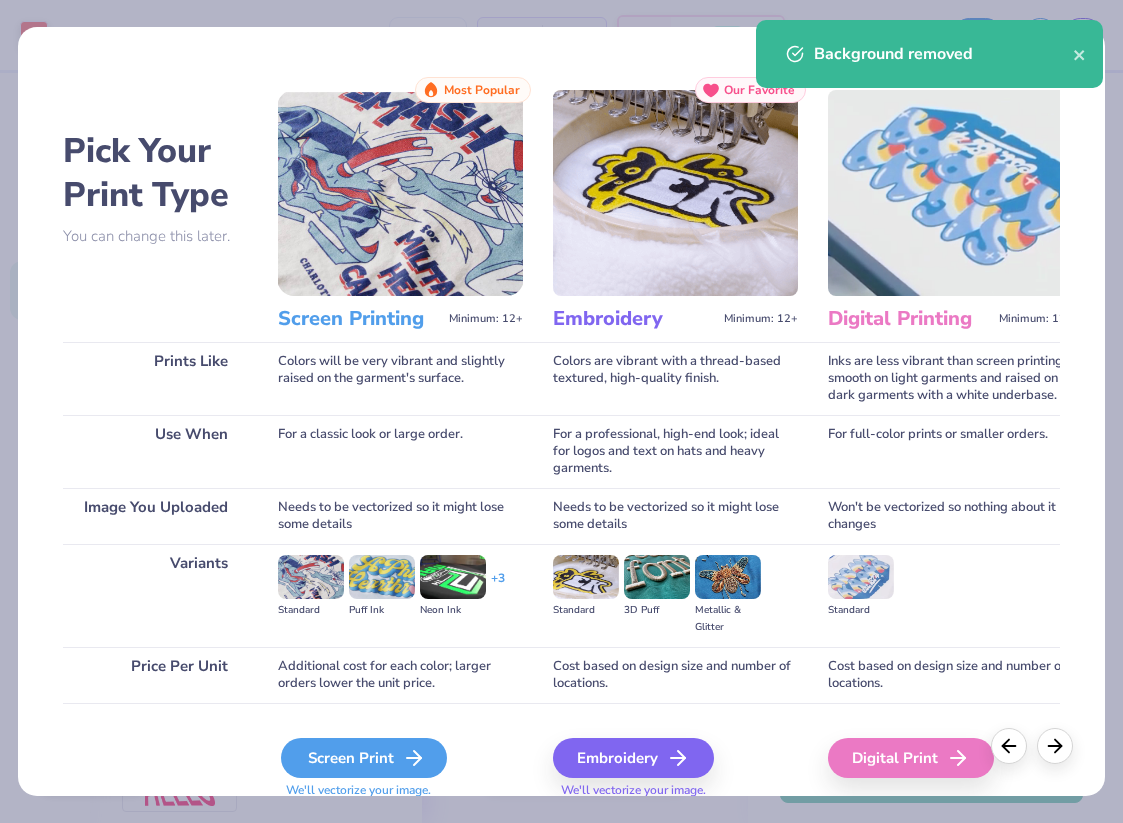 click on "Screen Print" at bounding box center [364, 758] 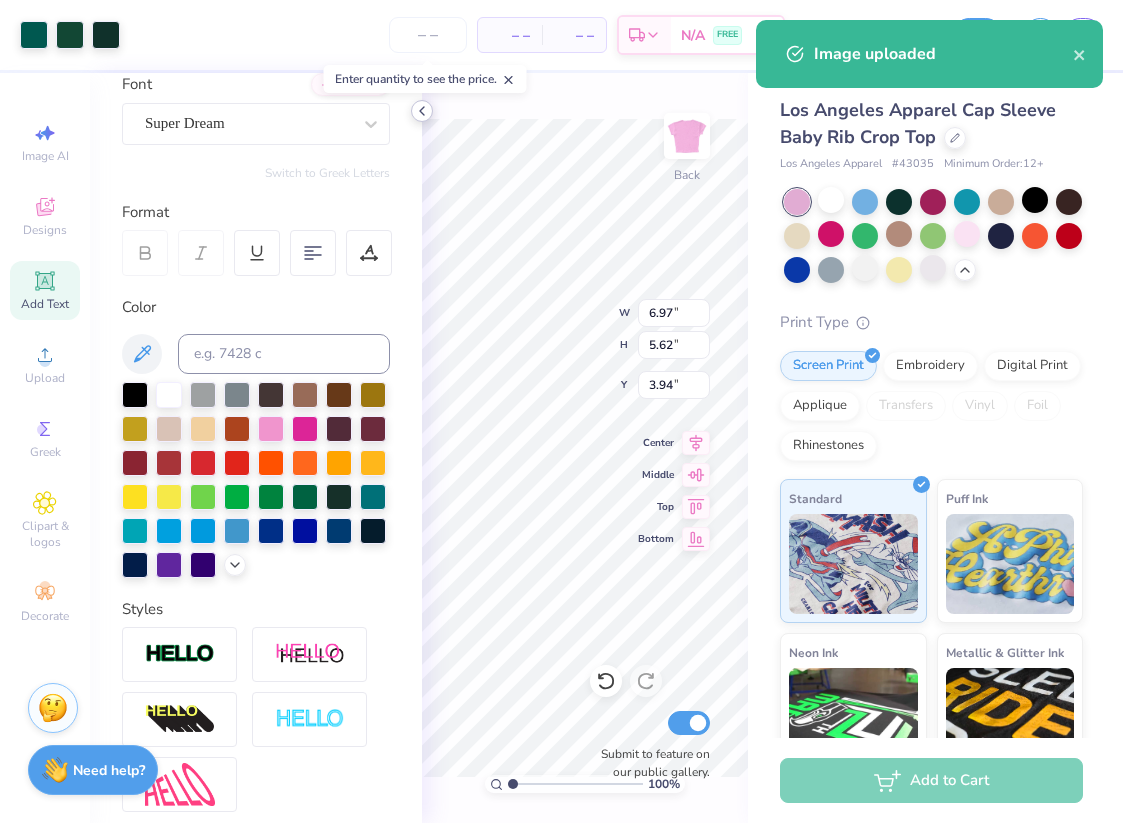 click 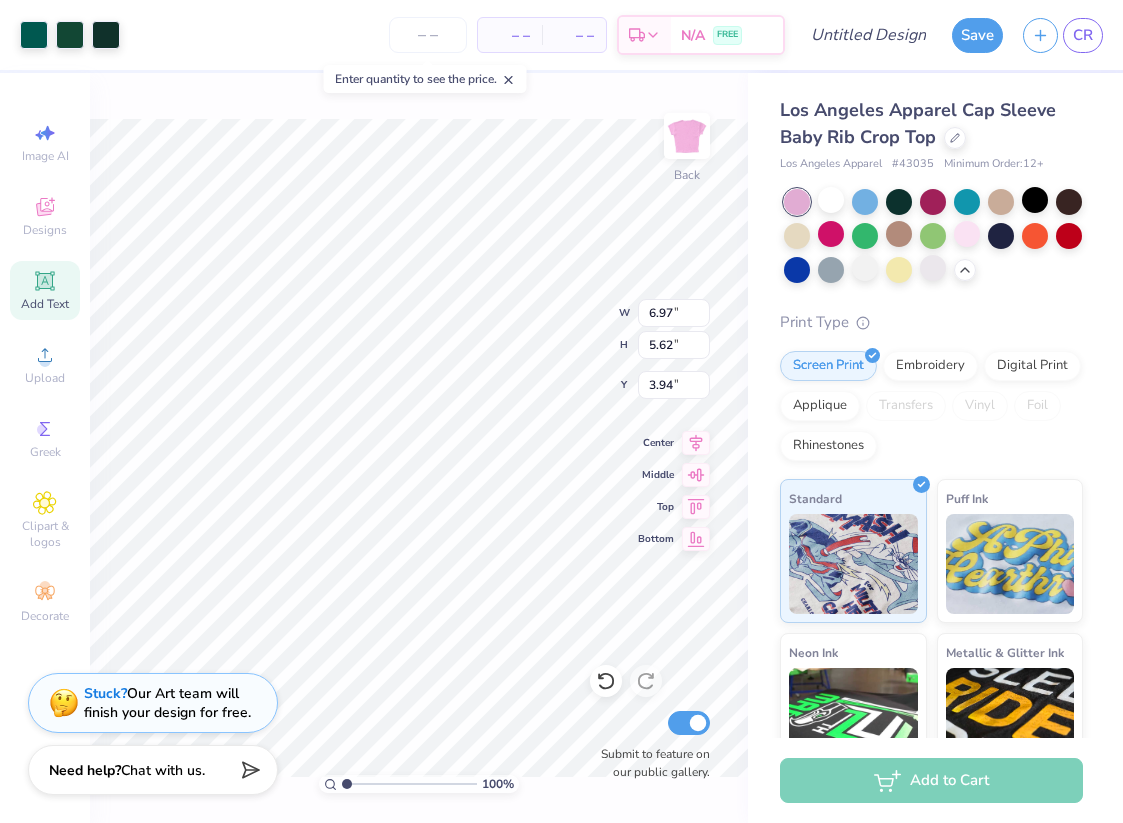 type on "0.96" 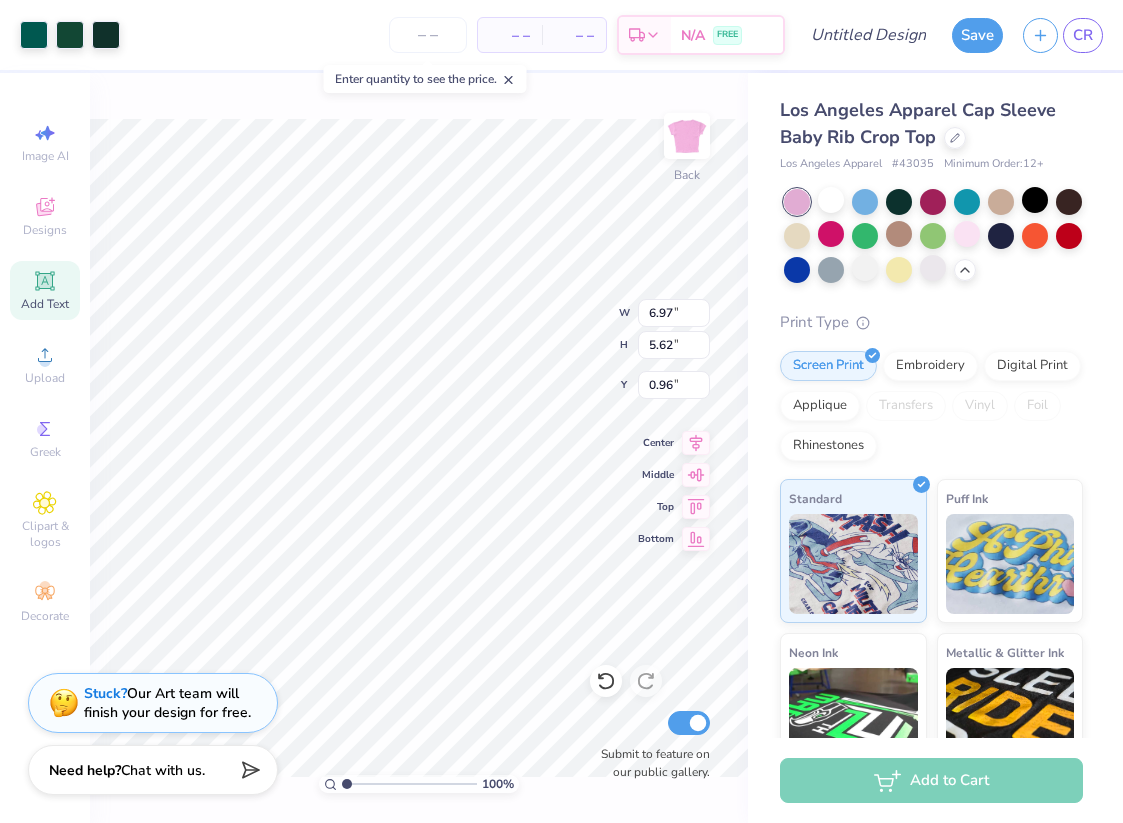type on "0.50" 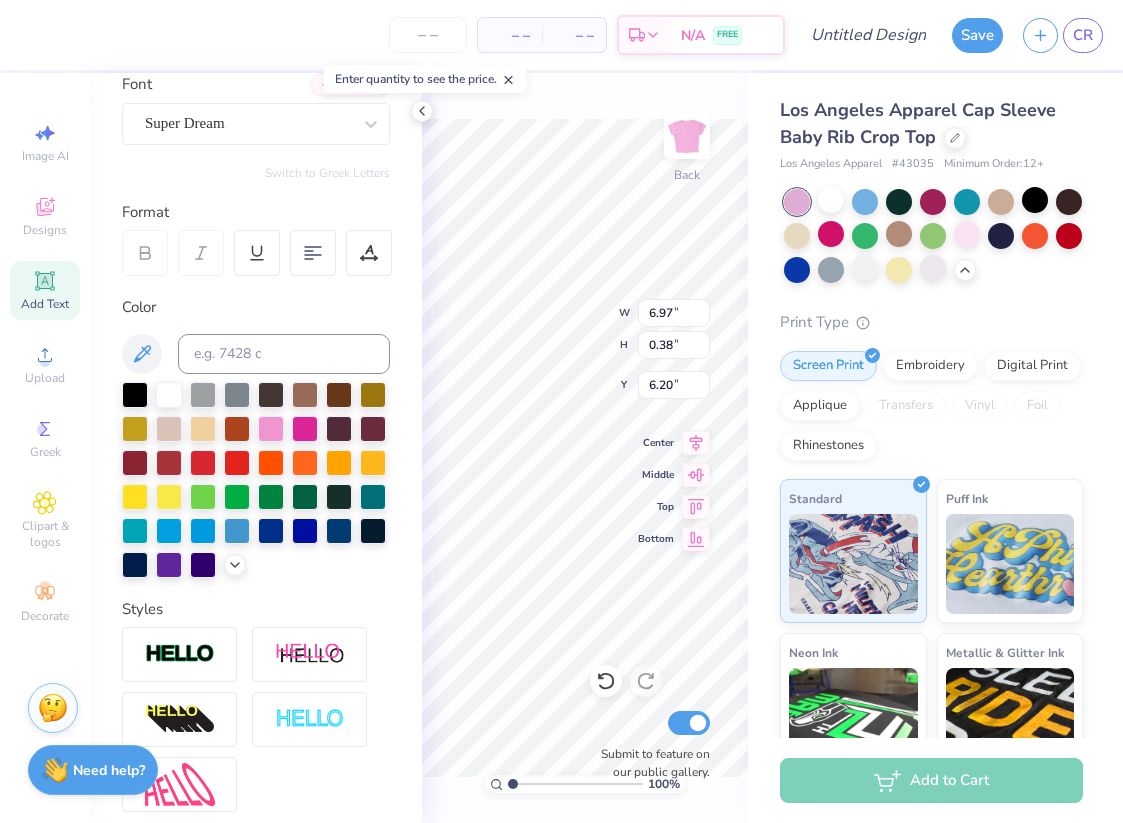 type on "6.75" 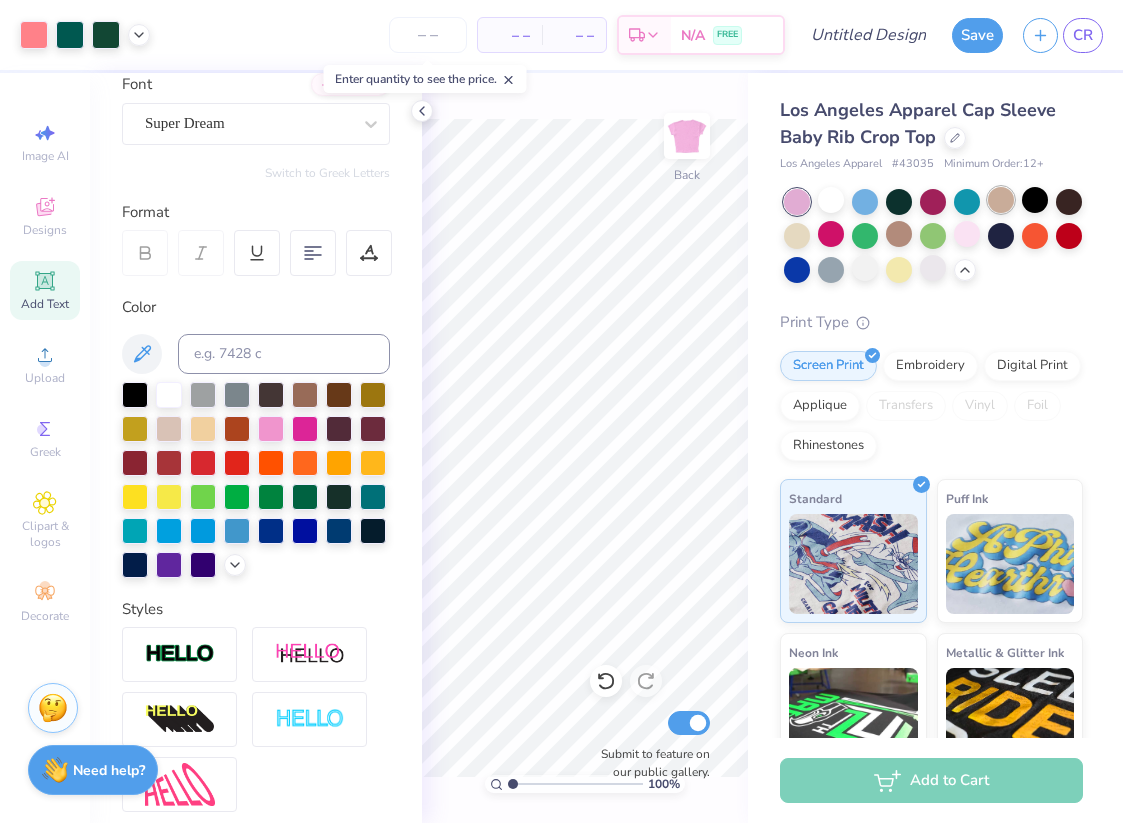click at bounding box center (1001, 200) 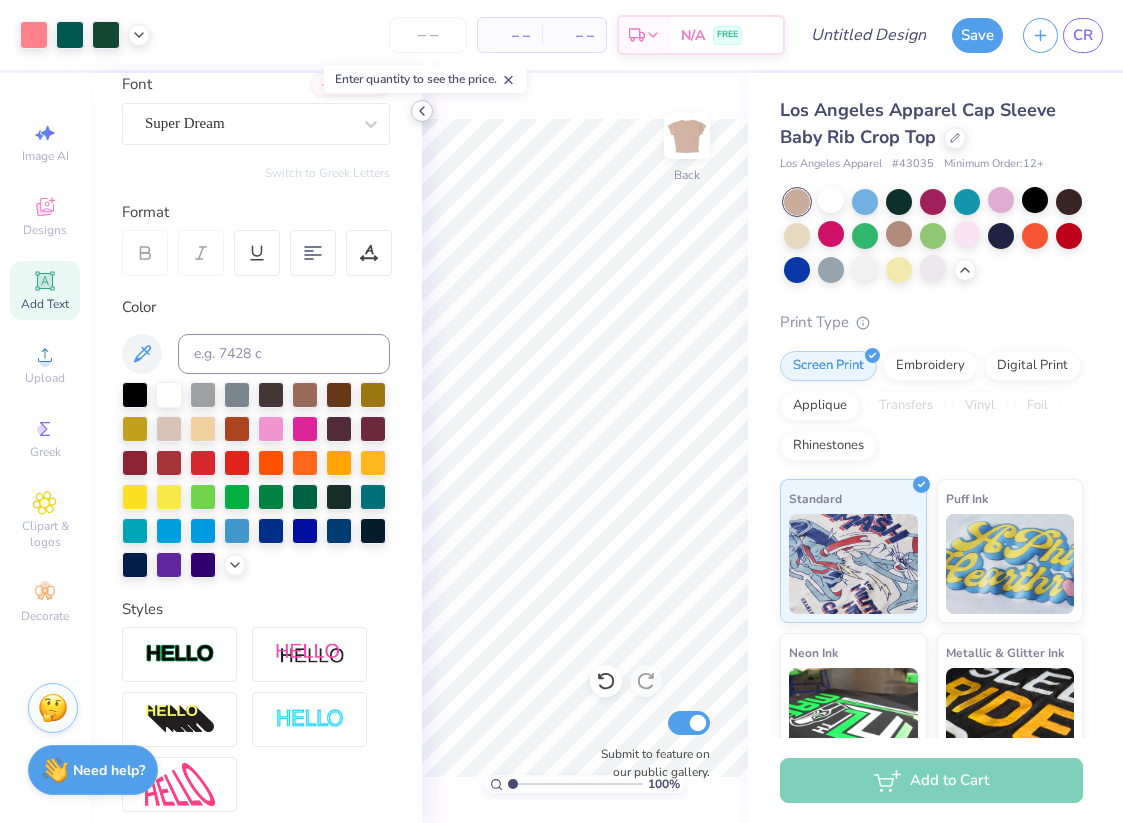 click 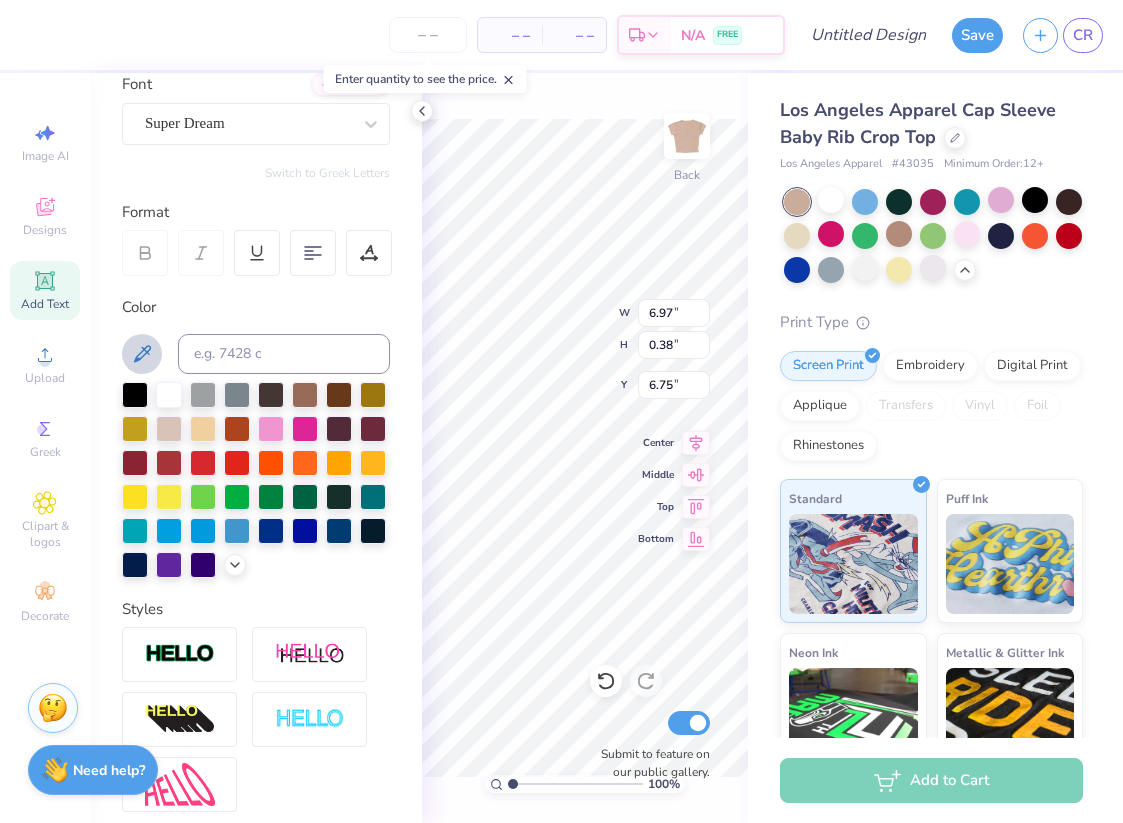 click 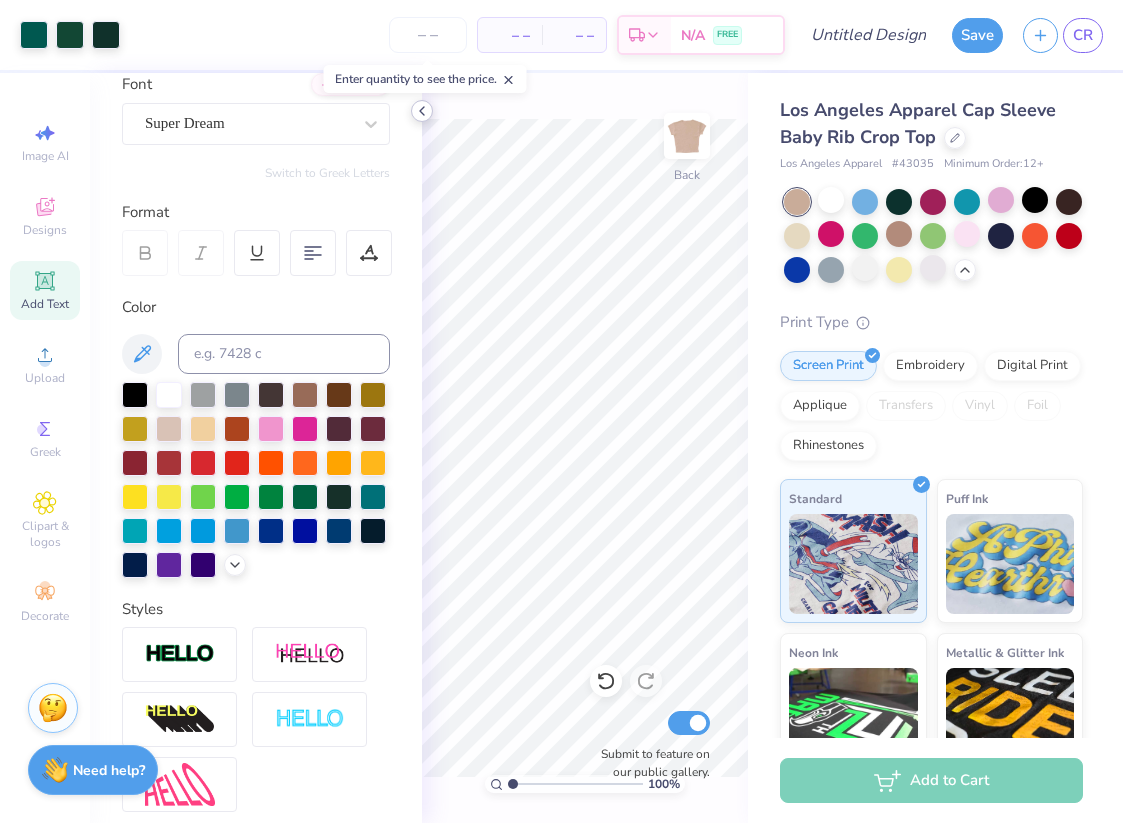 click 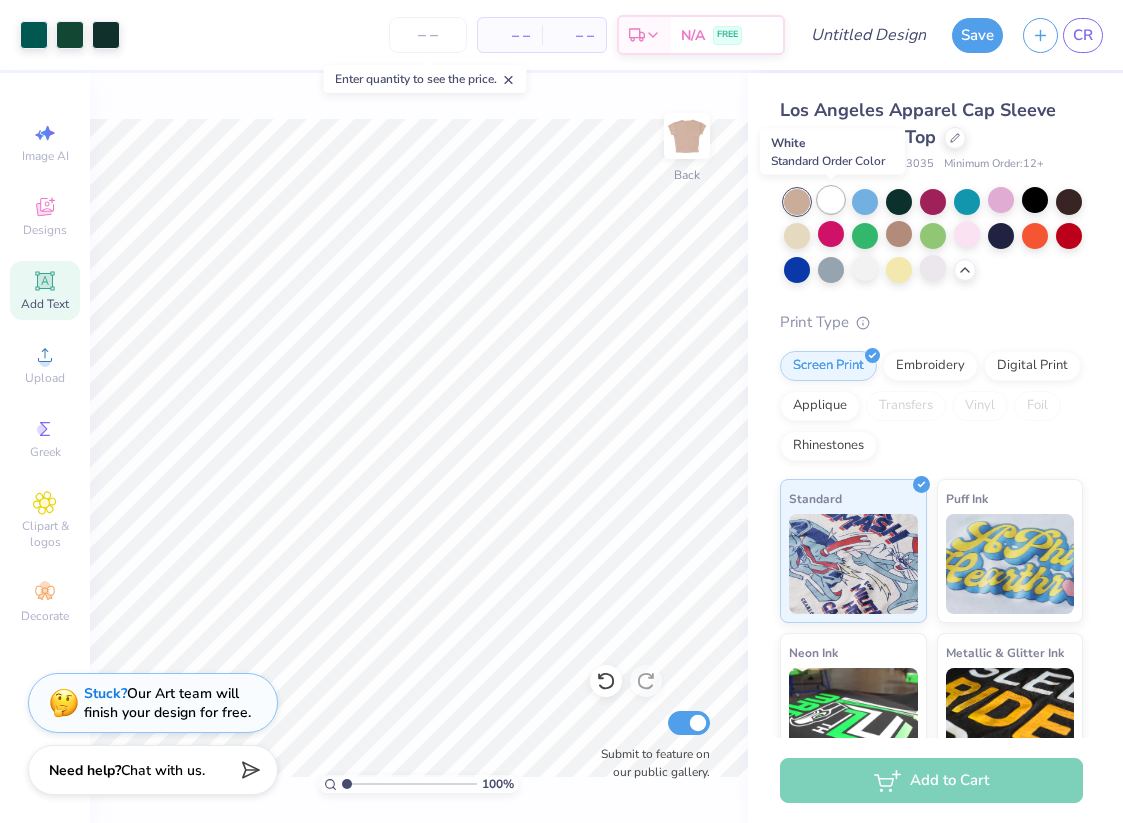 click at bounding box center [831, 200] 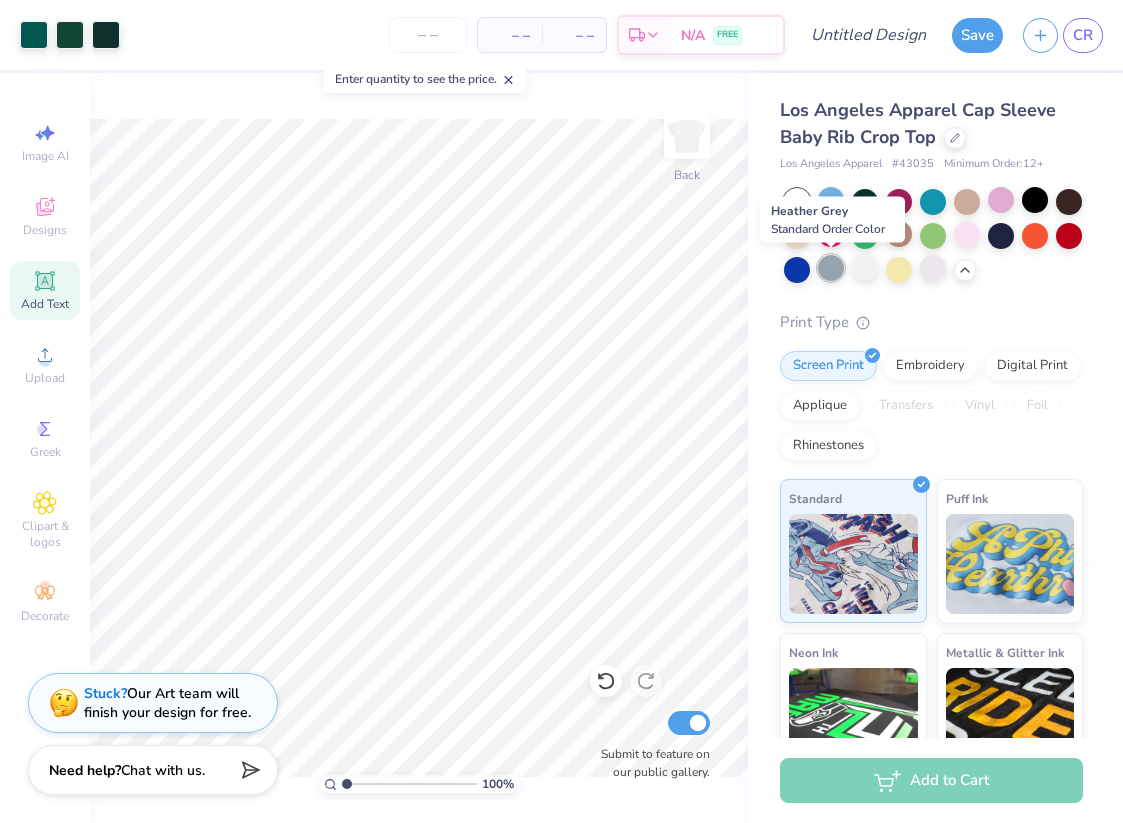 click at bounding box center (831, 268) 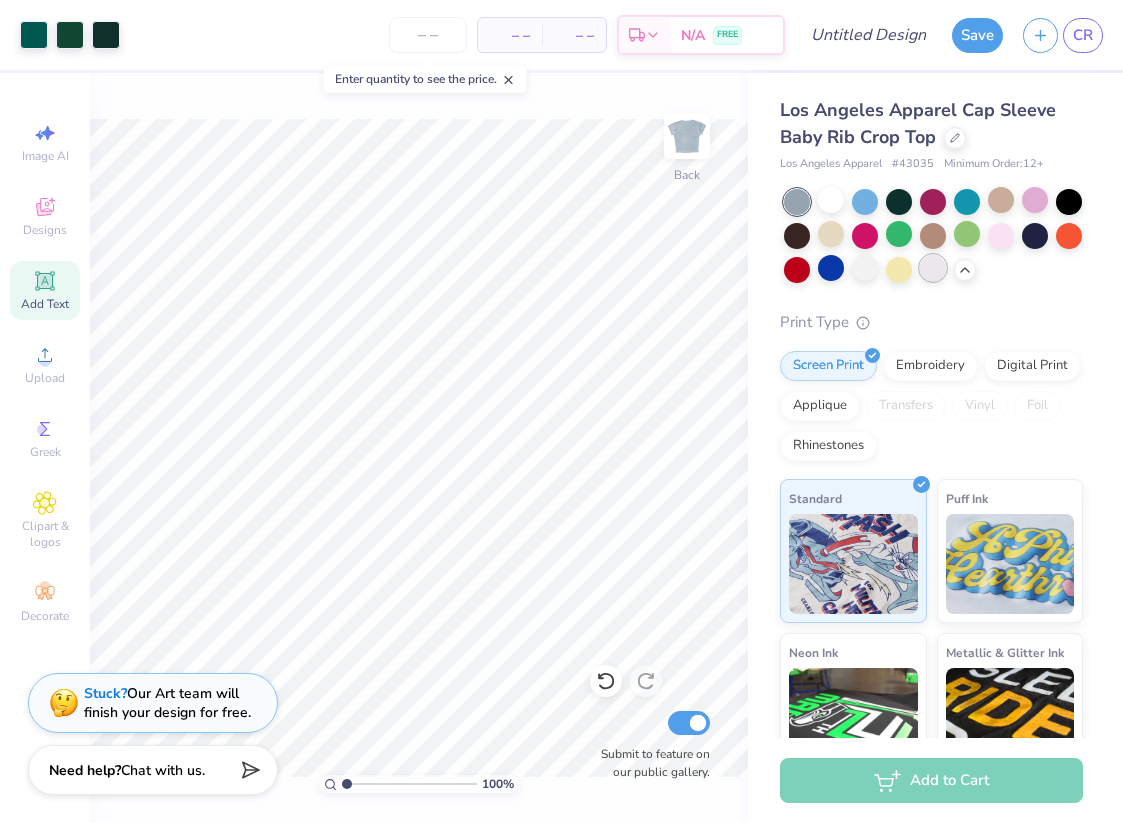 click at bounding box center [933, 268] 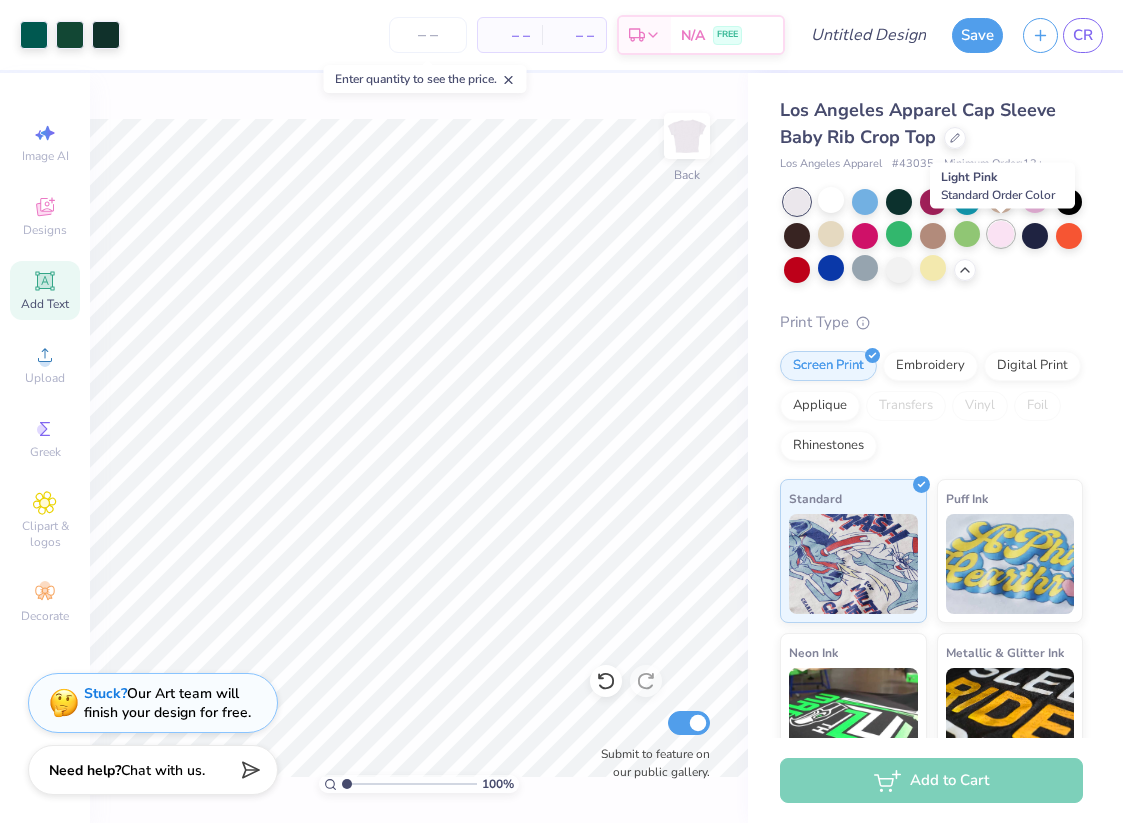 click at bounding box center [1001, 234] 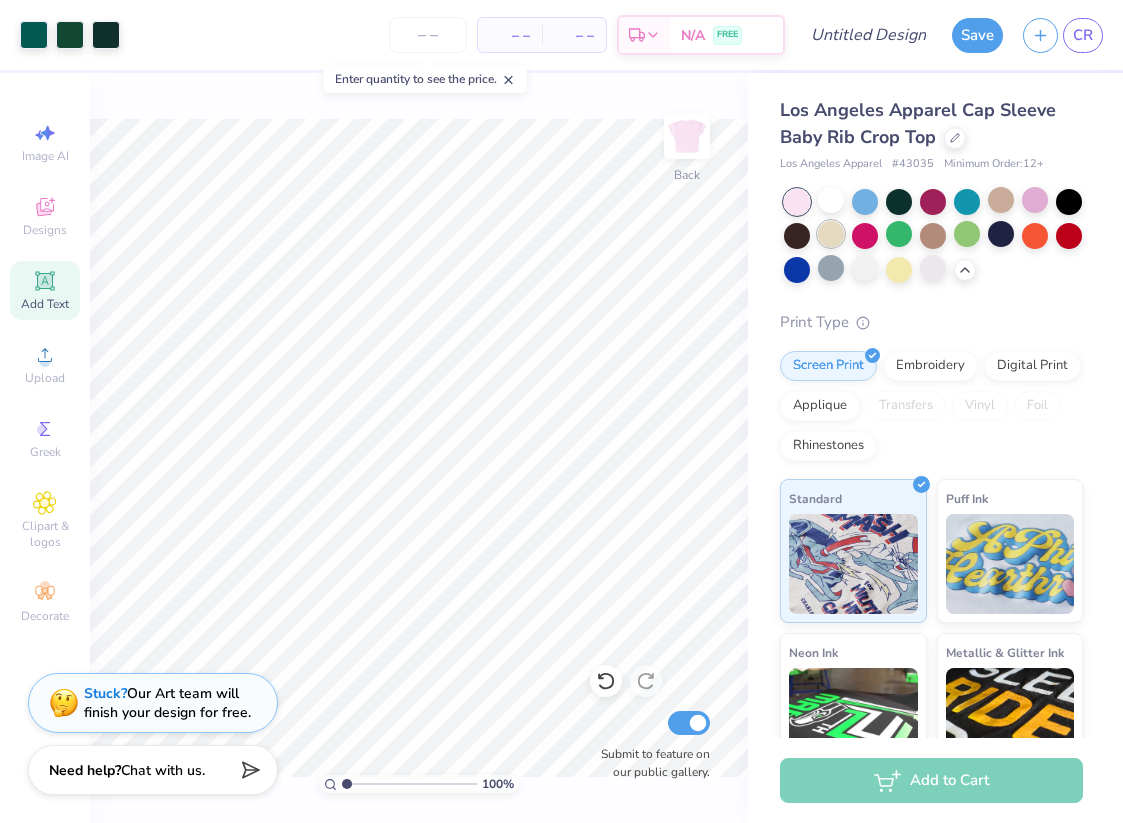 click at bounding box center [831, 234] 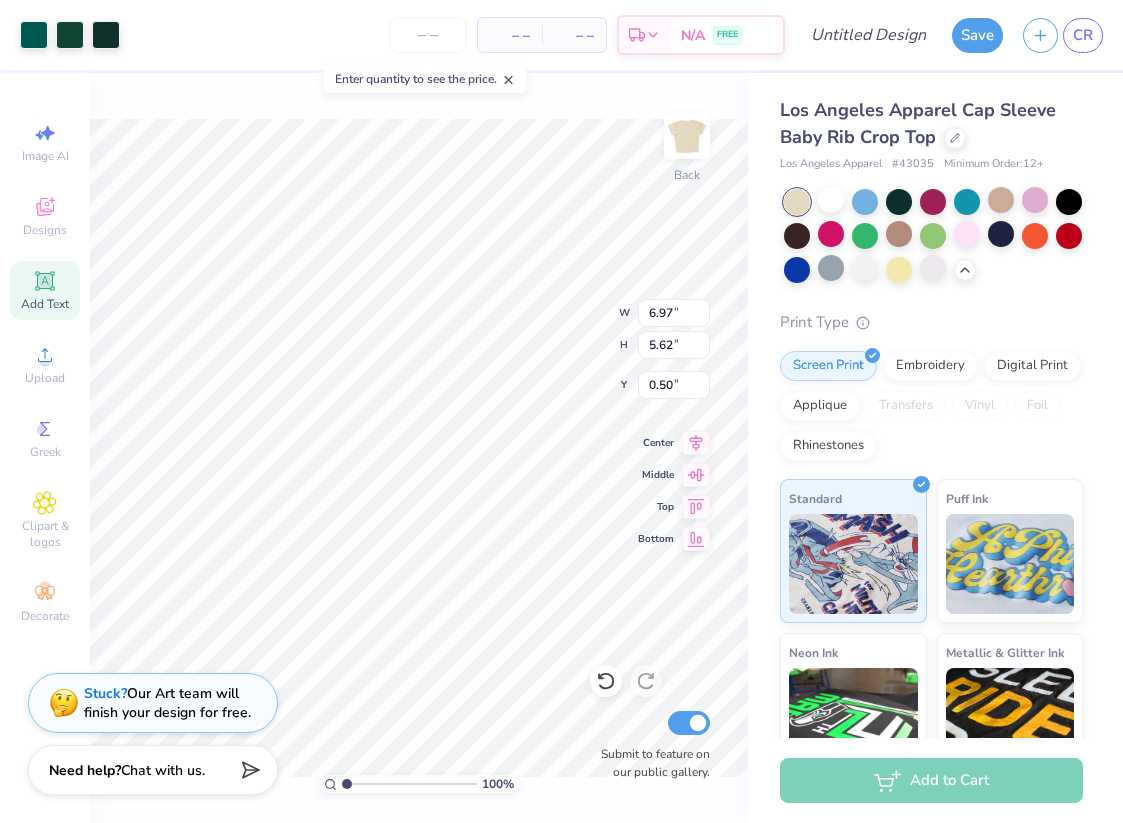 type on "1.13" 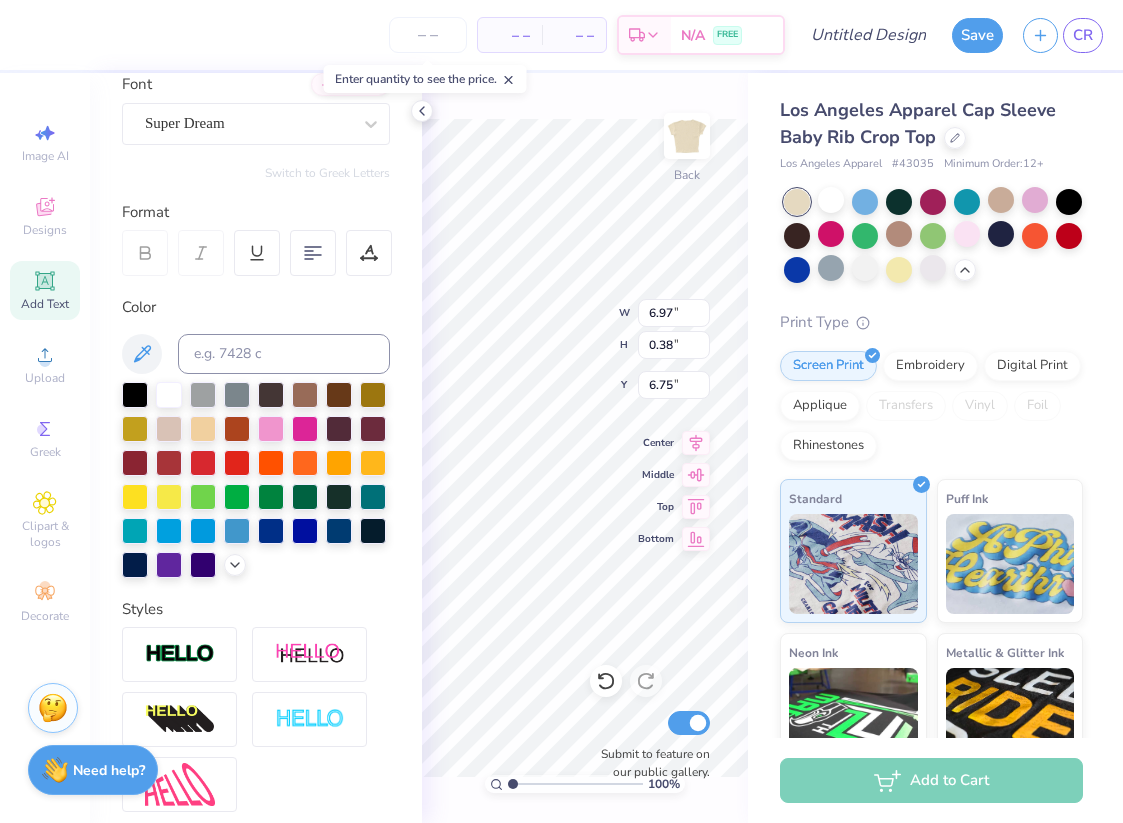 type on "6.97" 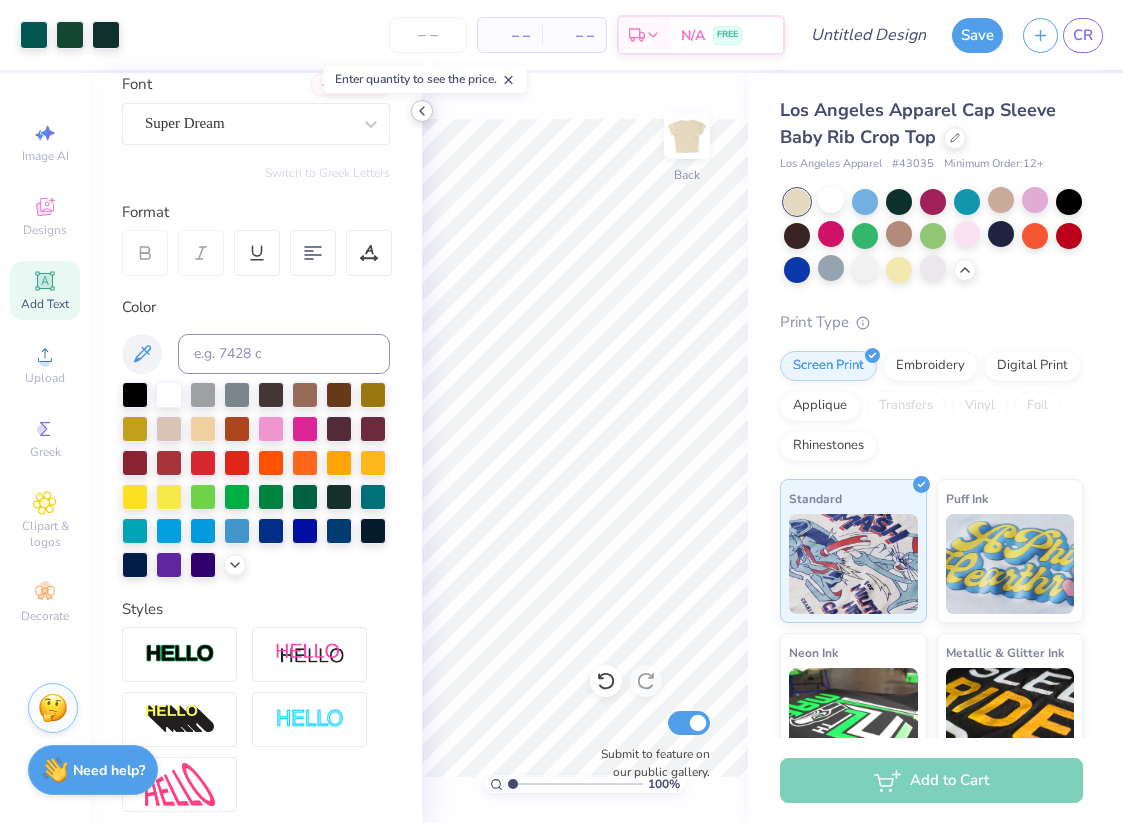 click 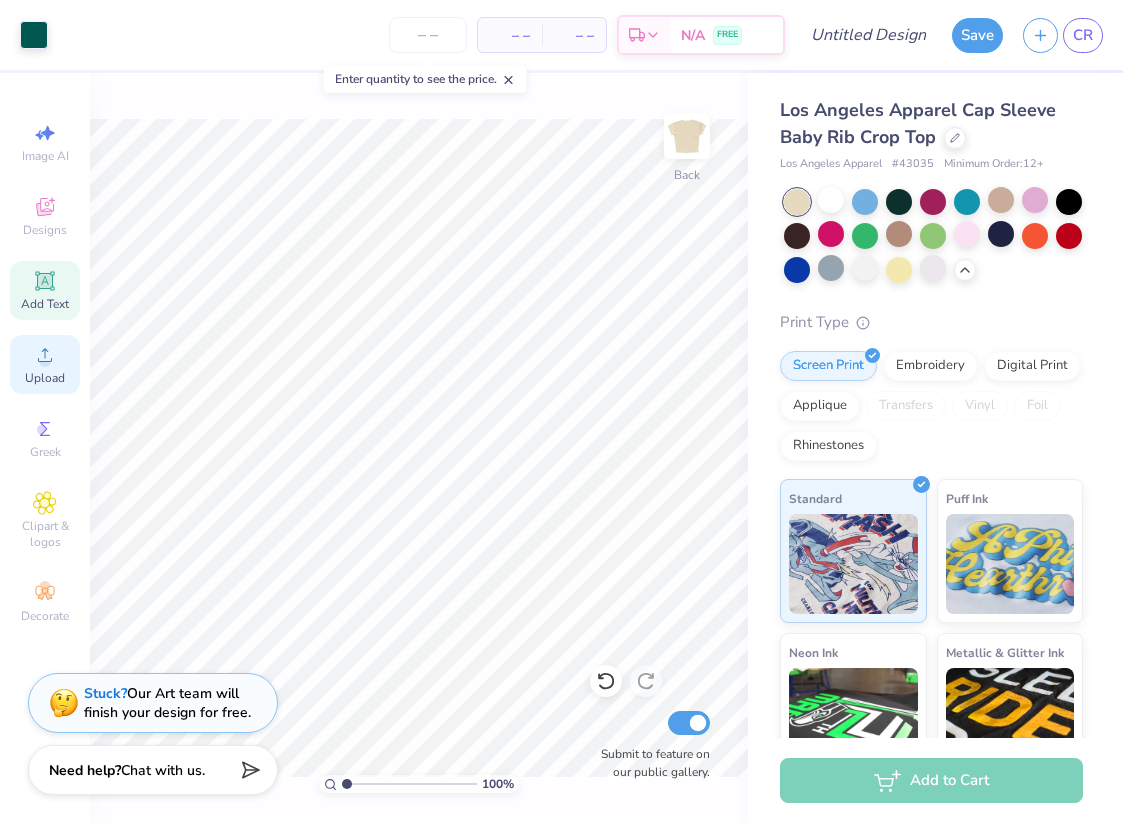 click 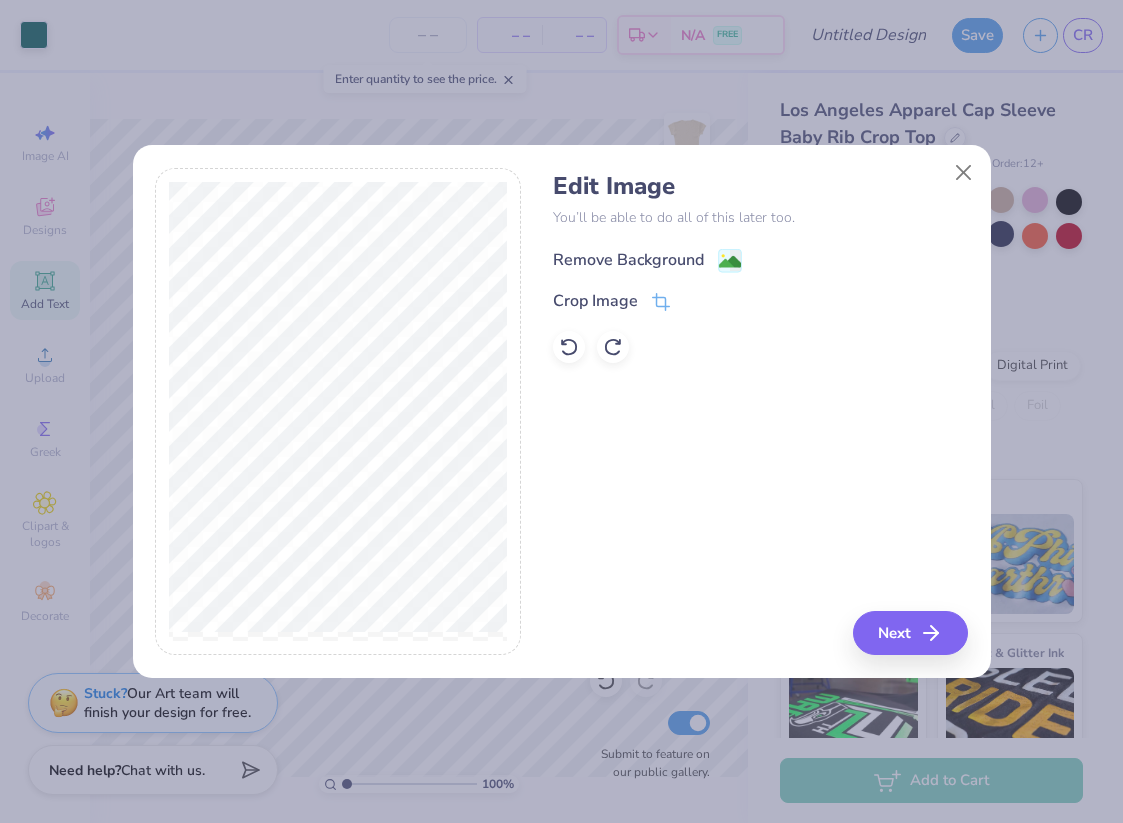 click 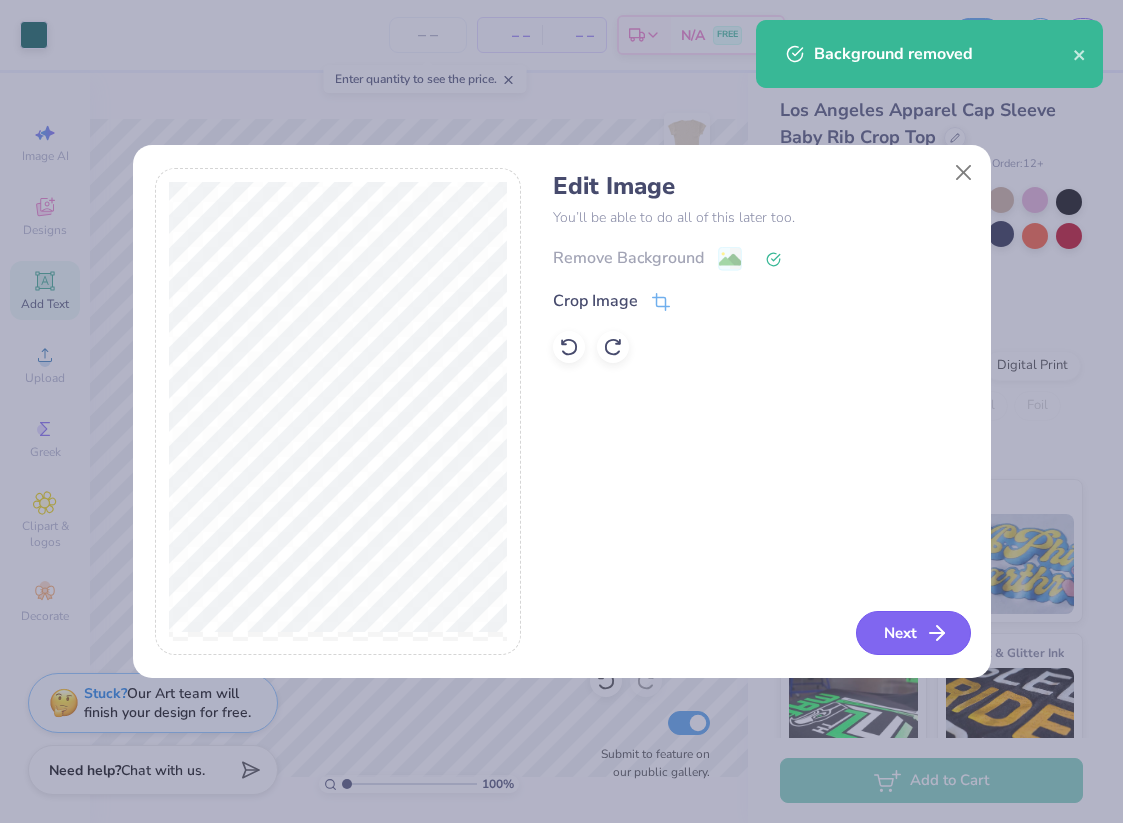 click on "Next" at bounding box center [913, 633] 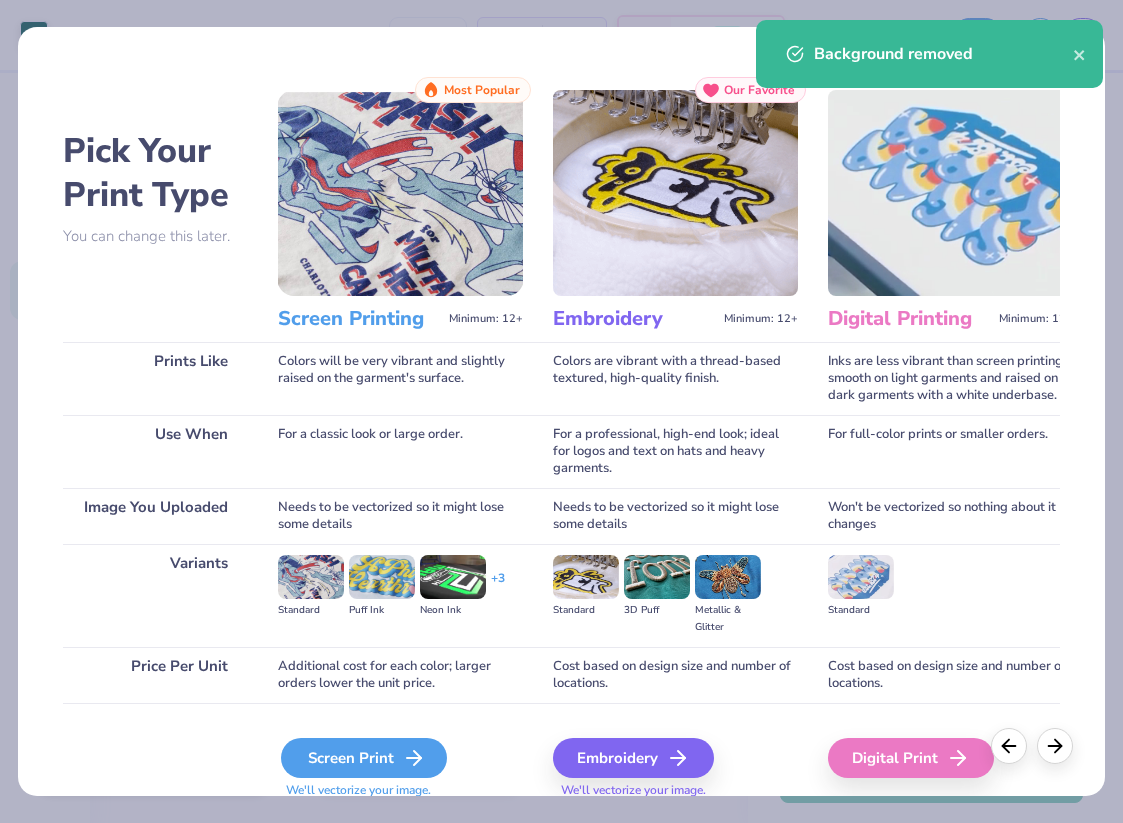 click 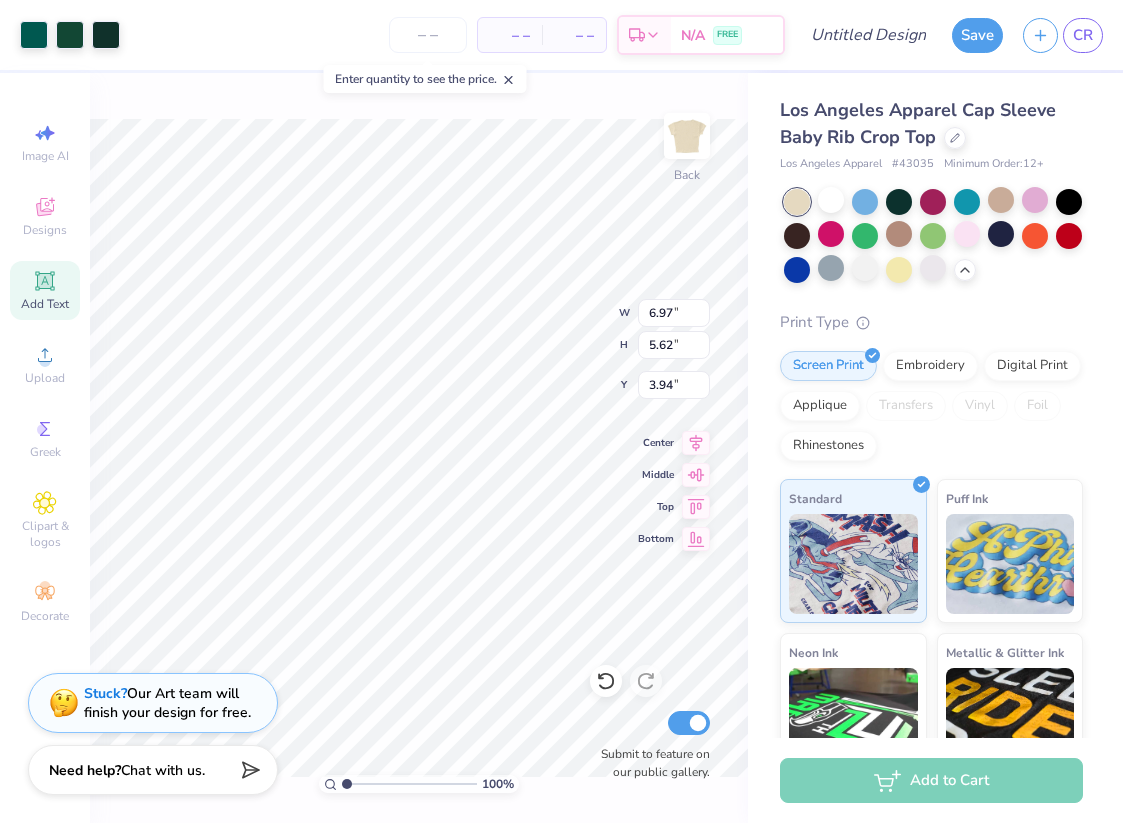type on "1.13" 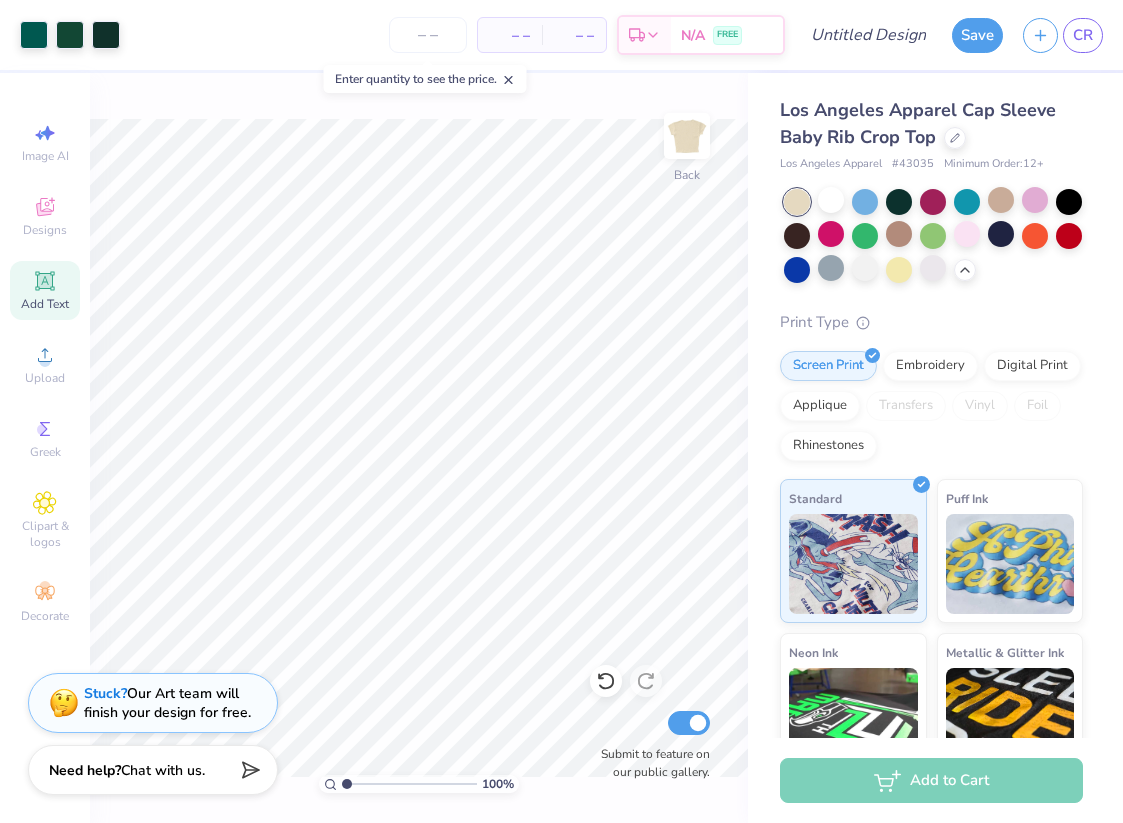 click 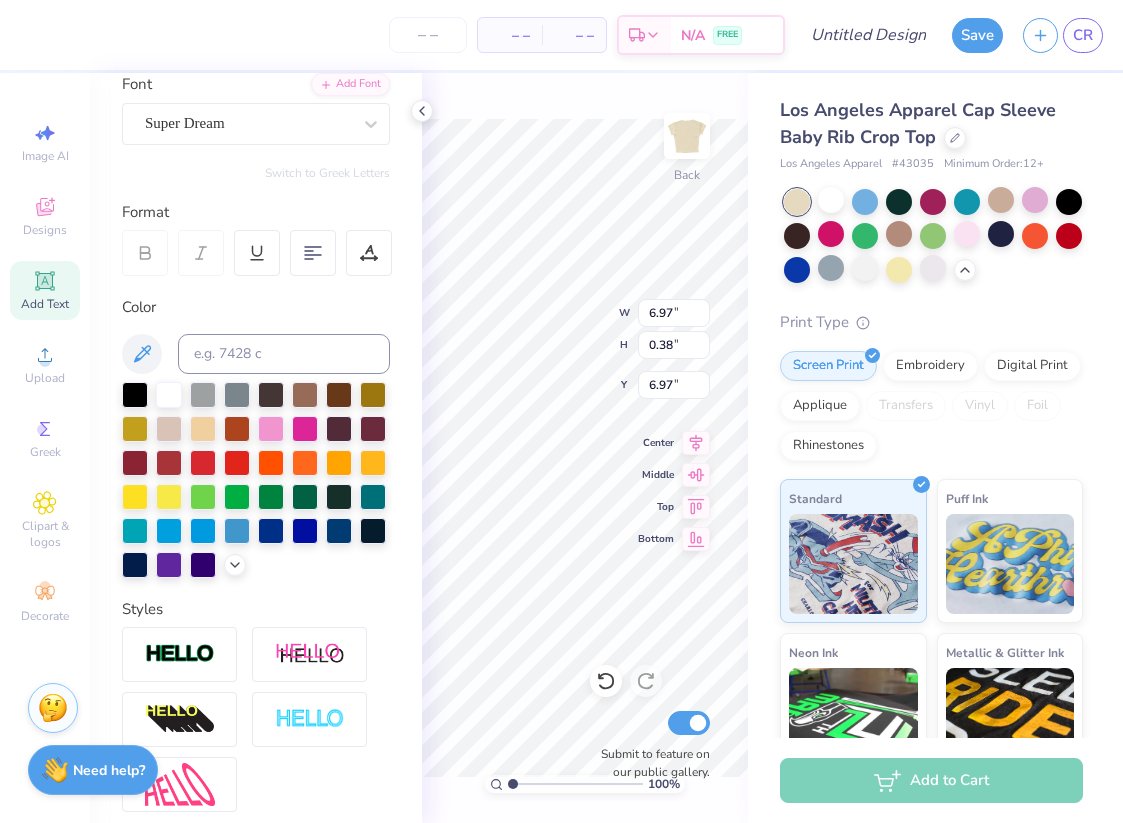 type on "5.62" 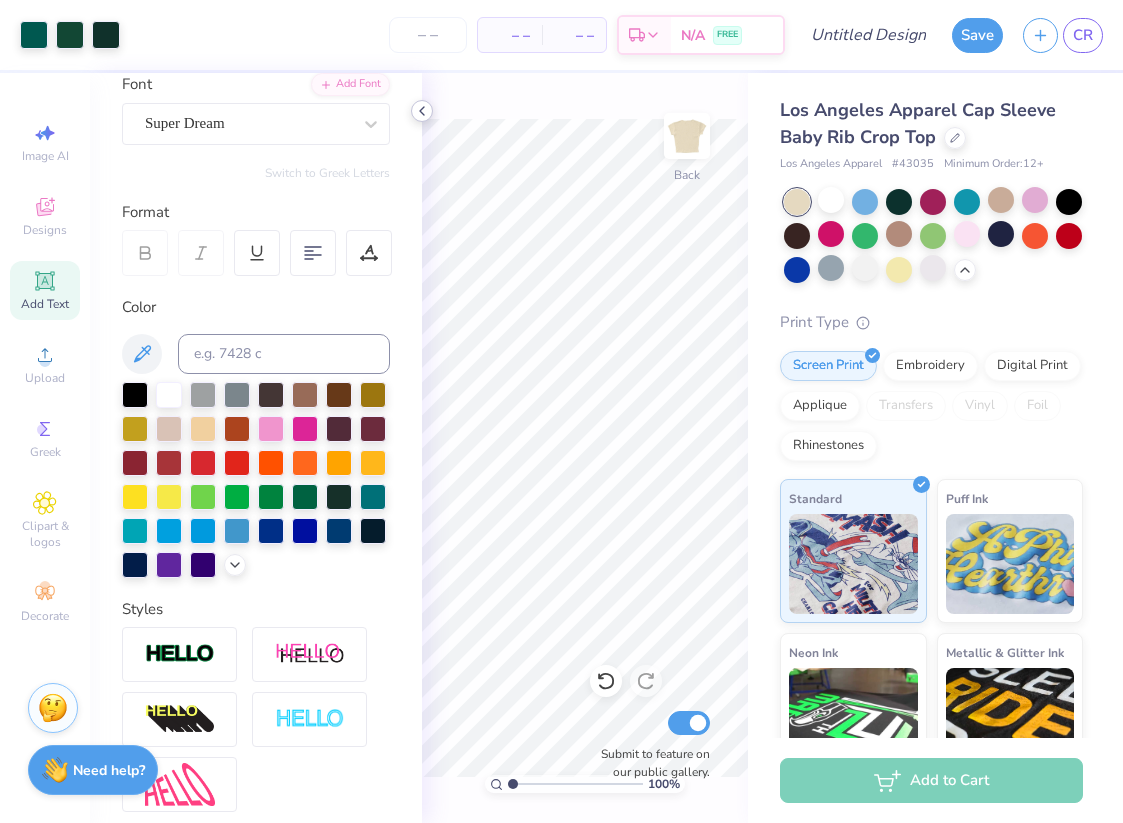 click 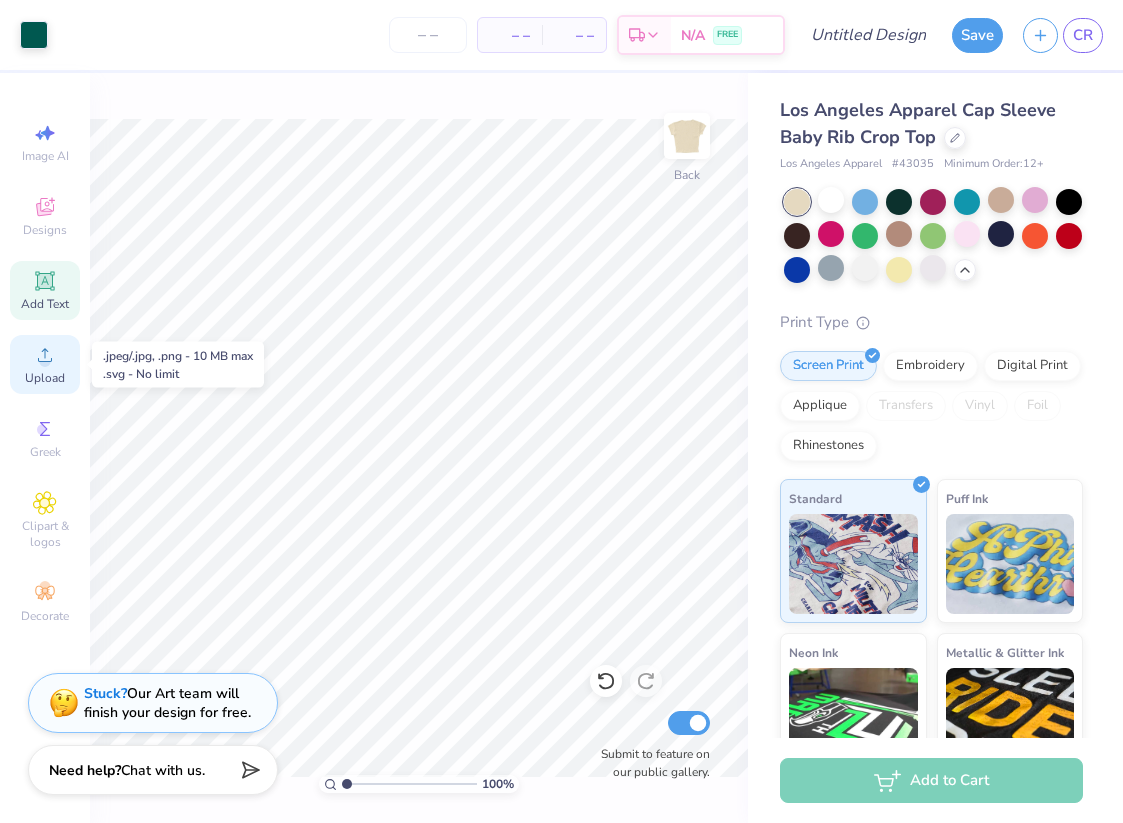 click 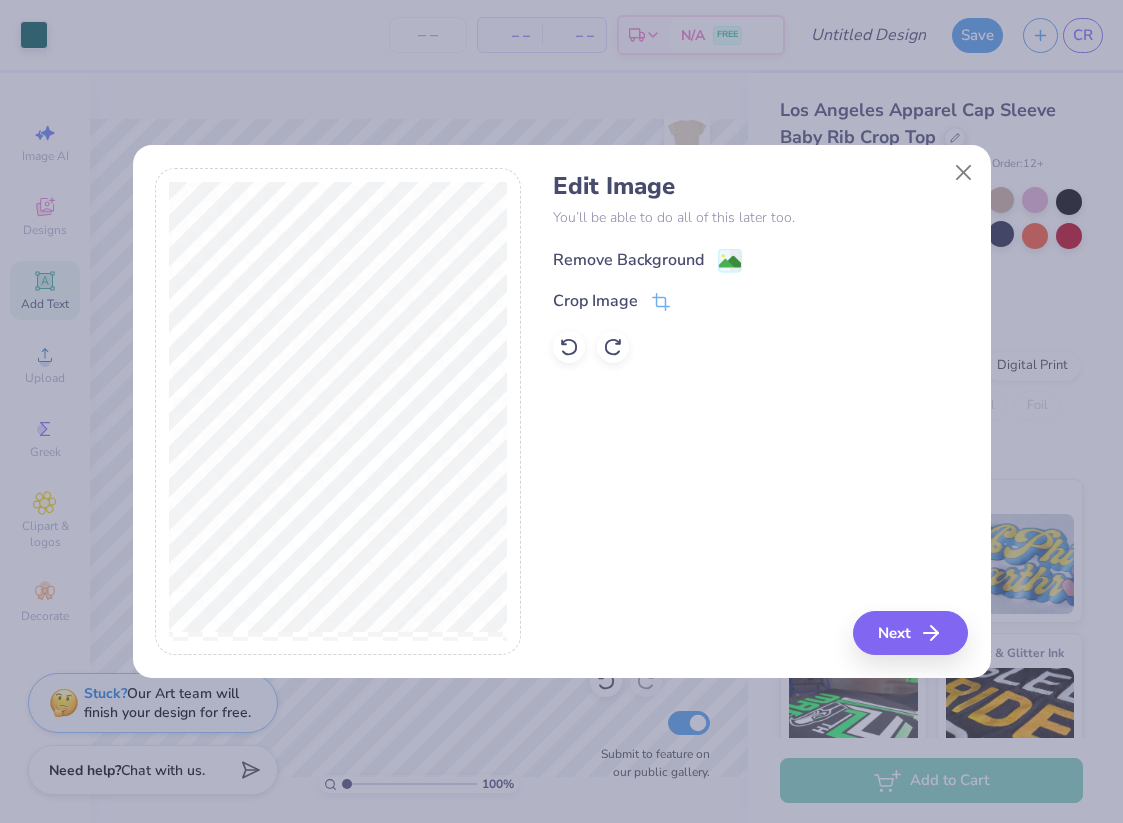 click on "Remove Background" at bounding box center (628, 260) 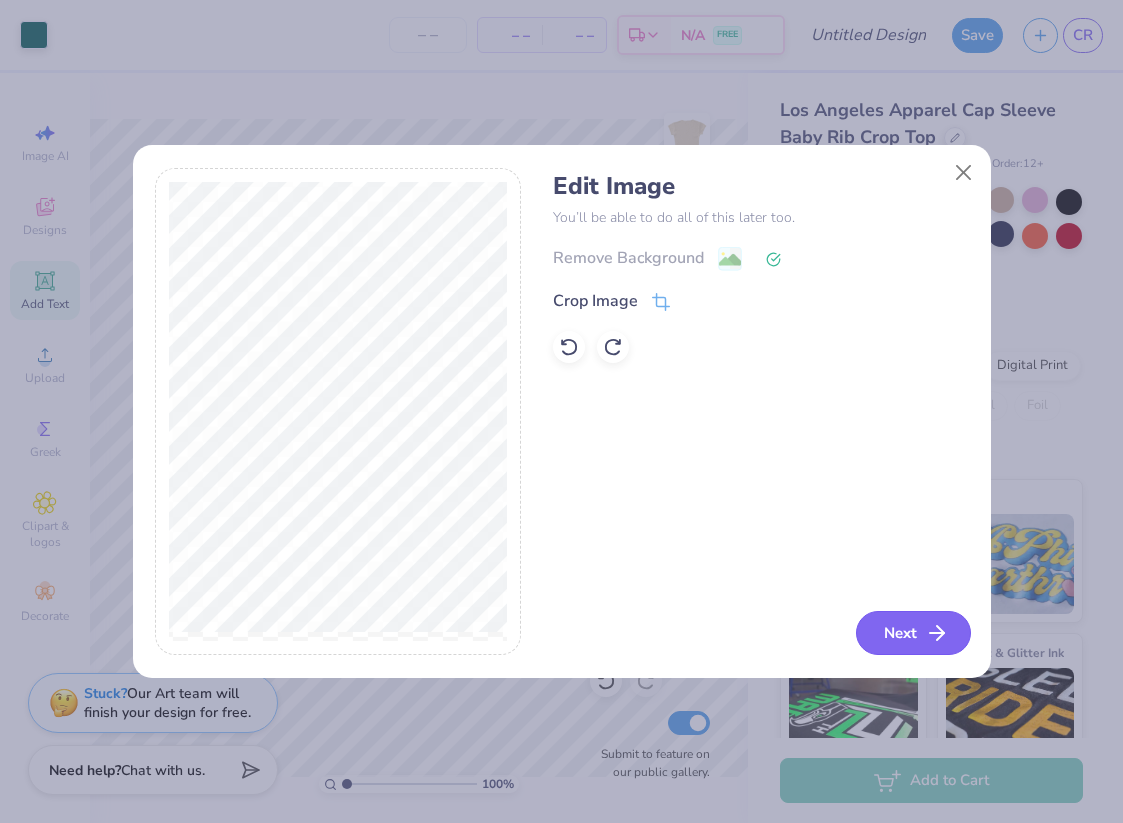click 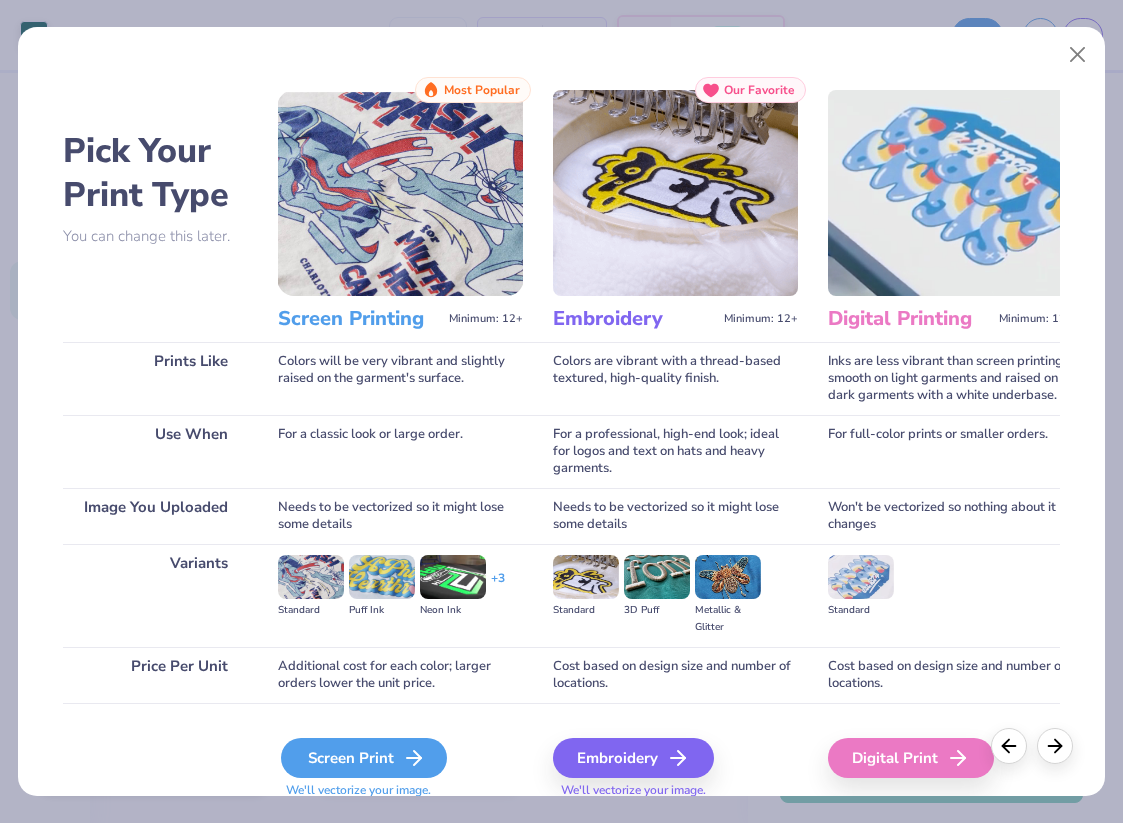 click on "Screen Print" at bounding box center (364, 758) 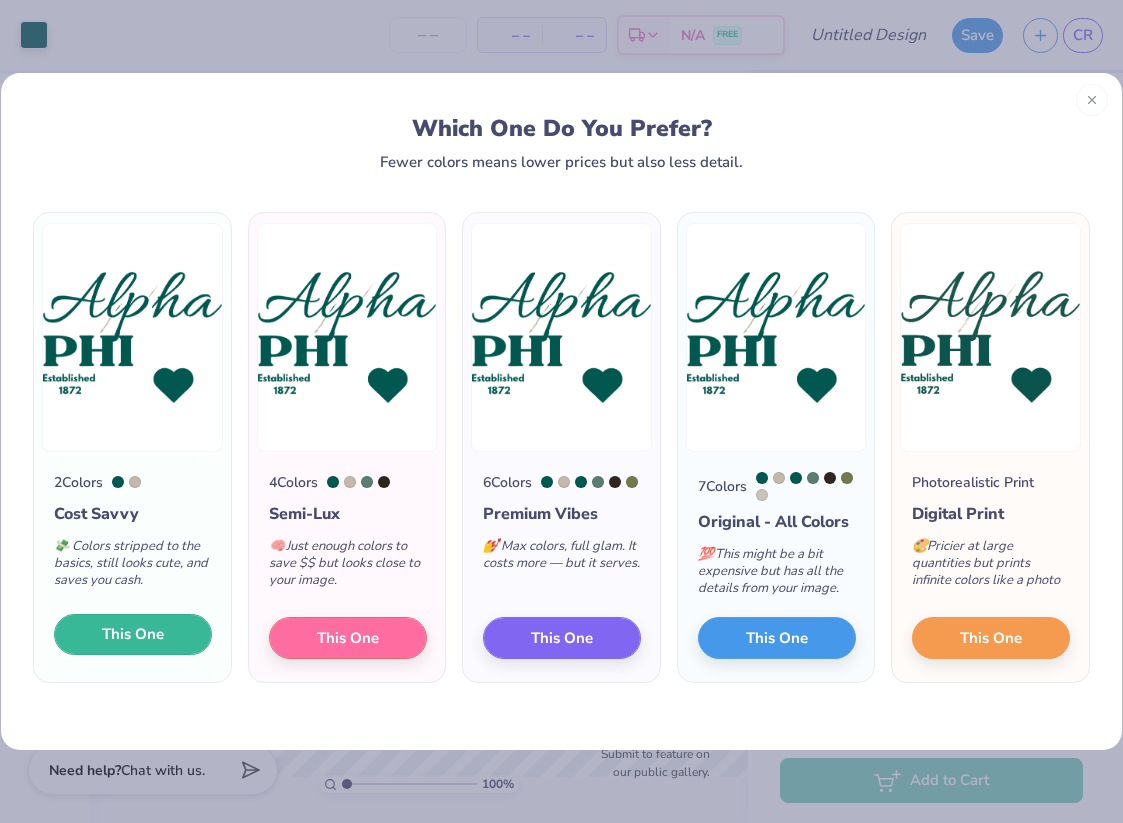 click on "This One" at bounding box center (133, 635) 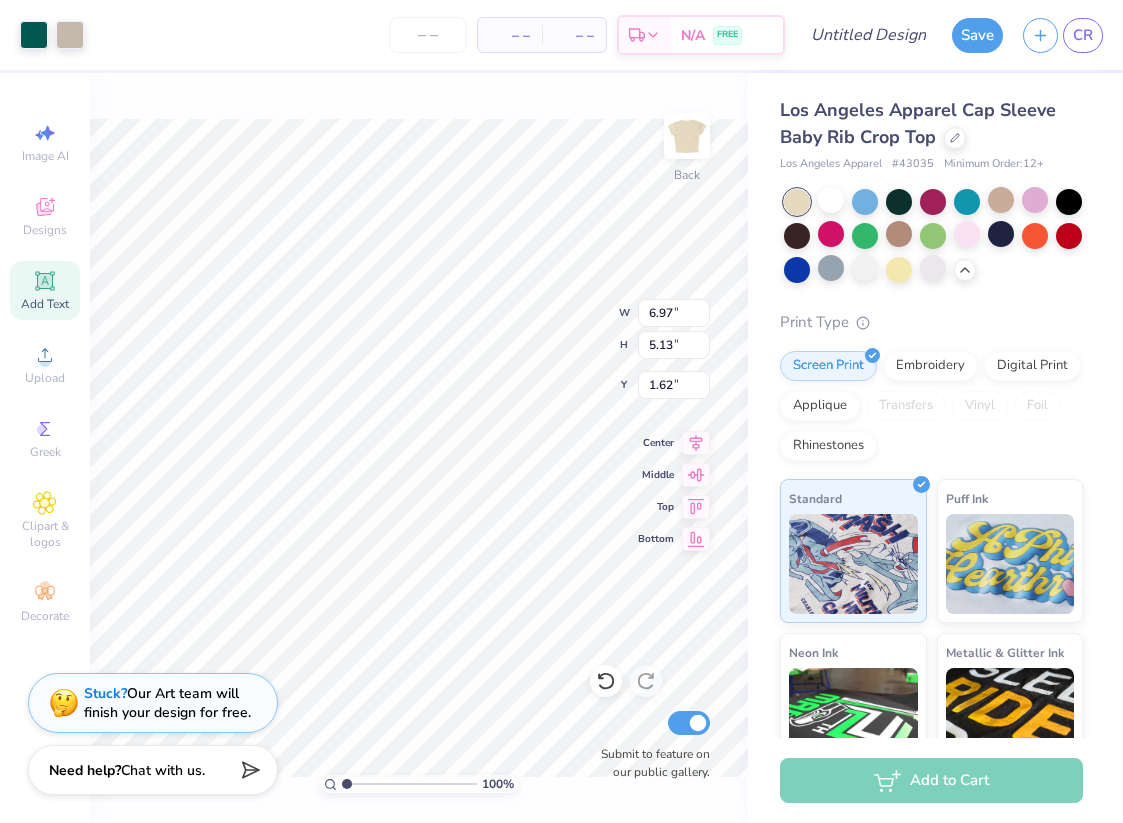 type on "1.62" 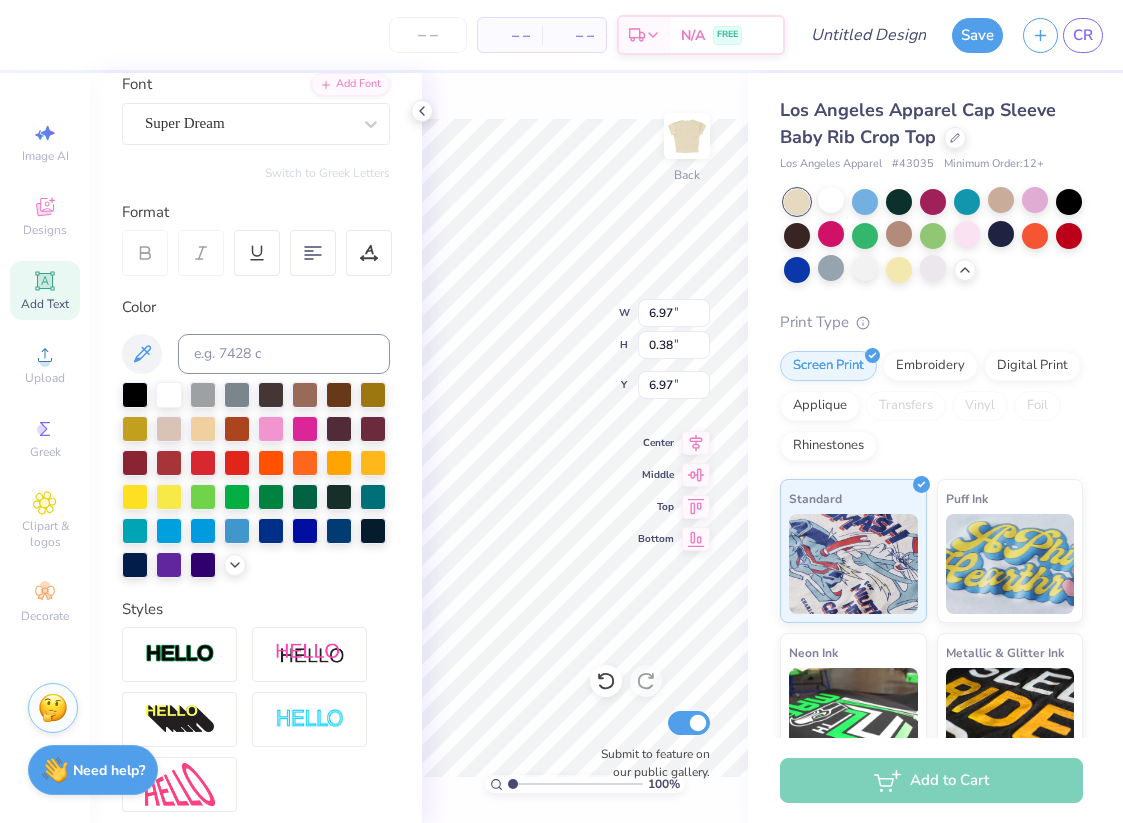 type on "7.06" 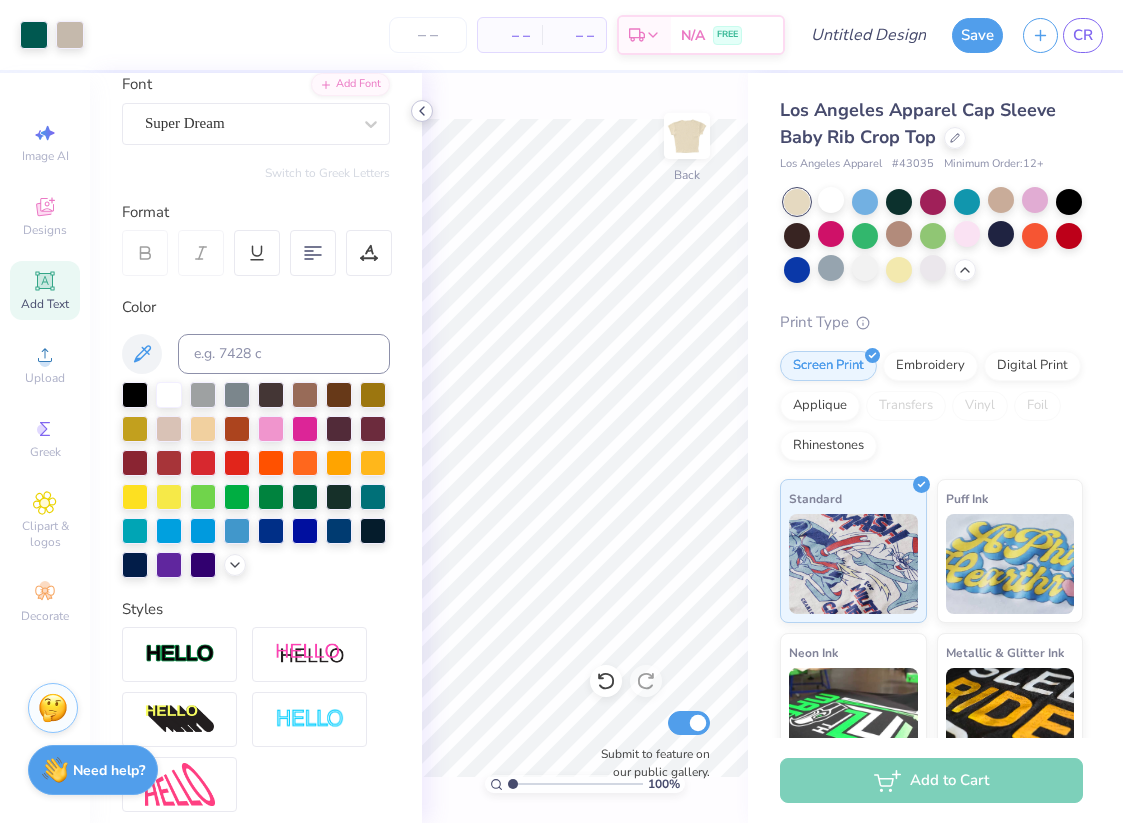 click 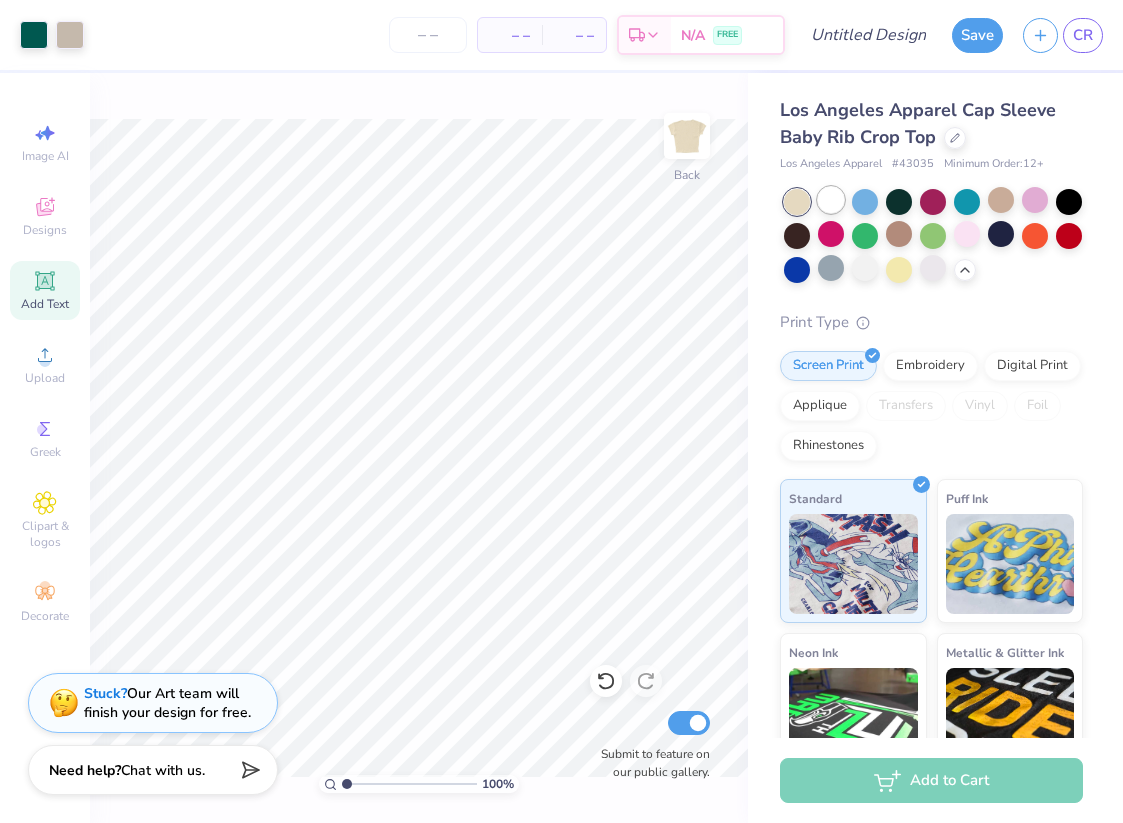 click at bounding box center [831, 200] 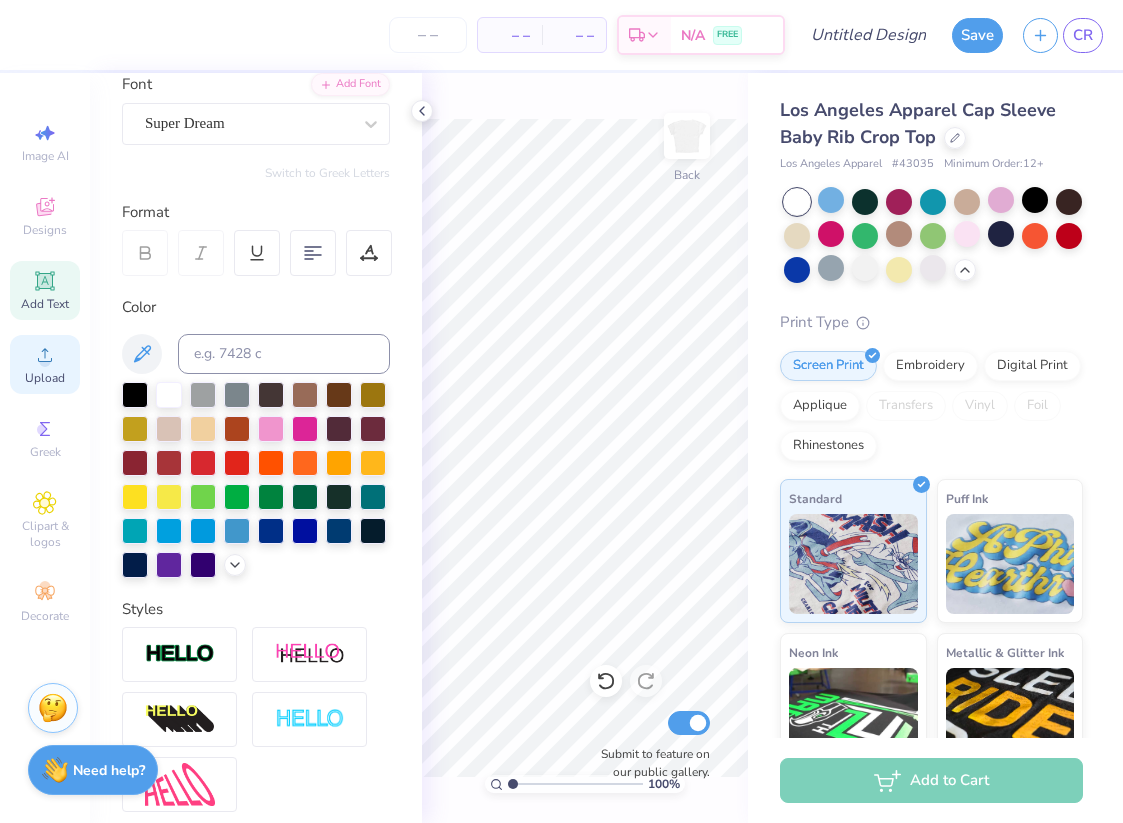 click 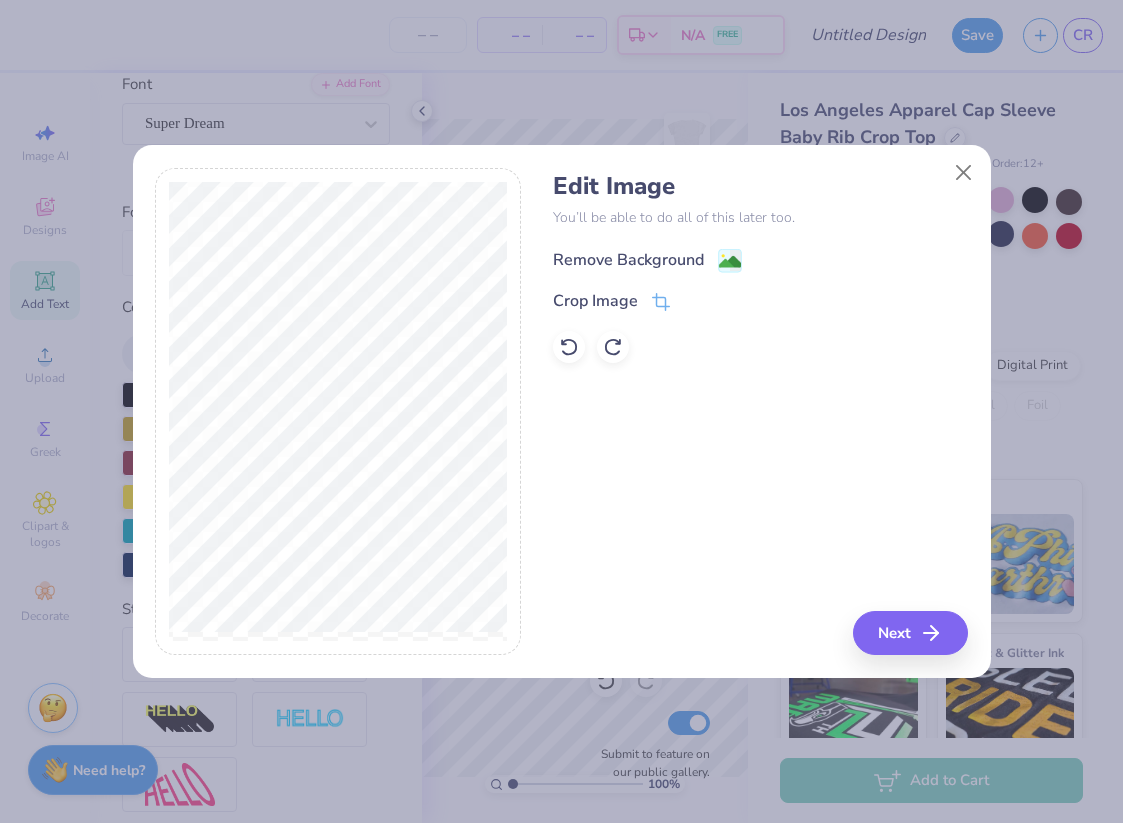 click on "Remove Background" at bounding box center (628, 260) 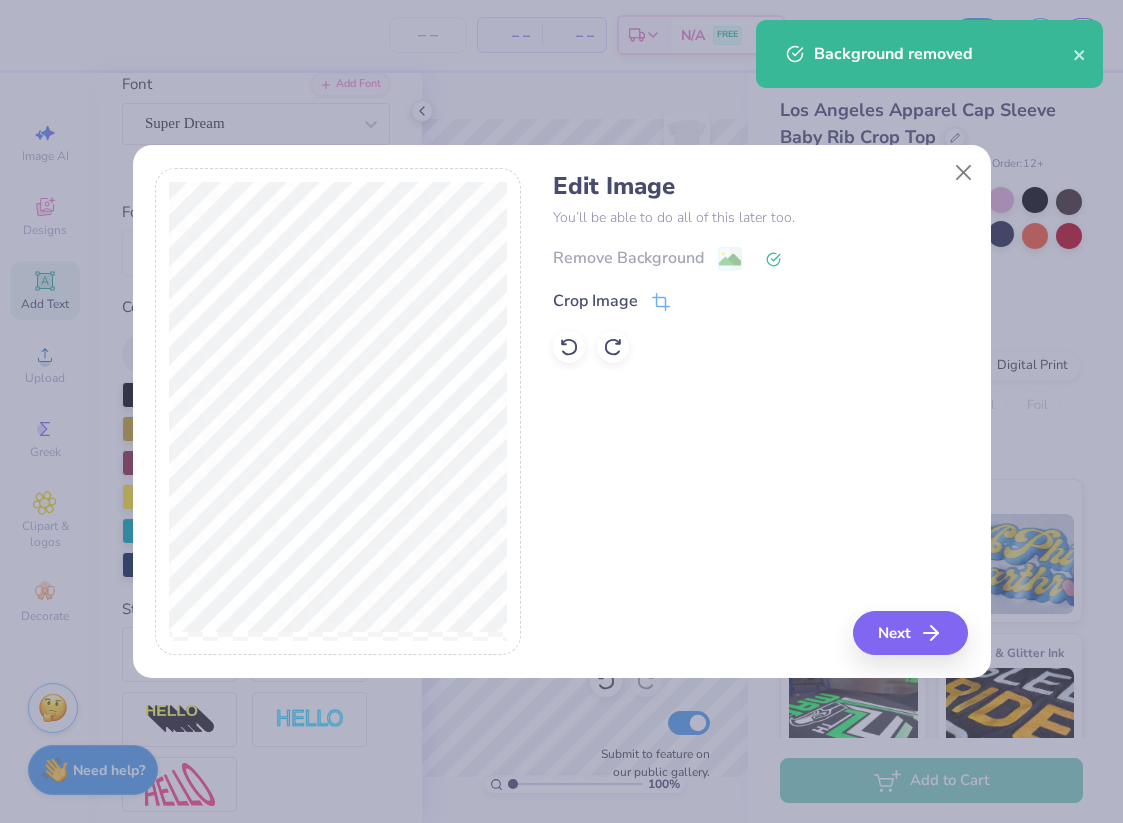 click on "Edit Image You’ll be able to do all of this later too. Remove Background Crop Image Next" at bounding box center (562, 423) 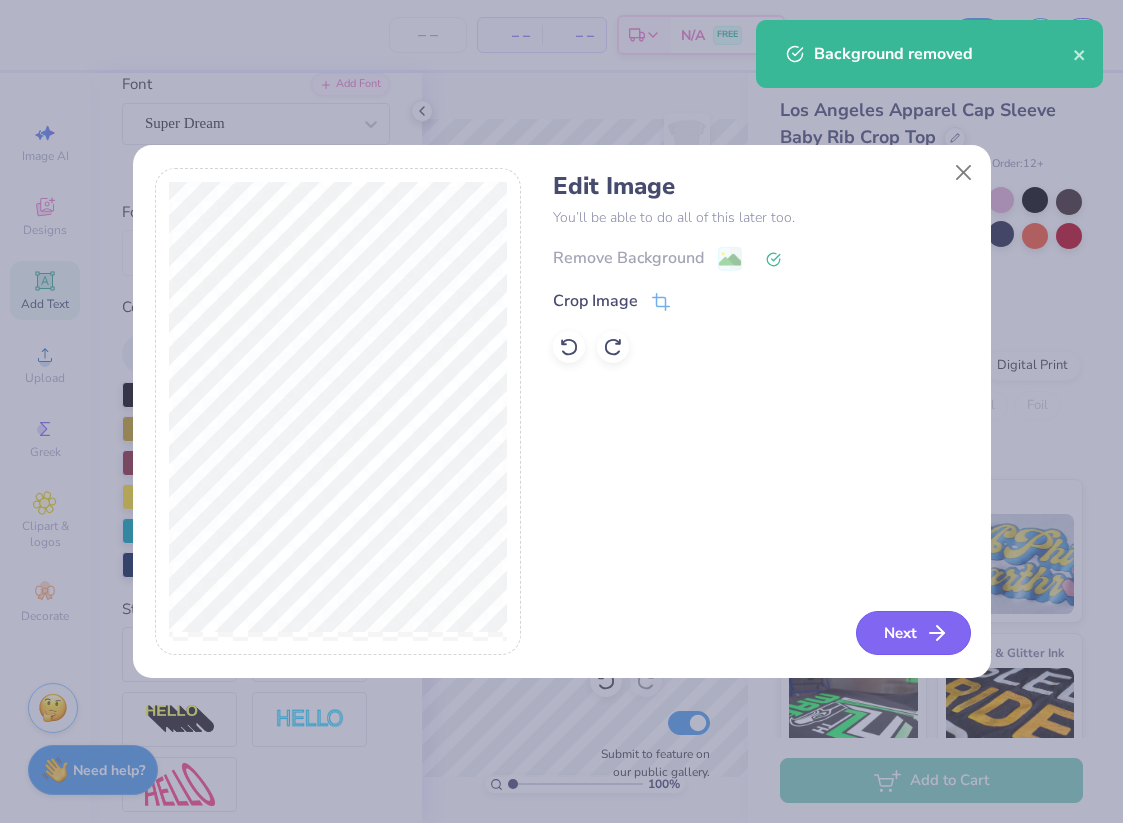 click on "Next" at bounding box center (913, 633) 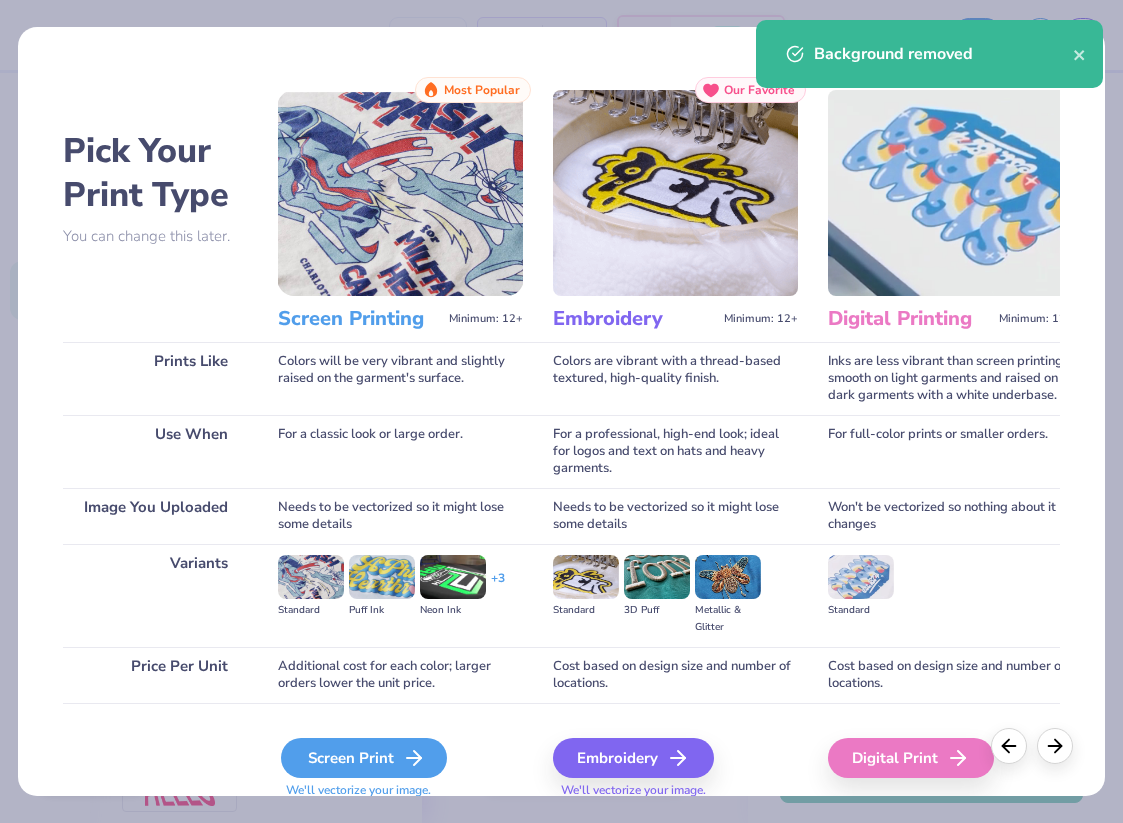 click on "Screen Print" at bounding box center [364, 758] 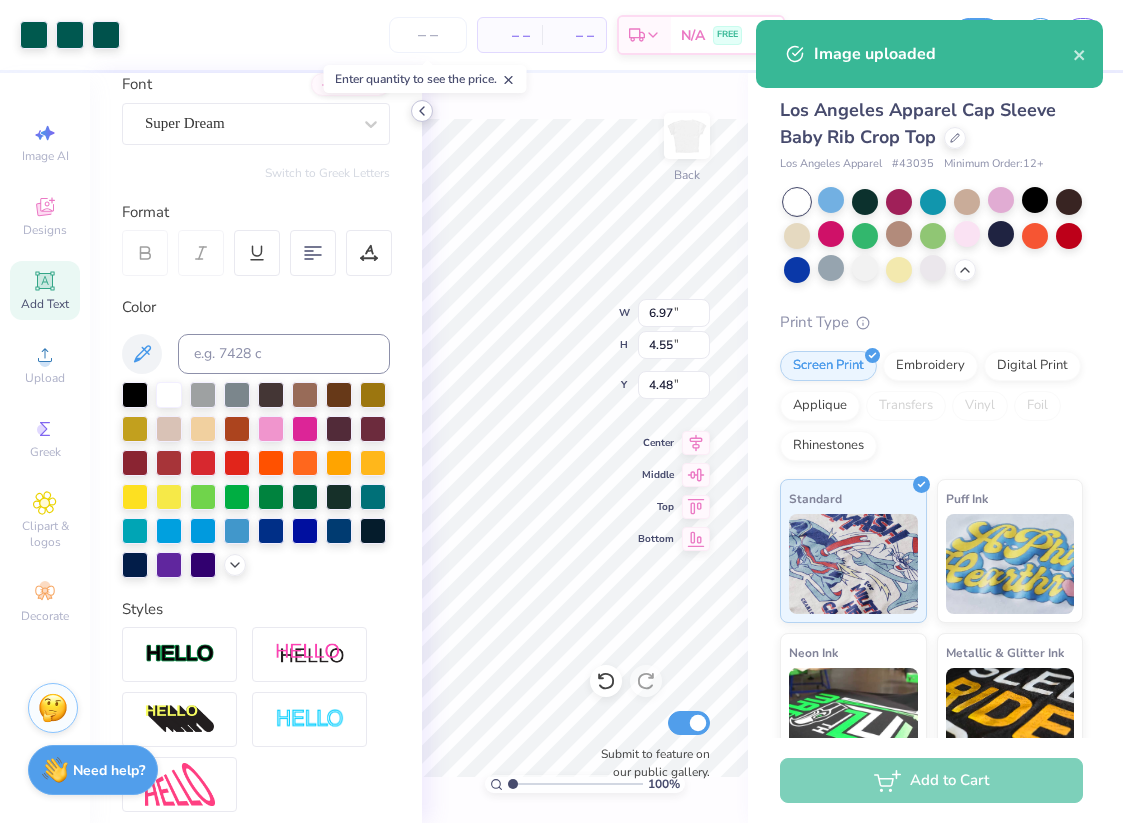 click 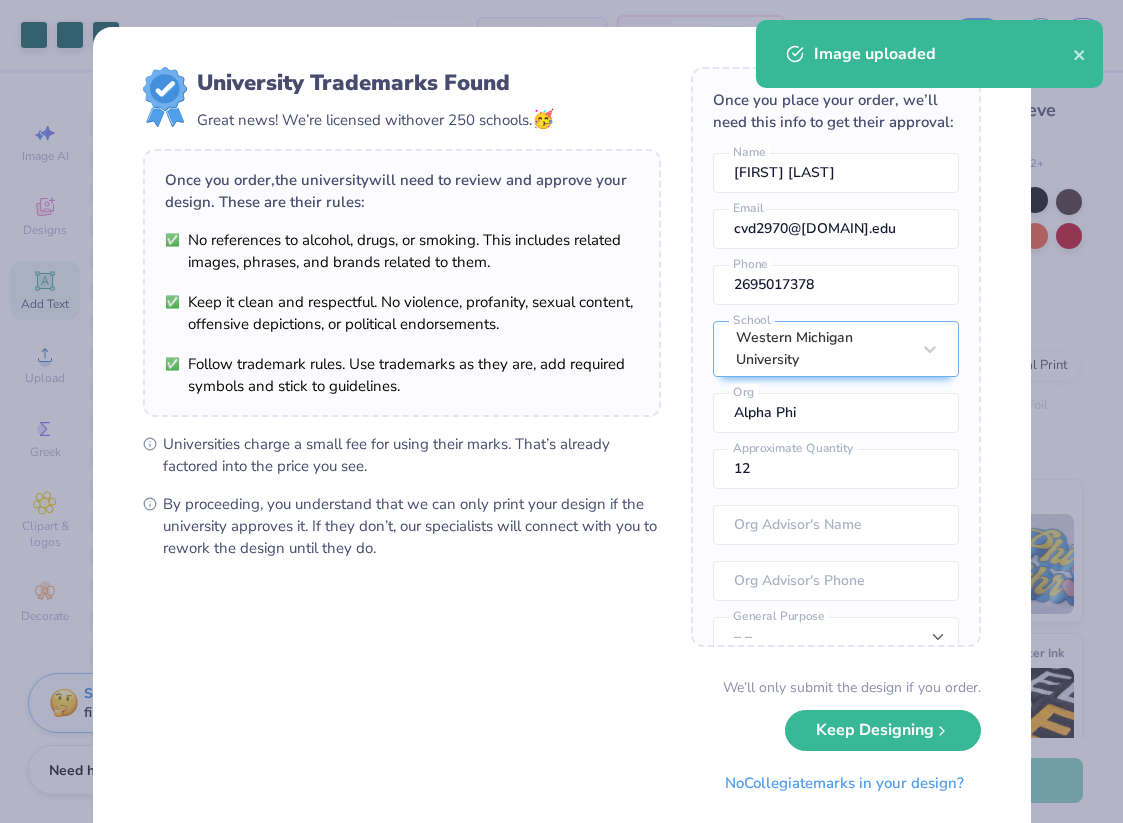click on "Art colors – – Per Item – – Total Est.  Delivery N/A FREE Design Title Save CR Image AI Designs Add Text Upload Greek Clipart &logos Decorate Personalized Names Personalized Numbers Text Tool  Add Font Font Super Dream Switch to Greek Letters Format Color Styles Text Shape 100  % Back W 6.97 6.97 " H 4.55 4.55 " Y 4.48 4.48 " Center Middle Top Bottom Submit to feature on our public gallery. Los Angeles Apparel Cap Sleeve Baby Rib Crop Top Los Angeles Apparel # 43035 Minimum Order:  12 +   Print Type Screen Print Embroidery Digital Print Applique Transfers Vinyl Foil Rhinestones Standard Puff Ink Neon Ink Metallic & Glitter Ink Glow in the Dark Ink Water based Ink Add to Cart Stuck?  Our Art team will finish your design for free. Need help?  Chat with us. Image uploaded
Enter quantity to see the price. University Trademarks Found Great news! We’re licensed with  over 250 schools. 🥳 Once you order,  the university  [FIRST] [LAST] Name cvd2970@[DOMAIN].edu" at bounding box center (561, 411) 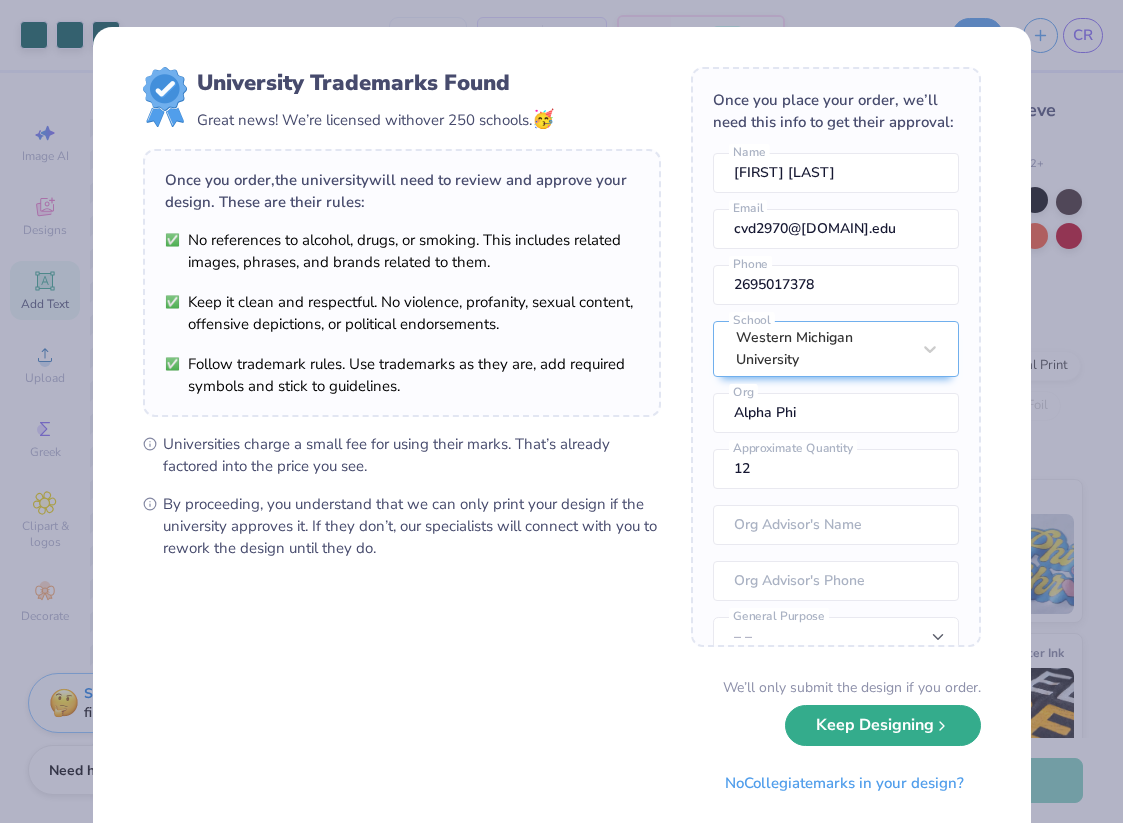click on "Keep Designing" at bounding box center (883, 725) 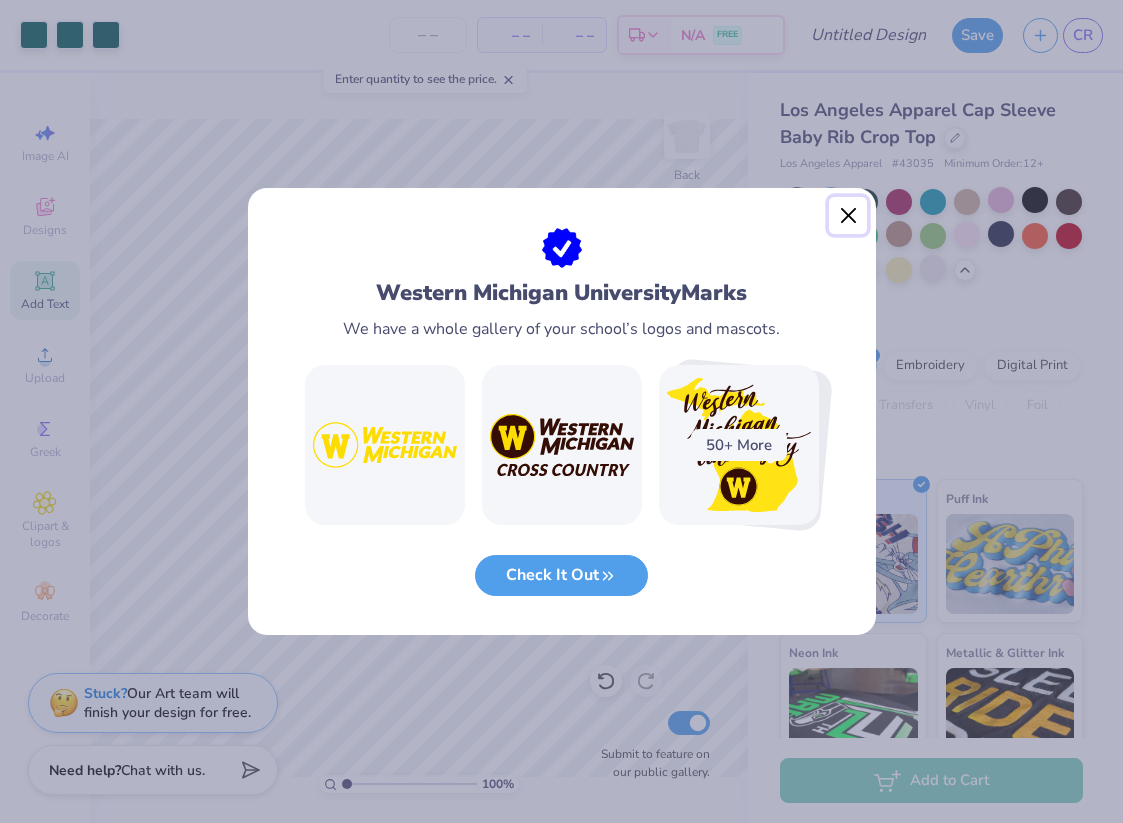 click at bounding box center [848, 216] 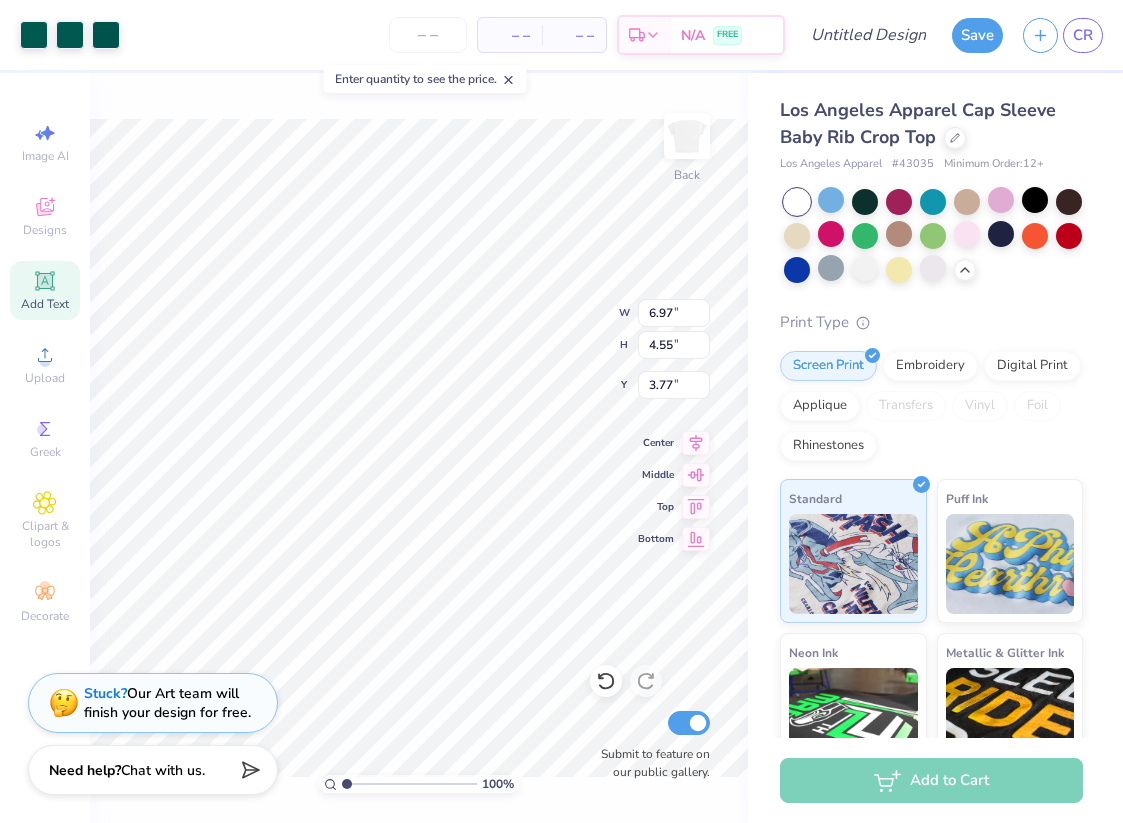type on "2.83" 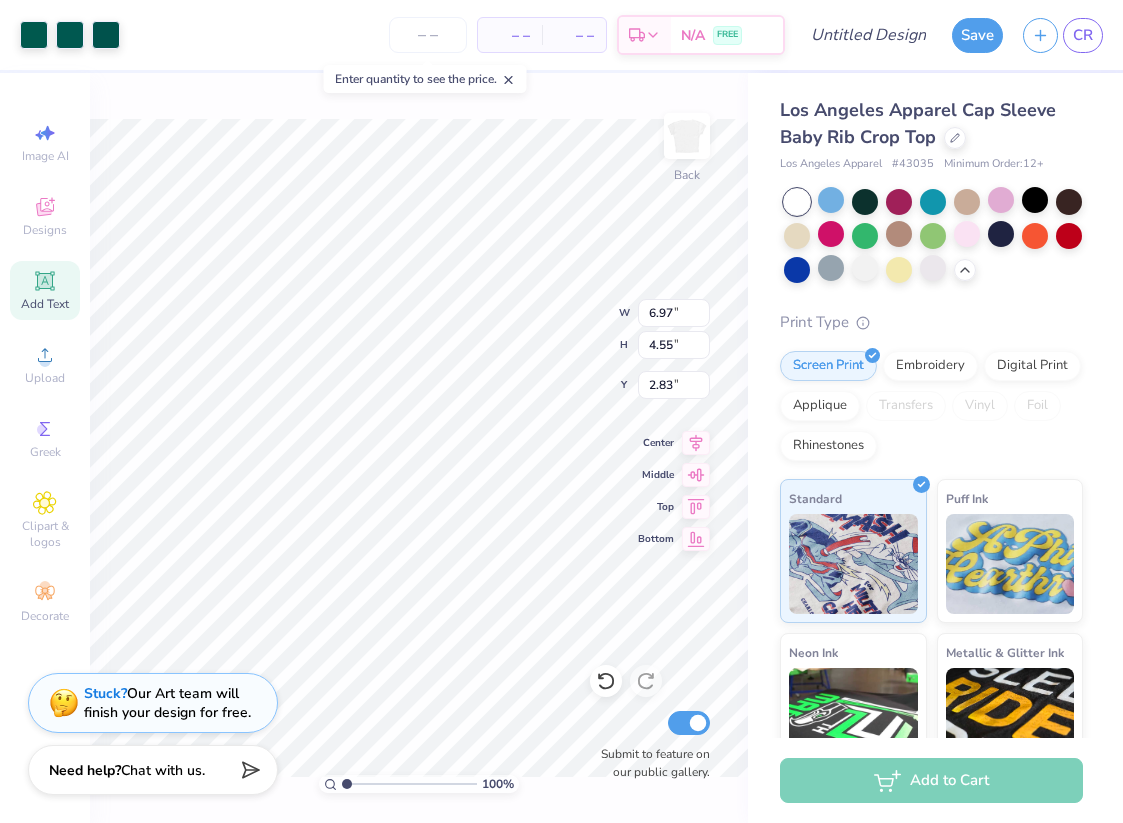 type on "2.43" 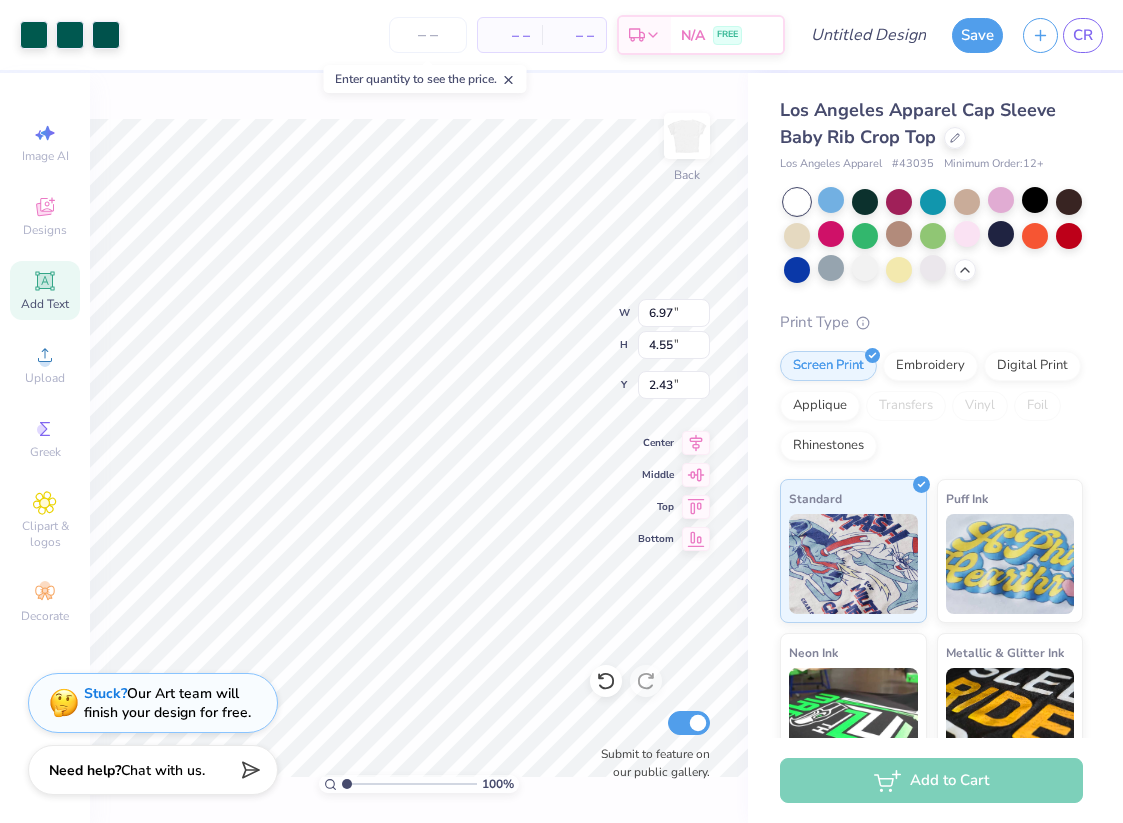 type on "2.20" 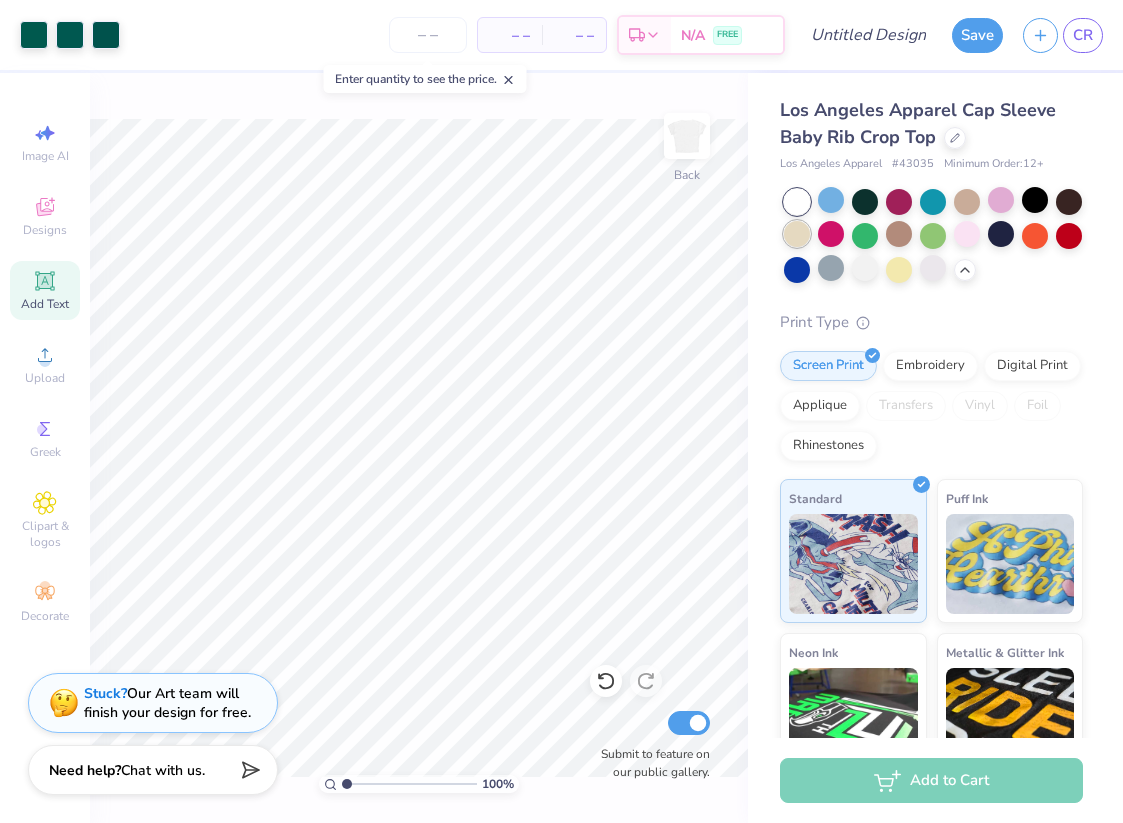 click at bounding box center (797, 234) 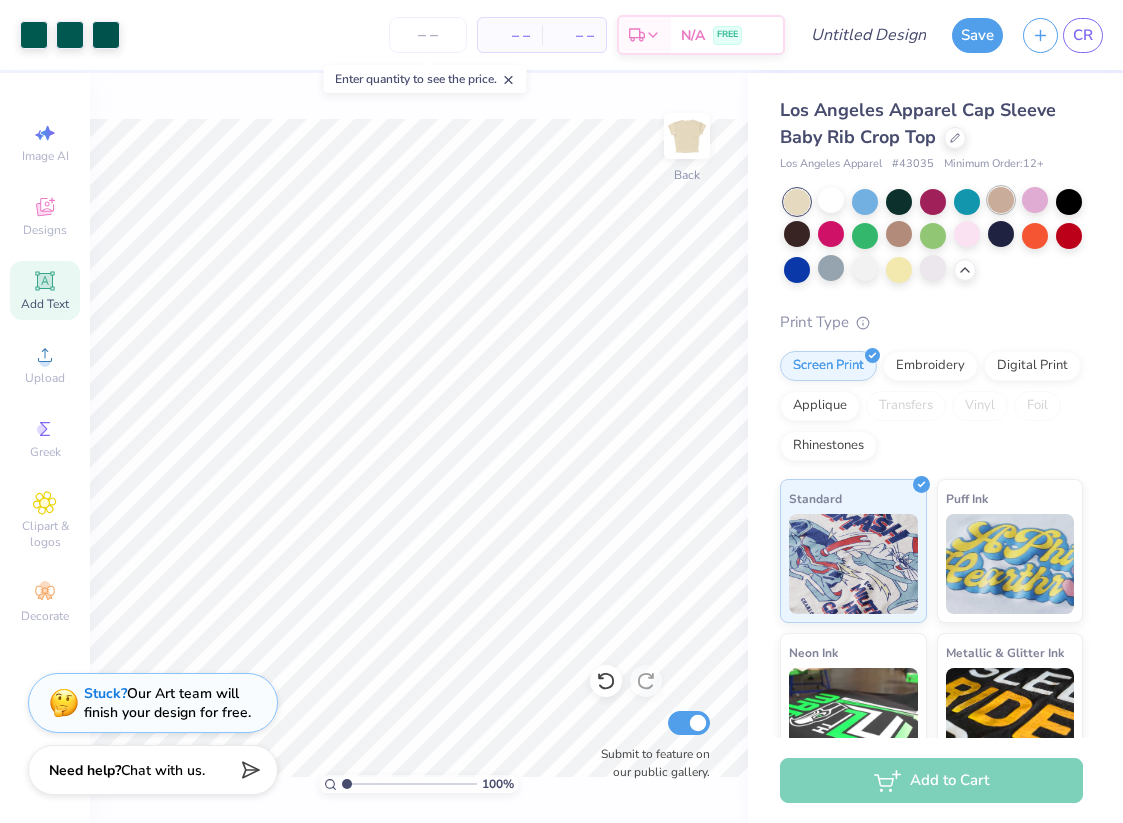 click at bounding box center (1001, 200) 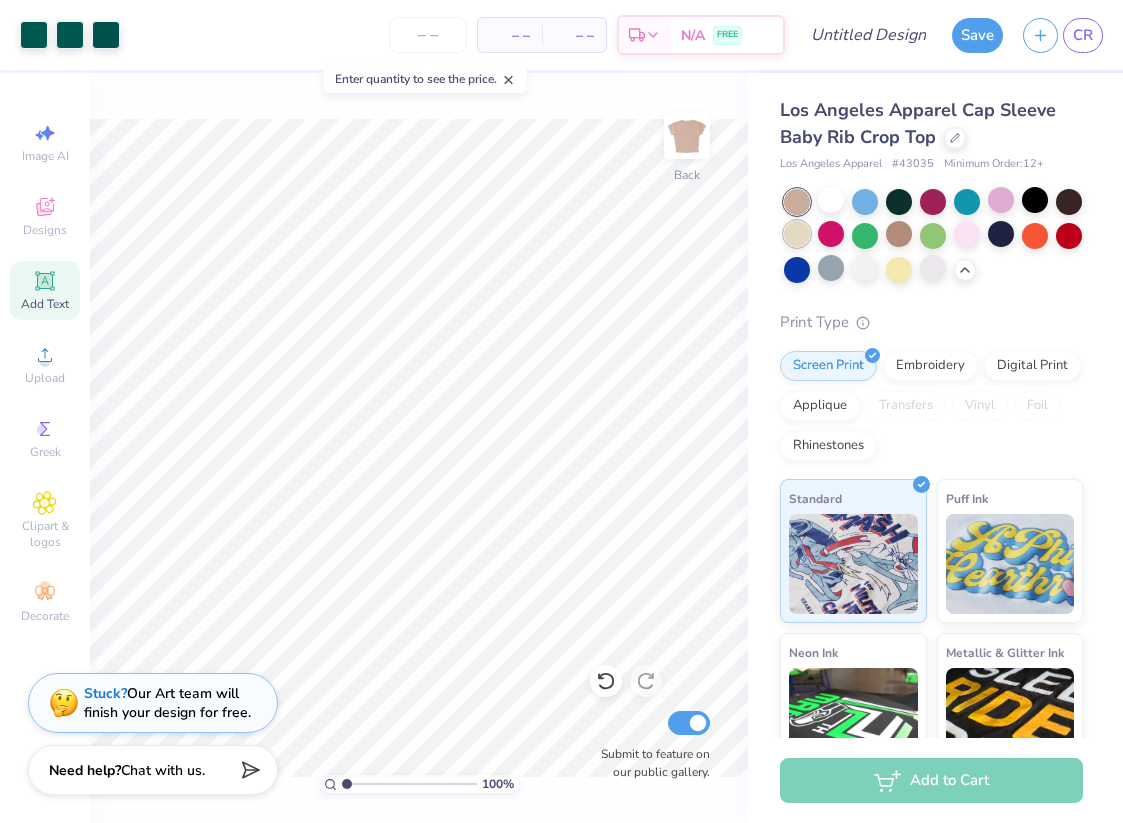 click at bounding box center (797, 234) 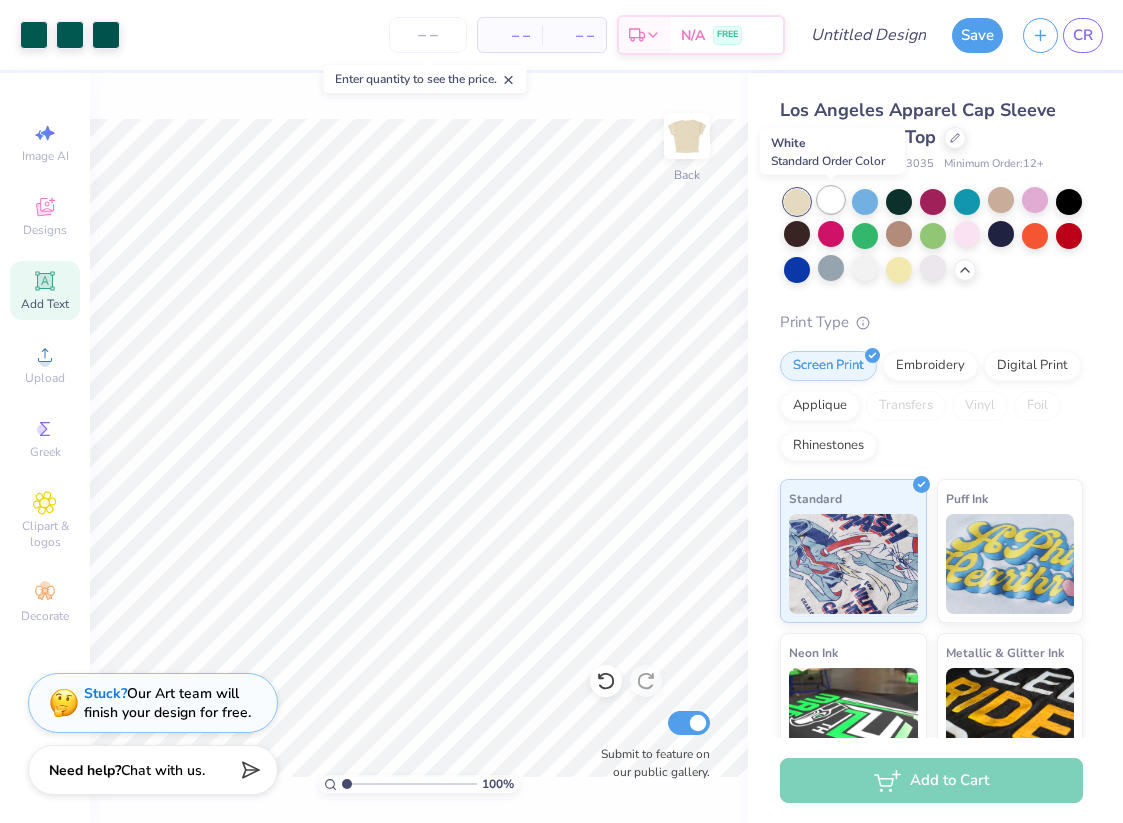 click at bounding box center (831, 200) 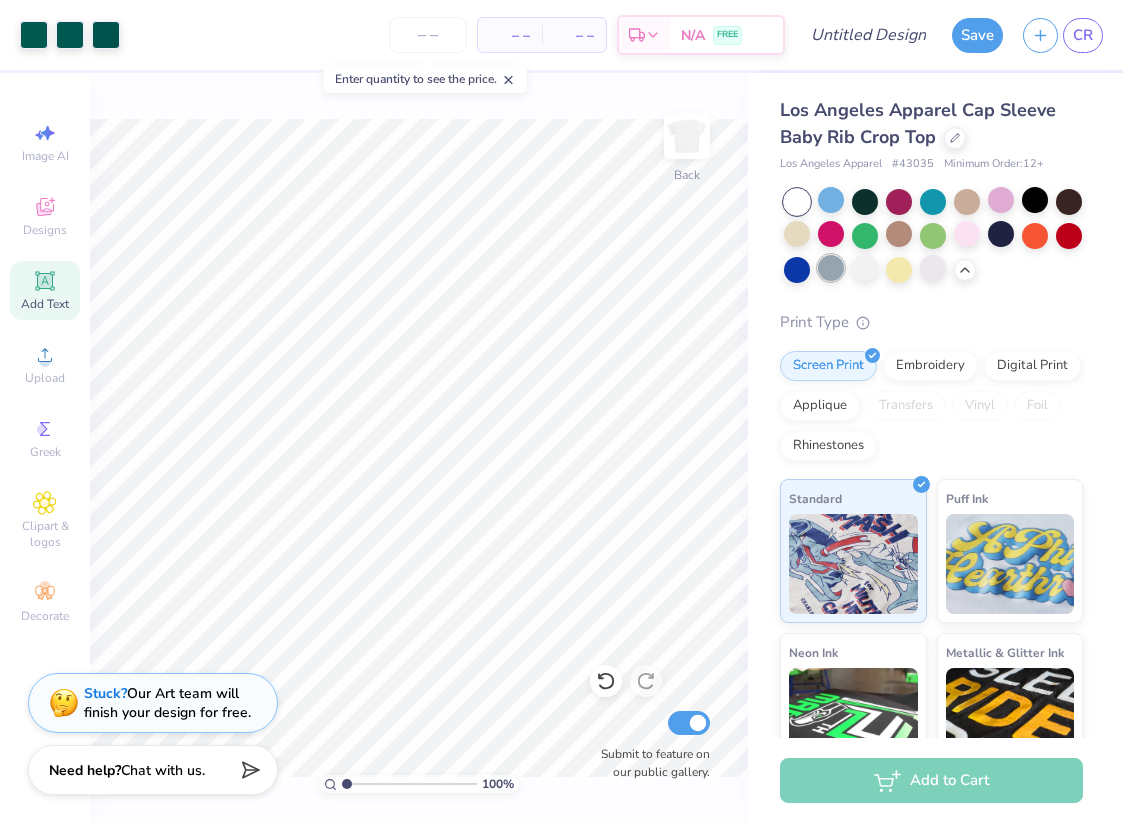 click at bounding box center [831, 268] 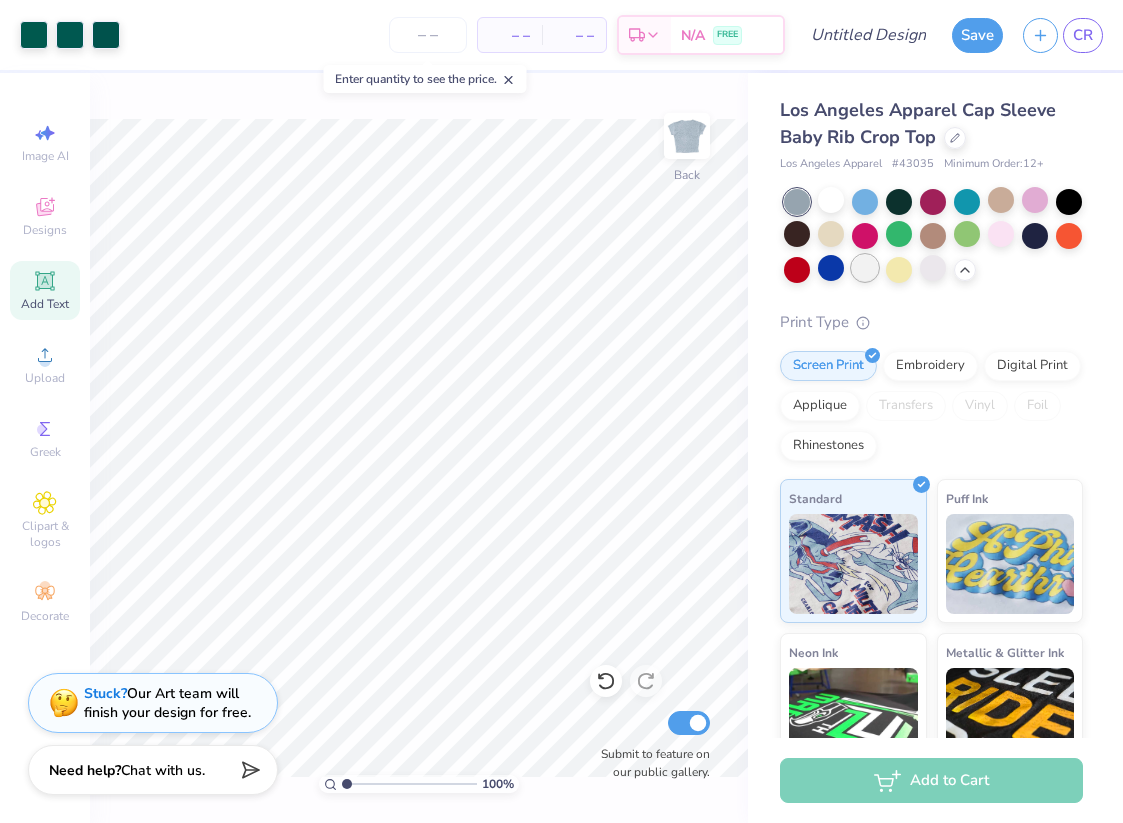 click at bounding box center (865, 268) 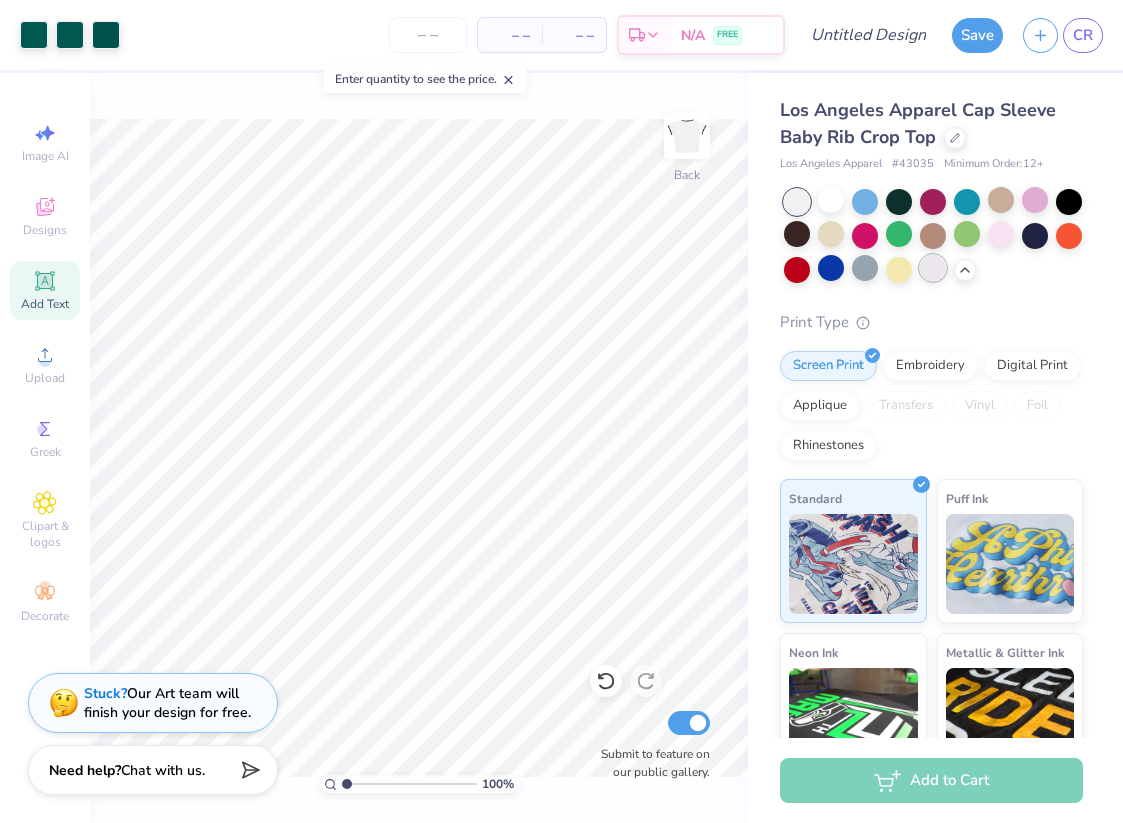 click at bounding box center [933, 268] 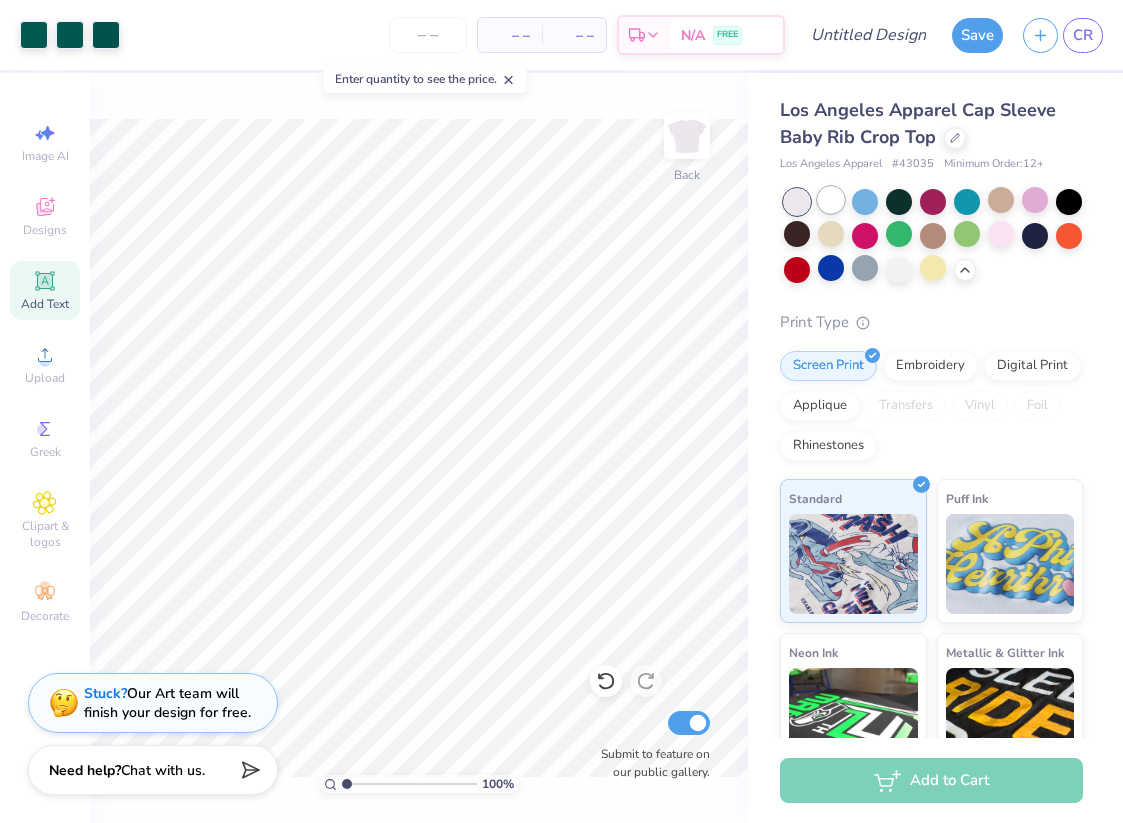click at bounding box center [831, 200] 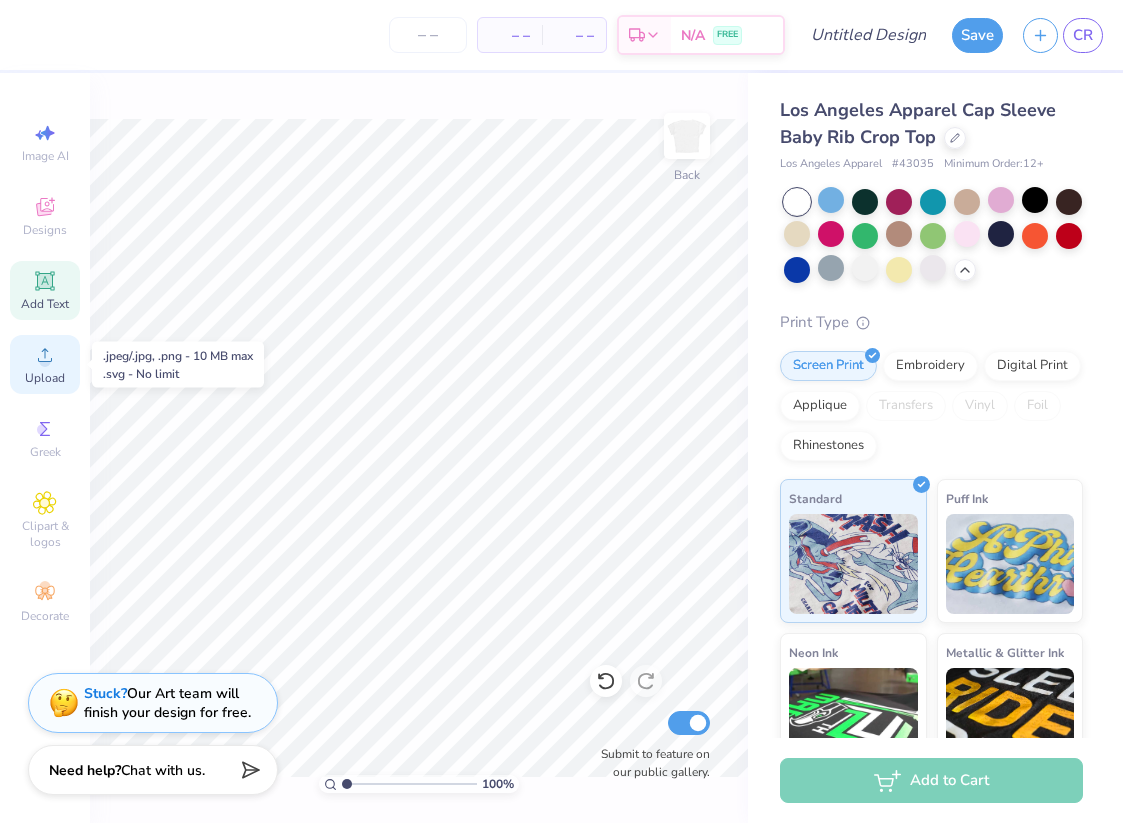 click 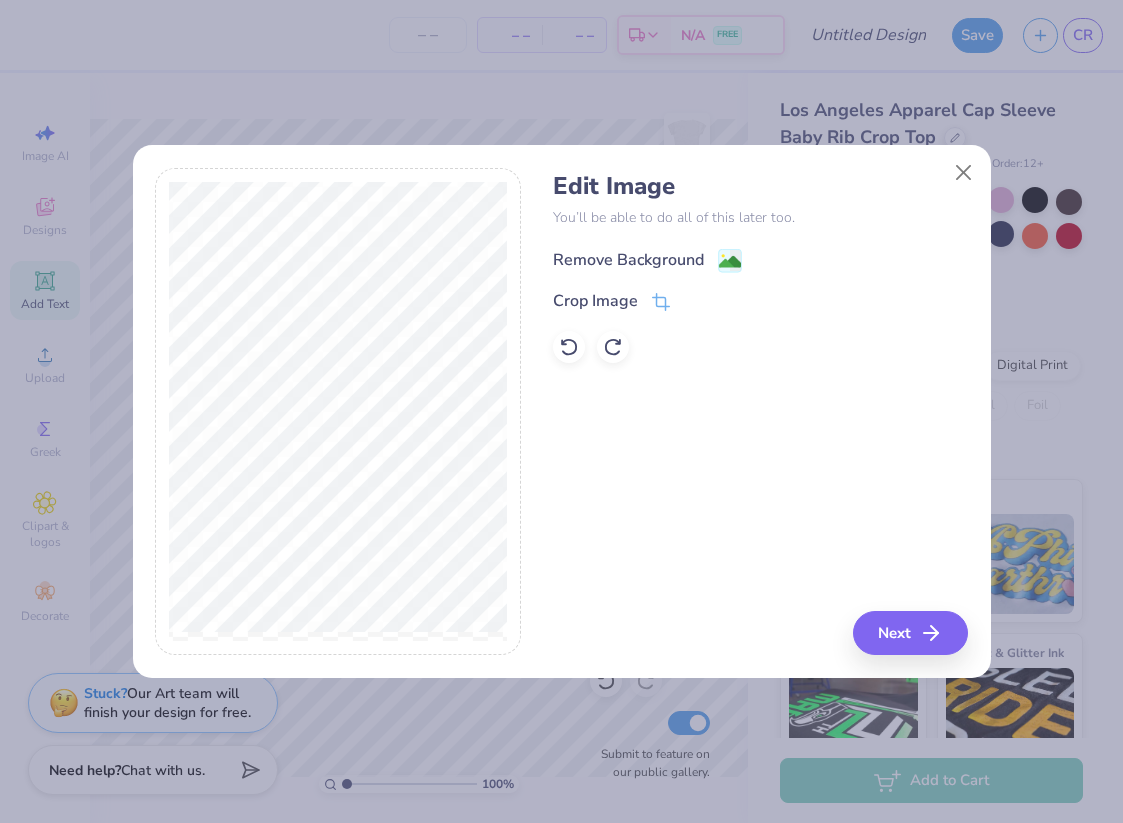 click on "Remove Background" at bounding box center (647, 260) 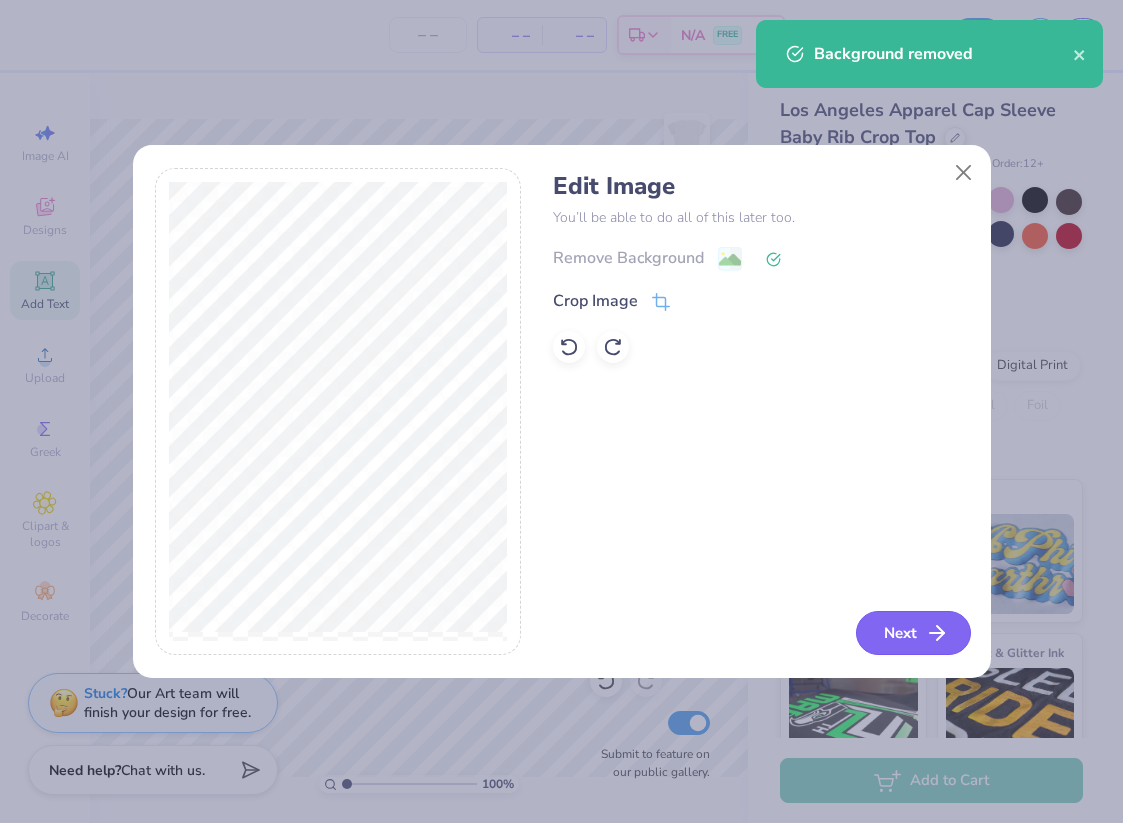 click on "Next" at bounding box center (913, 633) 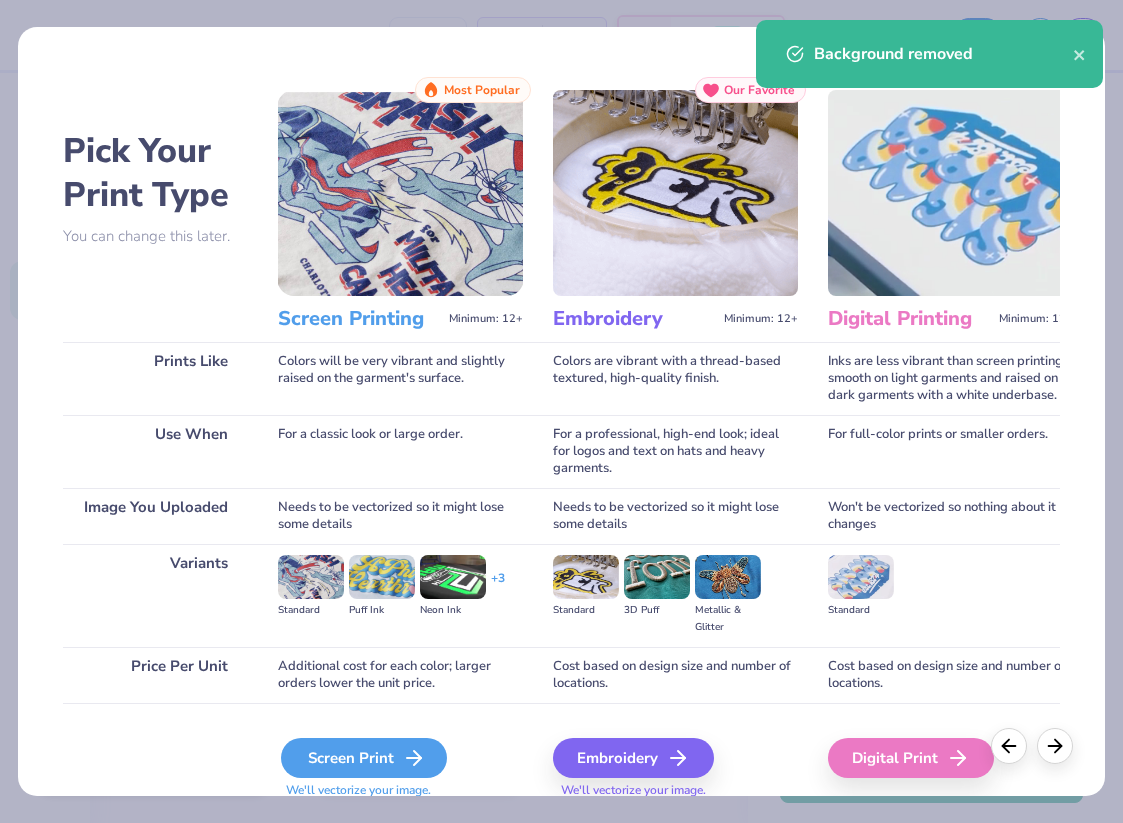 click on "Screen Print" at bounding box center [364, 758] 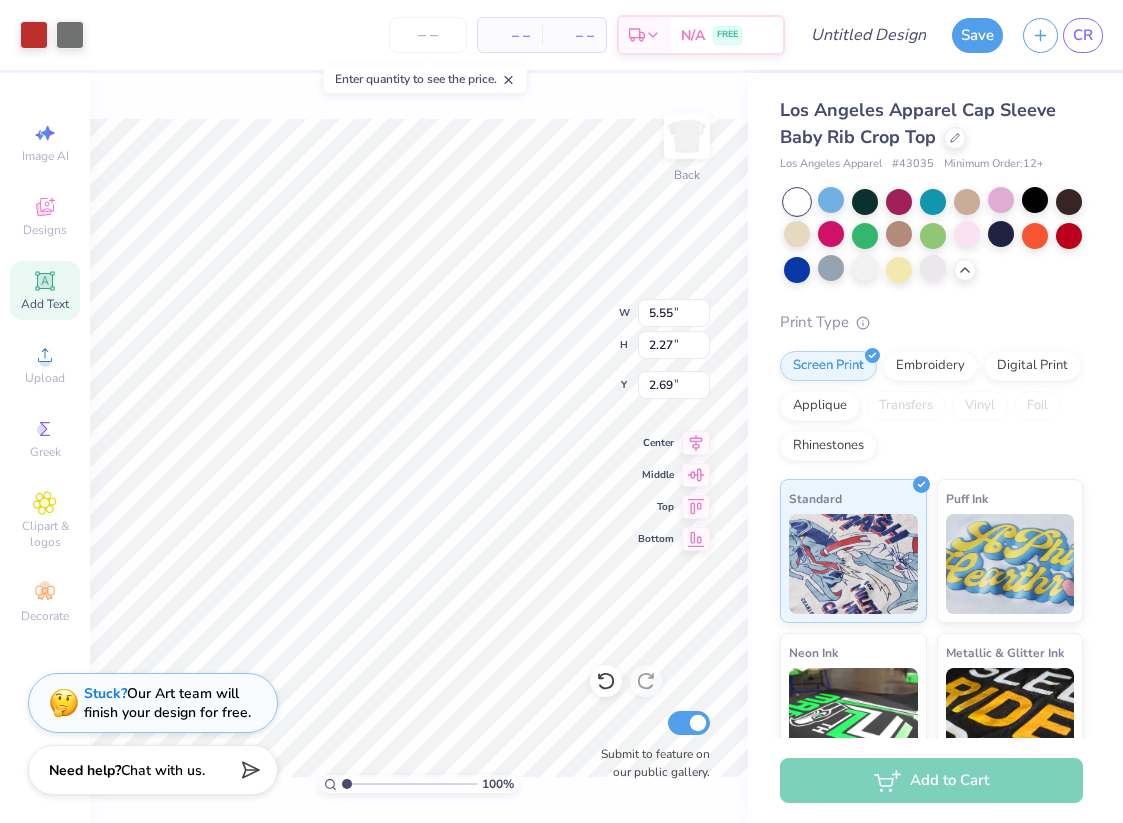 type on "2.55" 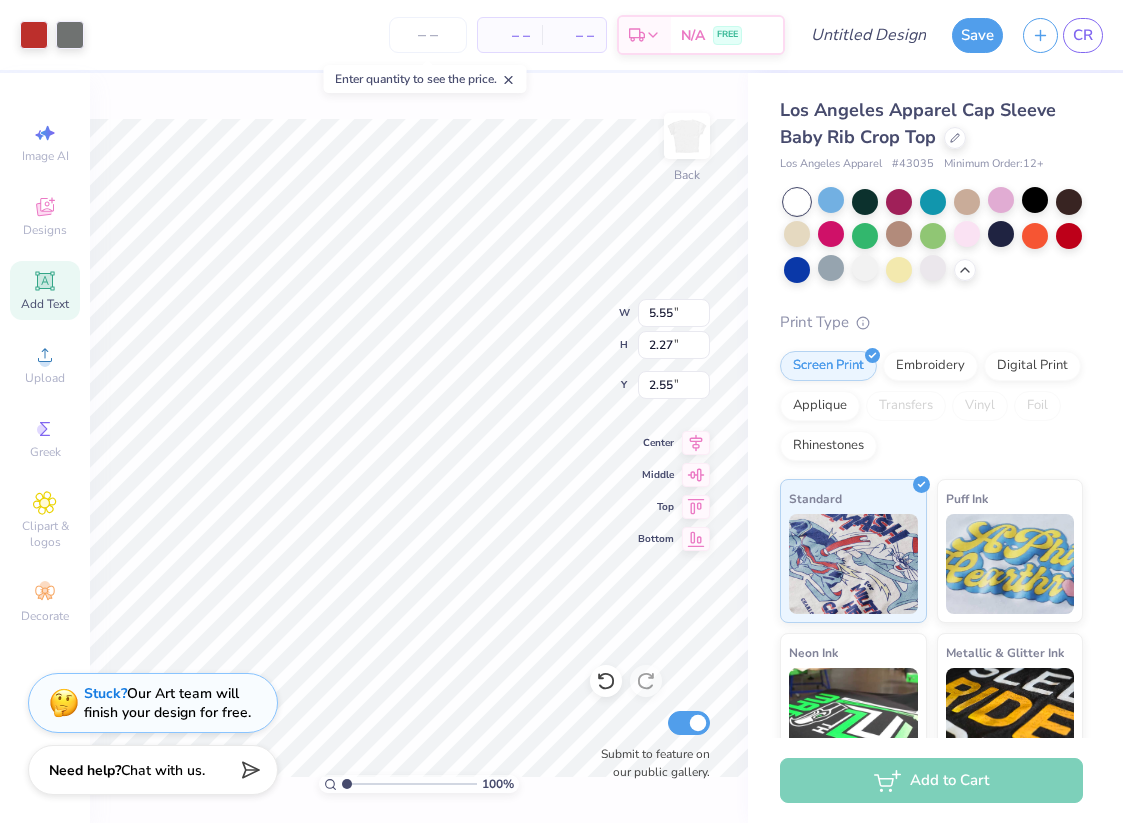type on "6.56" 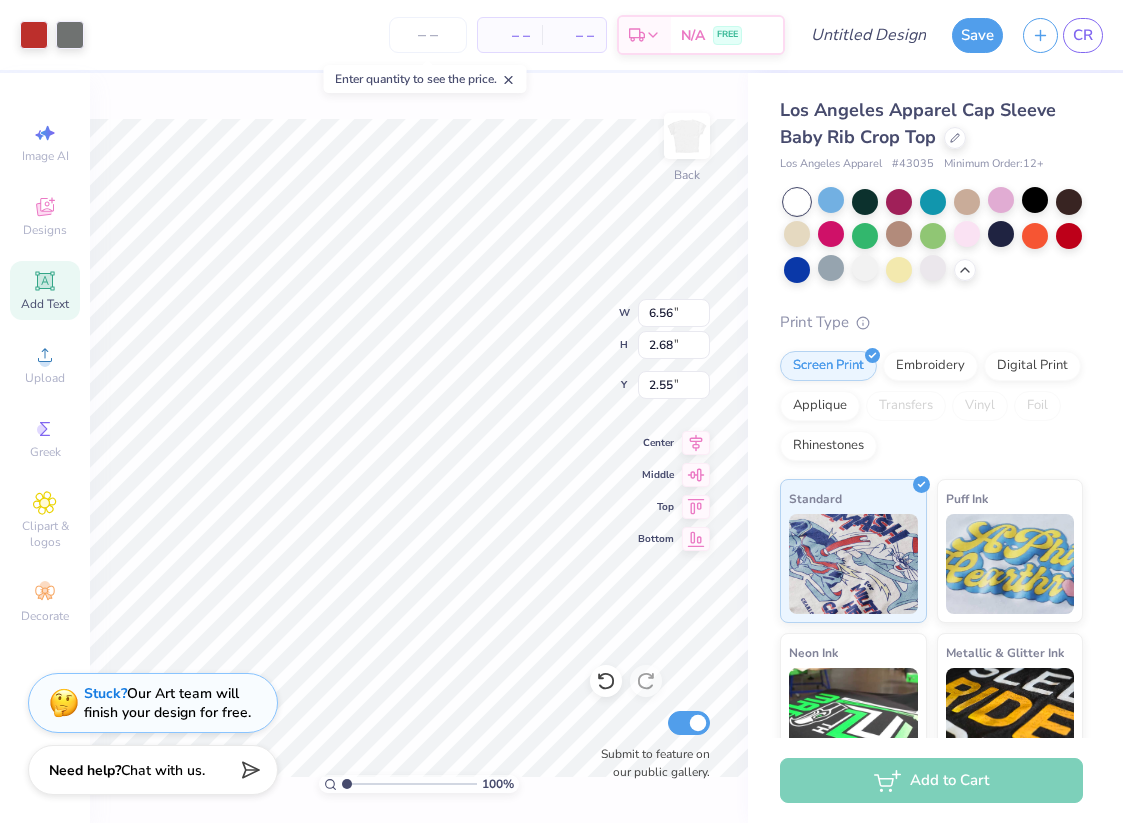 type on "2.39" 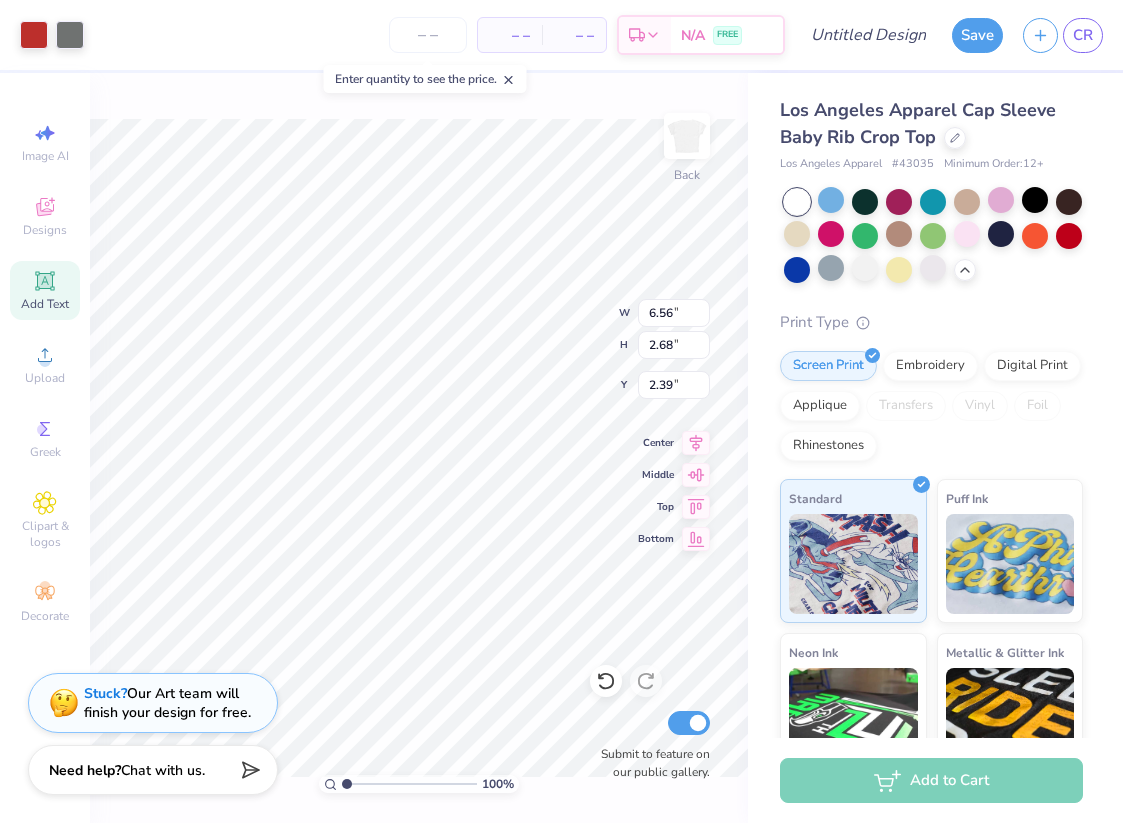 click 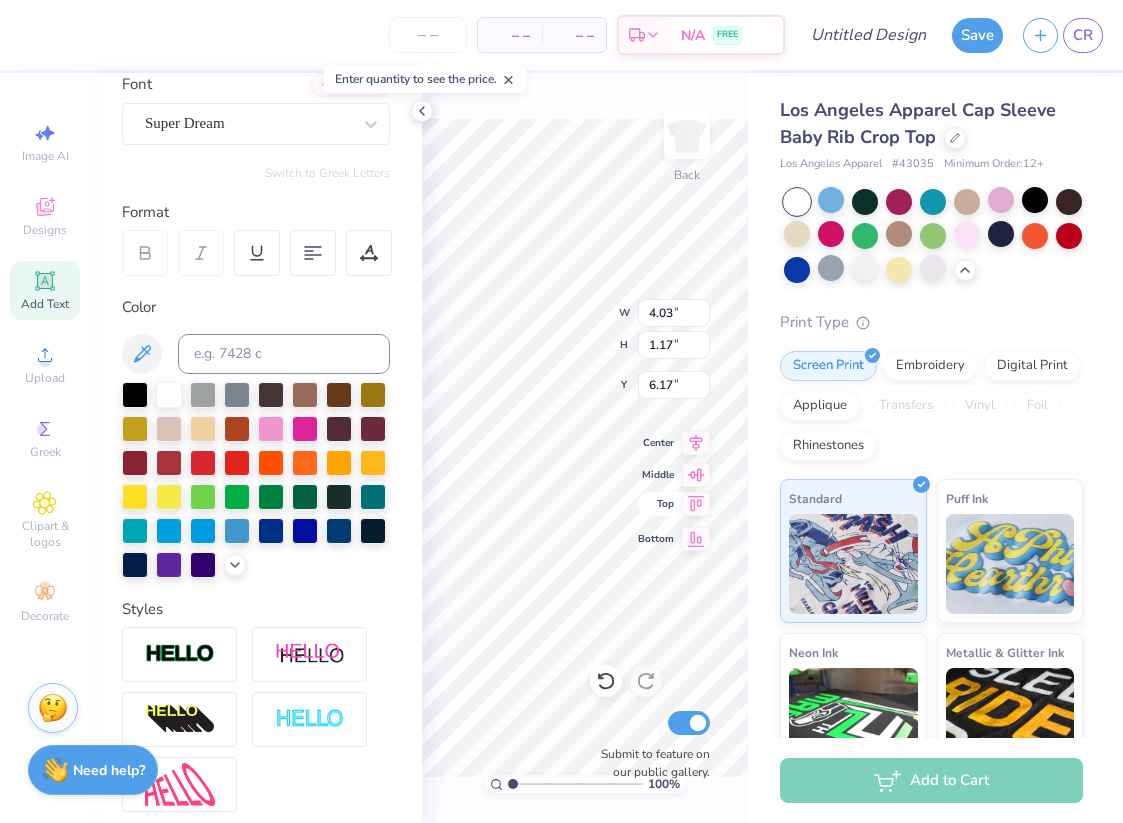 click on "100  % Back W 4.03 4.03 " H 1.17 1.17 " Y 6.17 6.17 " Center Middle Top Bottom Submit to feature on our public gallery." at bounding box center (585, 448) 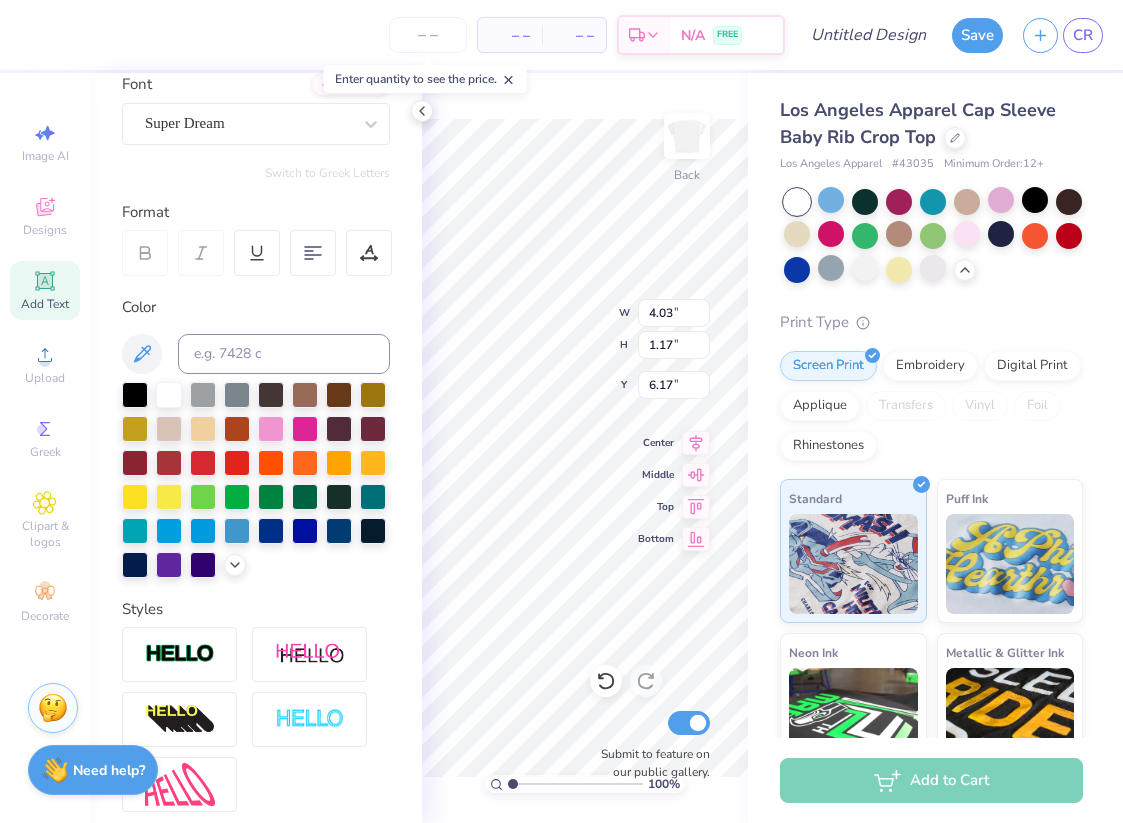 type on "Western Michigan X Bowling Green" 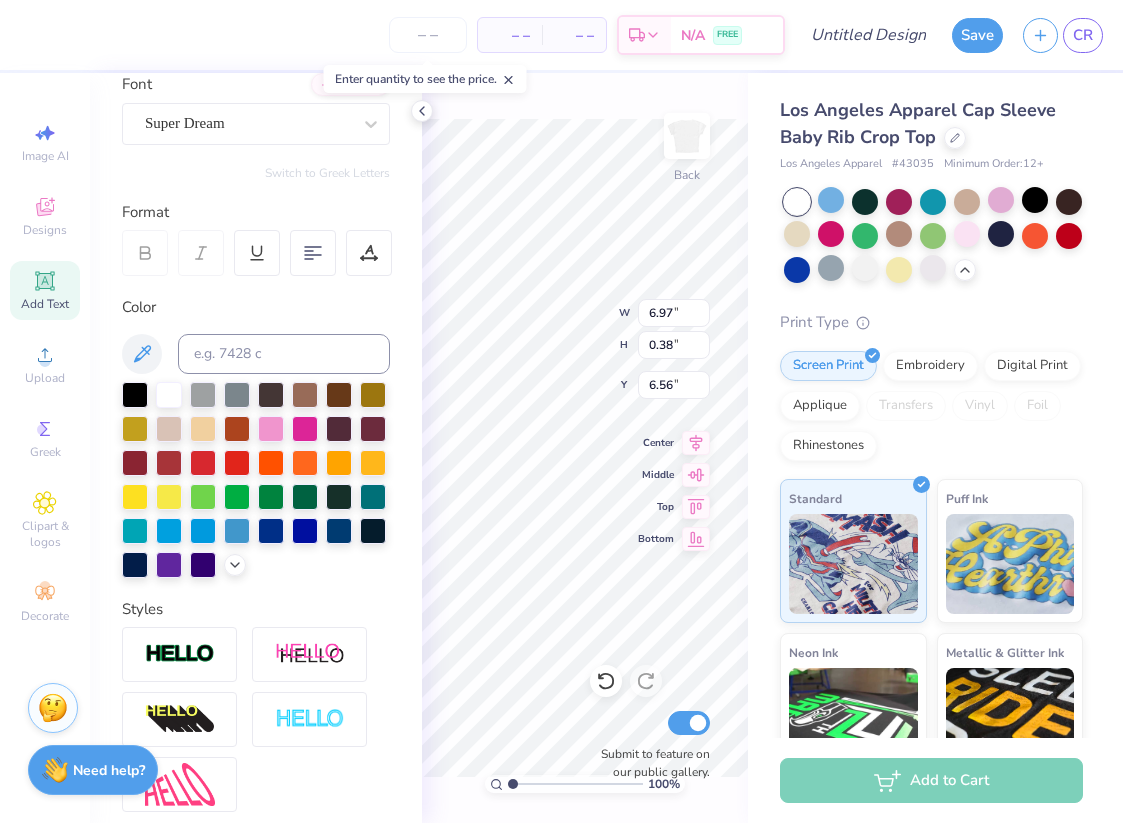scroll, scrollTop: 0, scrollLeft: 12, axis: horizontal 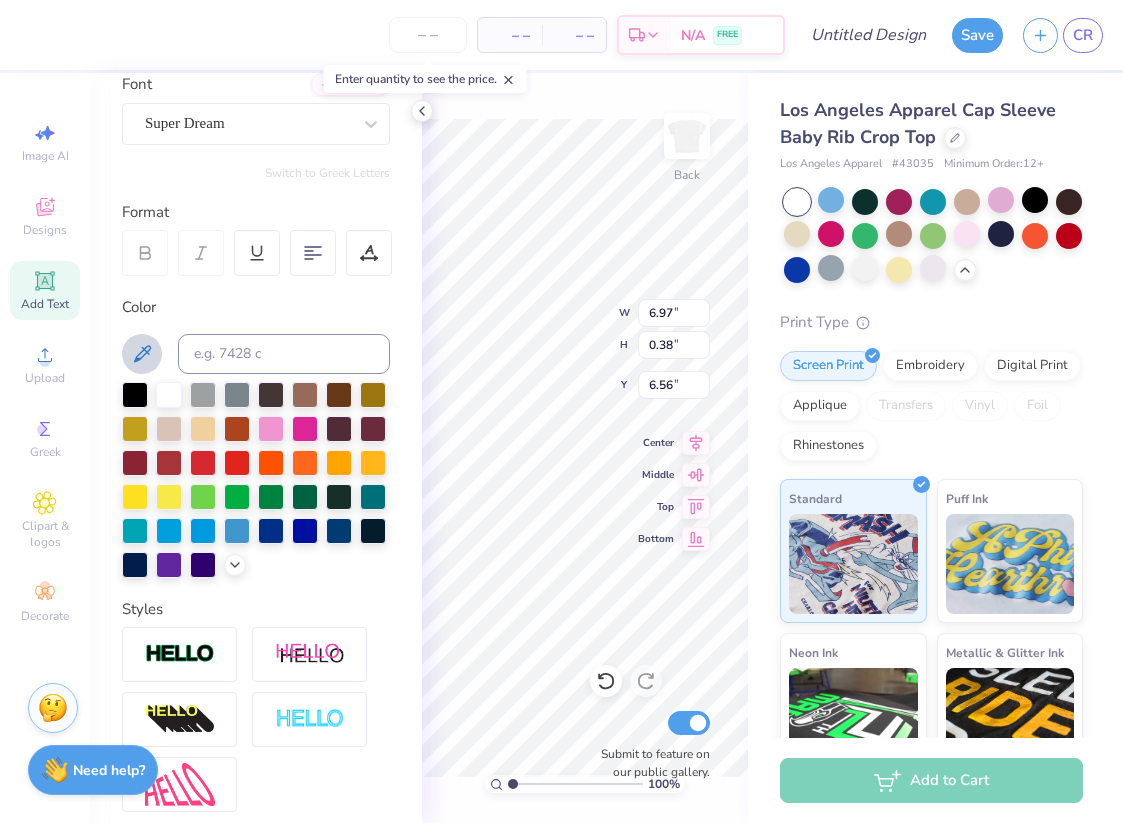 click at bounding box center [142, 354] 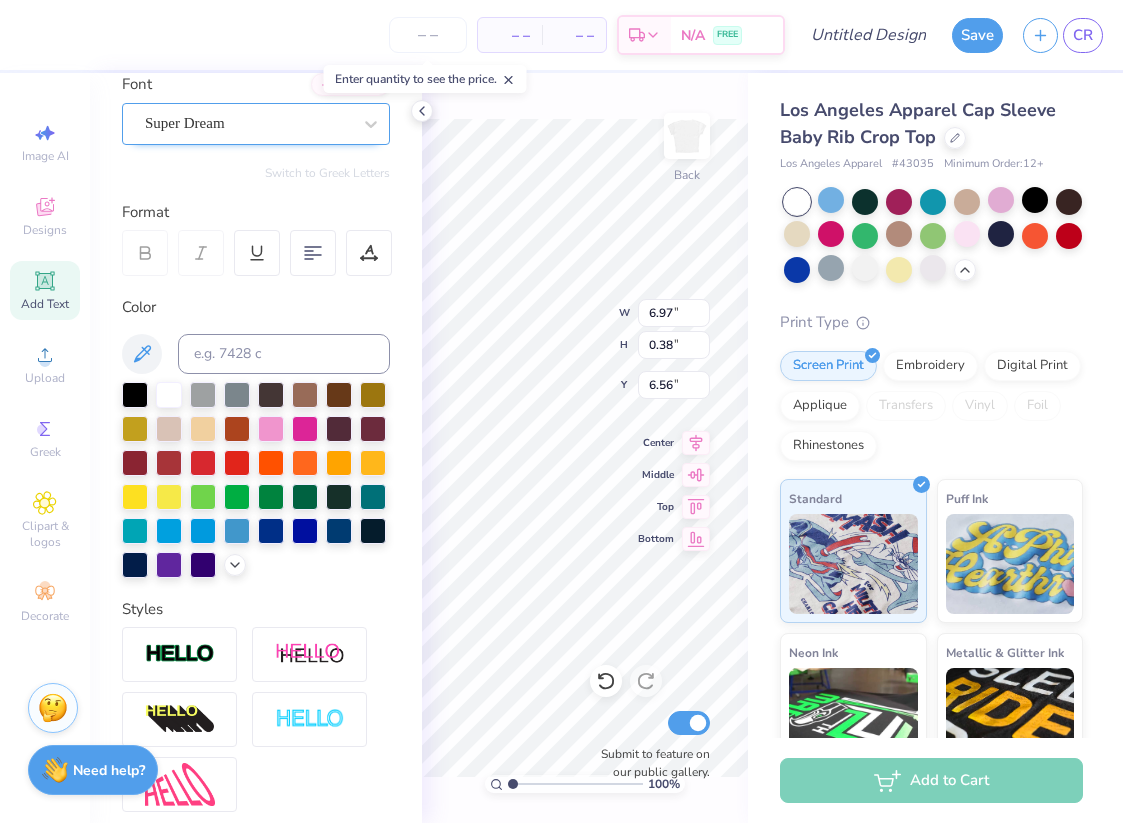 click at bounding box center [248, 123] 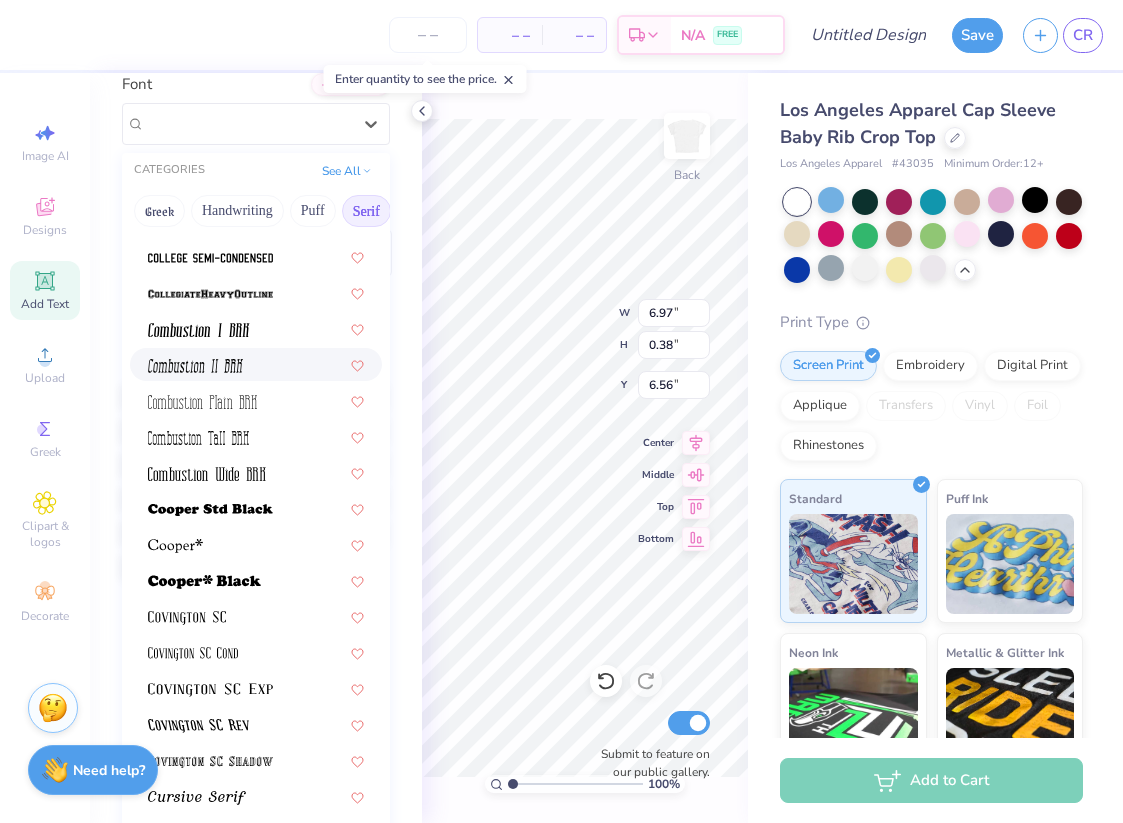 scroll, scrollTop: 635, scrollLeft: 0, axis: vertical 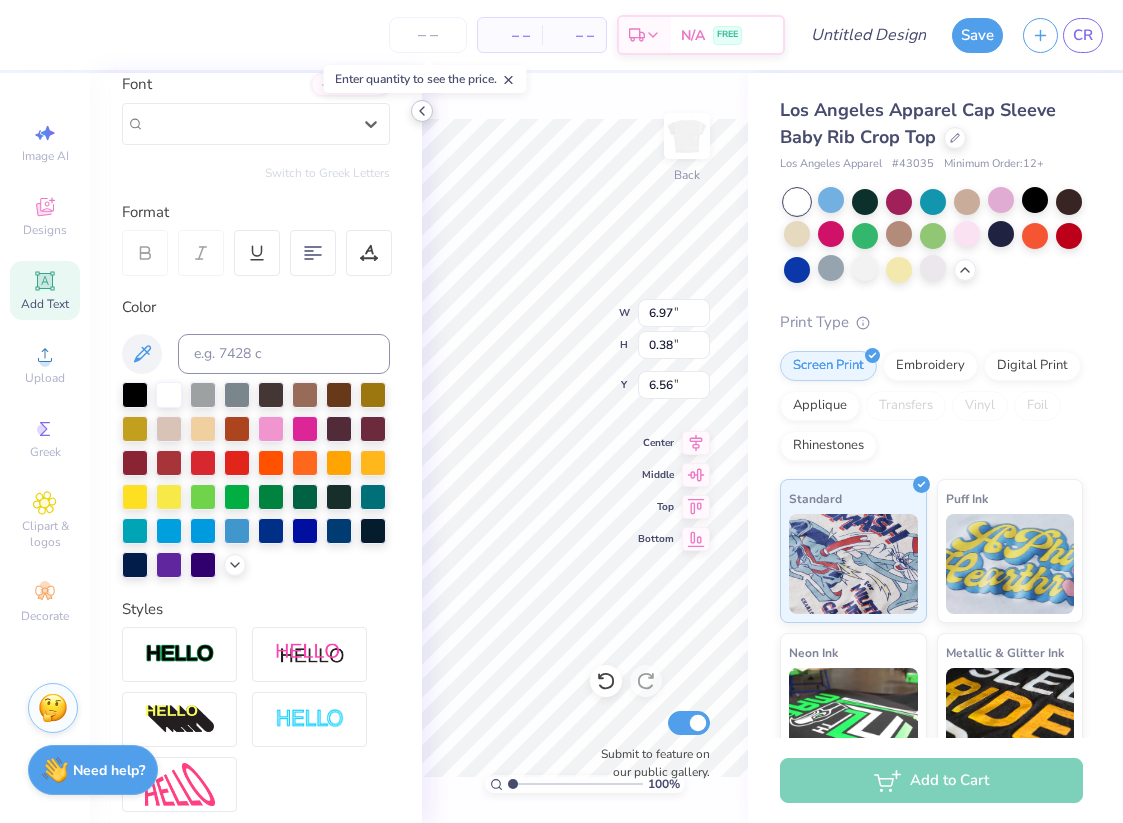 click 